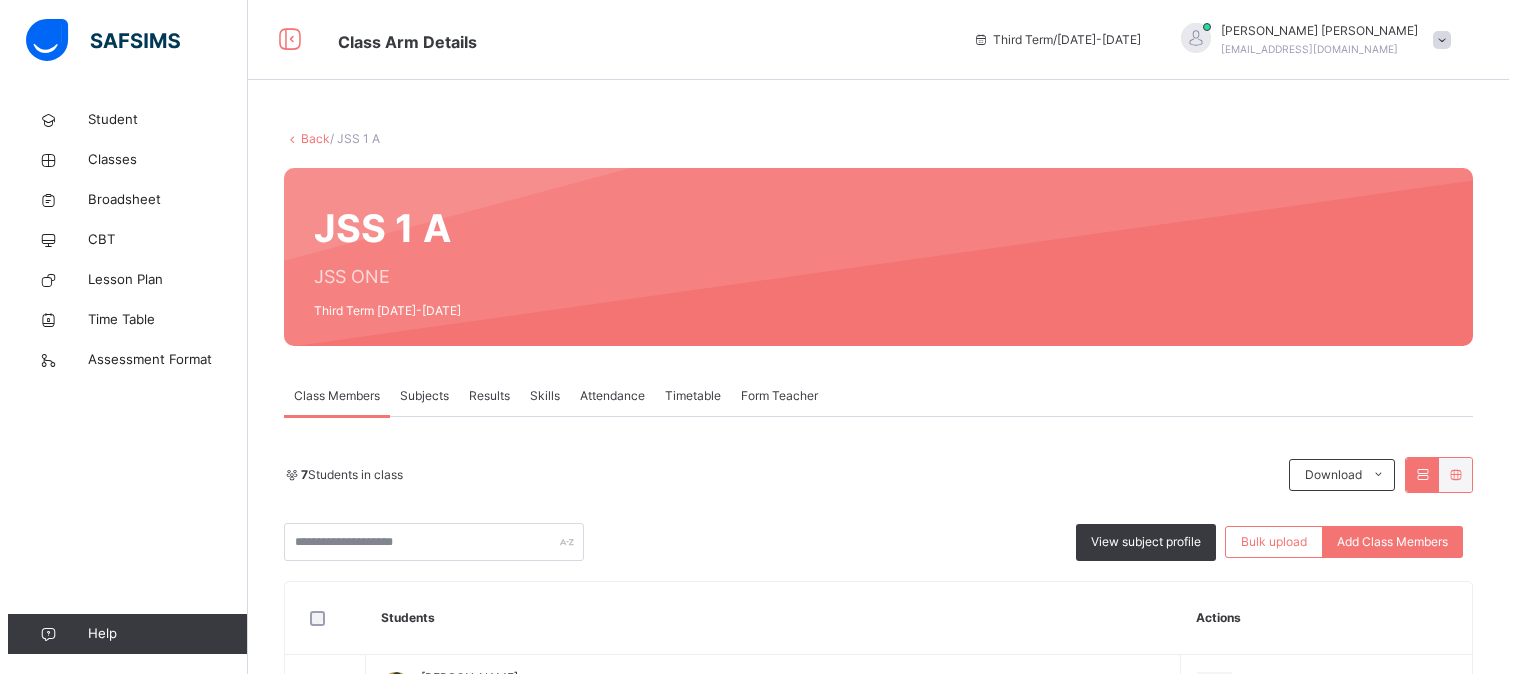 scroll, scrollTop: 0, scrollLeft: 0, axis: both 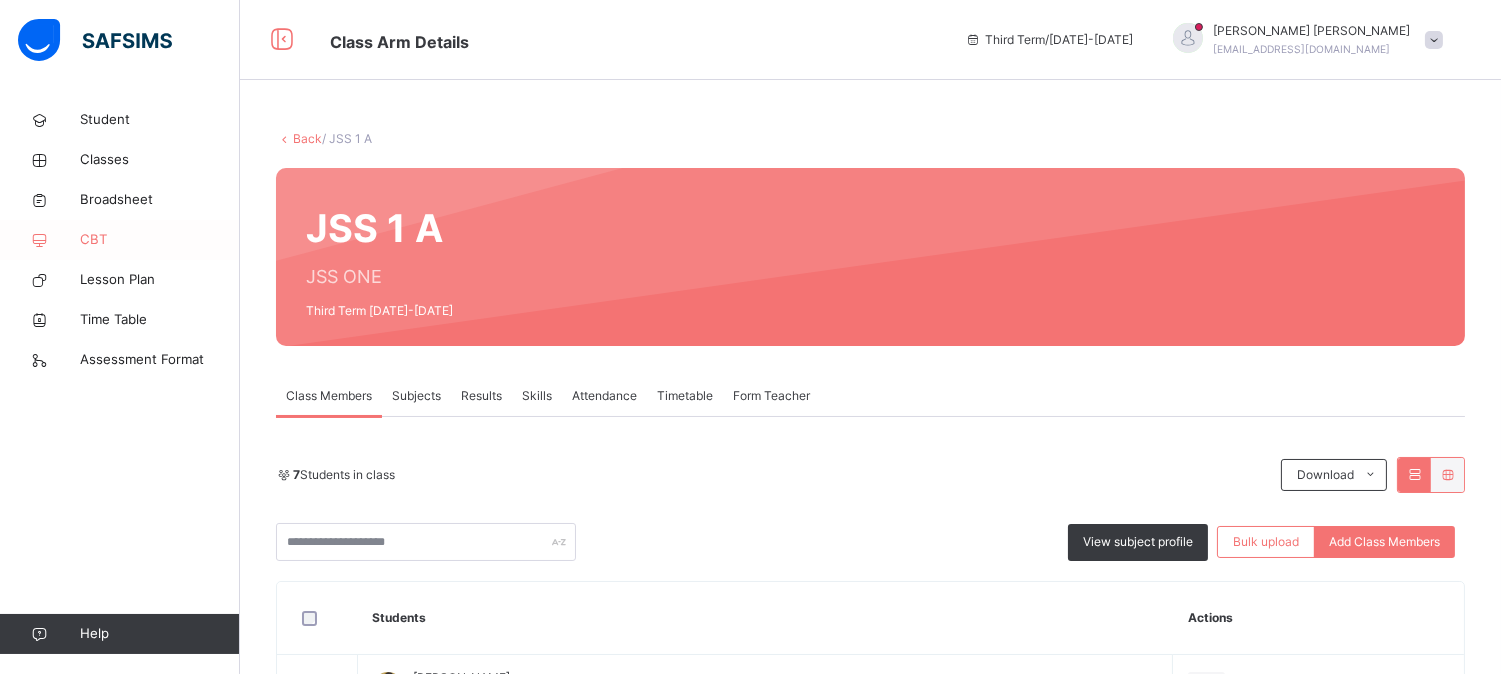 click on "CBT" at bounding box center (160, 240) 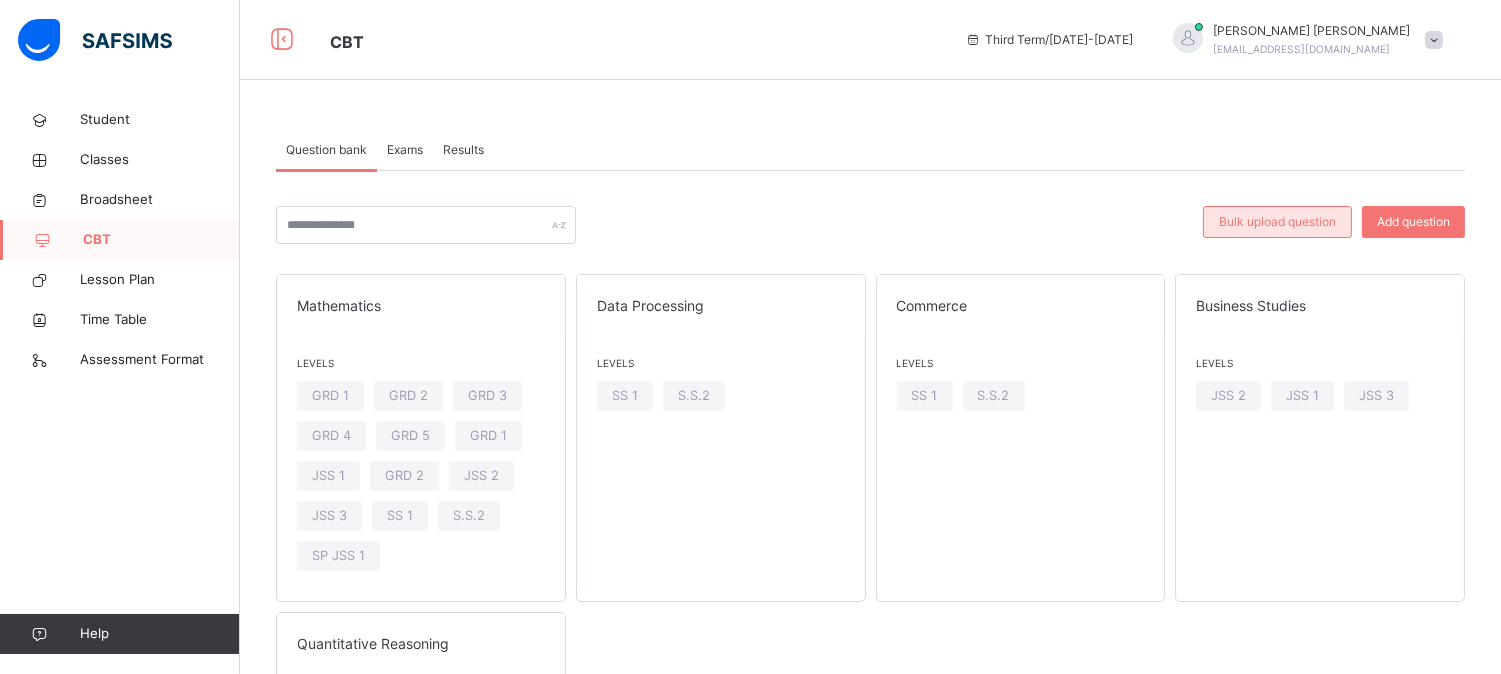 click on "Bulk upload question" at bounding box center (1277, 222) 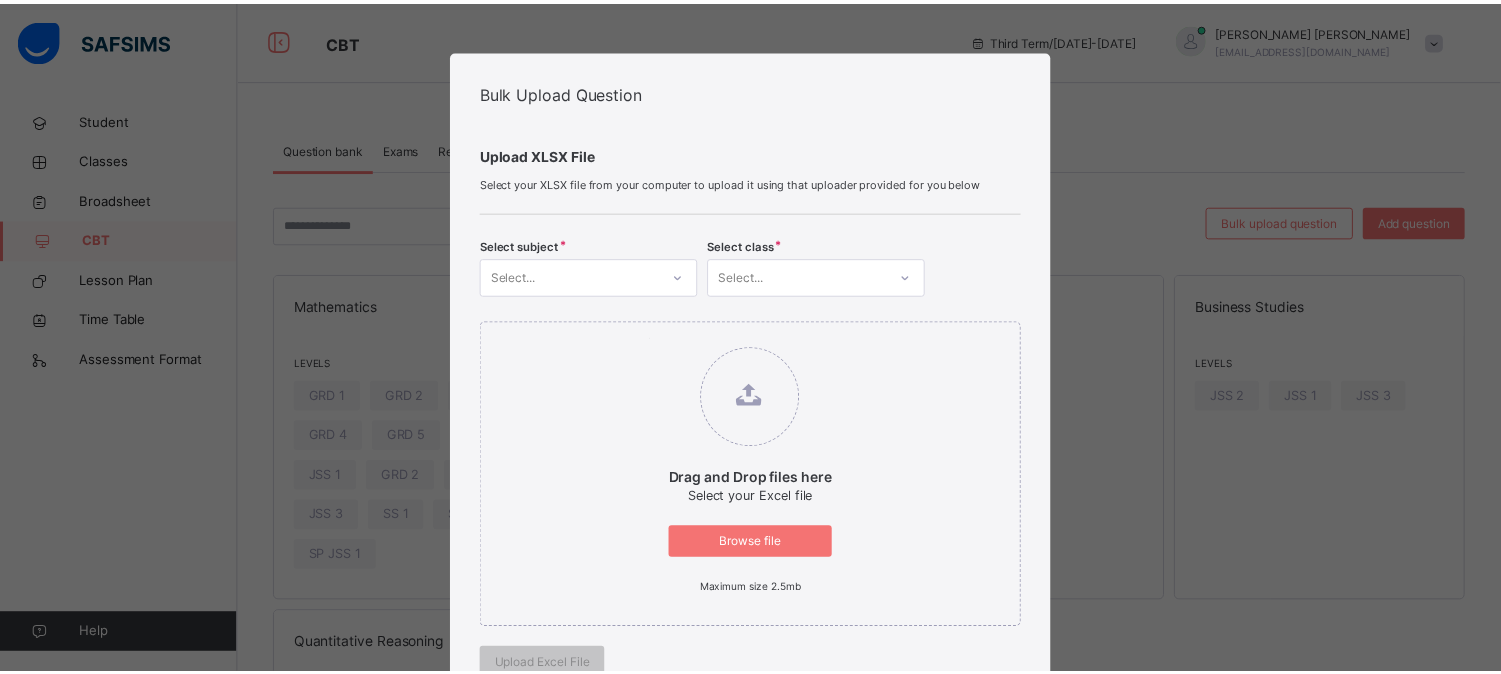 scroll, scrollTop: 564, scrollLeft: 0, axis: vertical 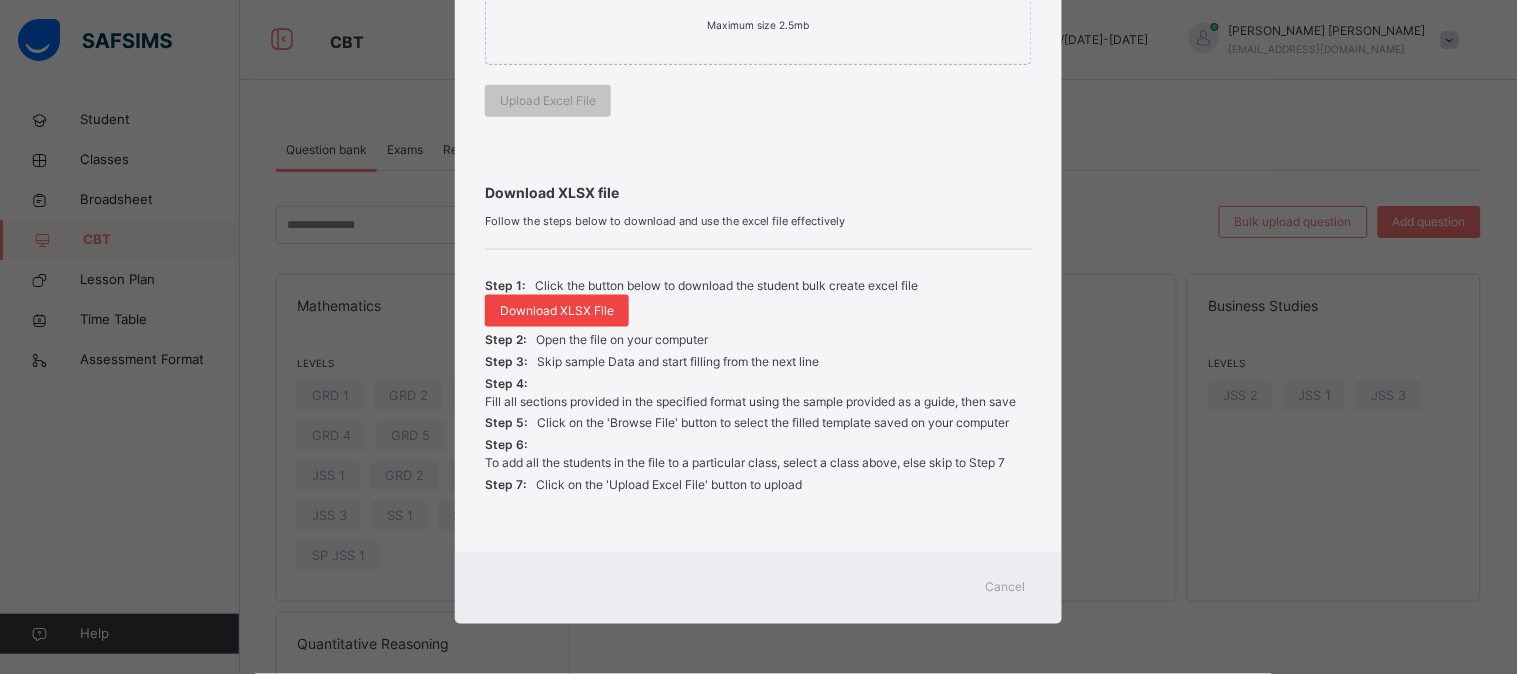 click on "Download XLSX File" at bounding box center (557, 311) 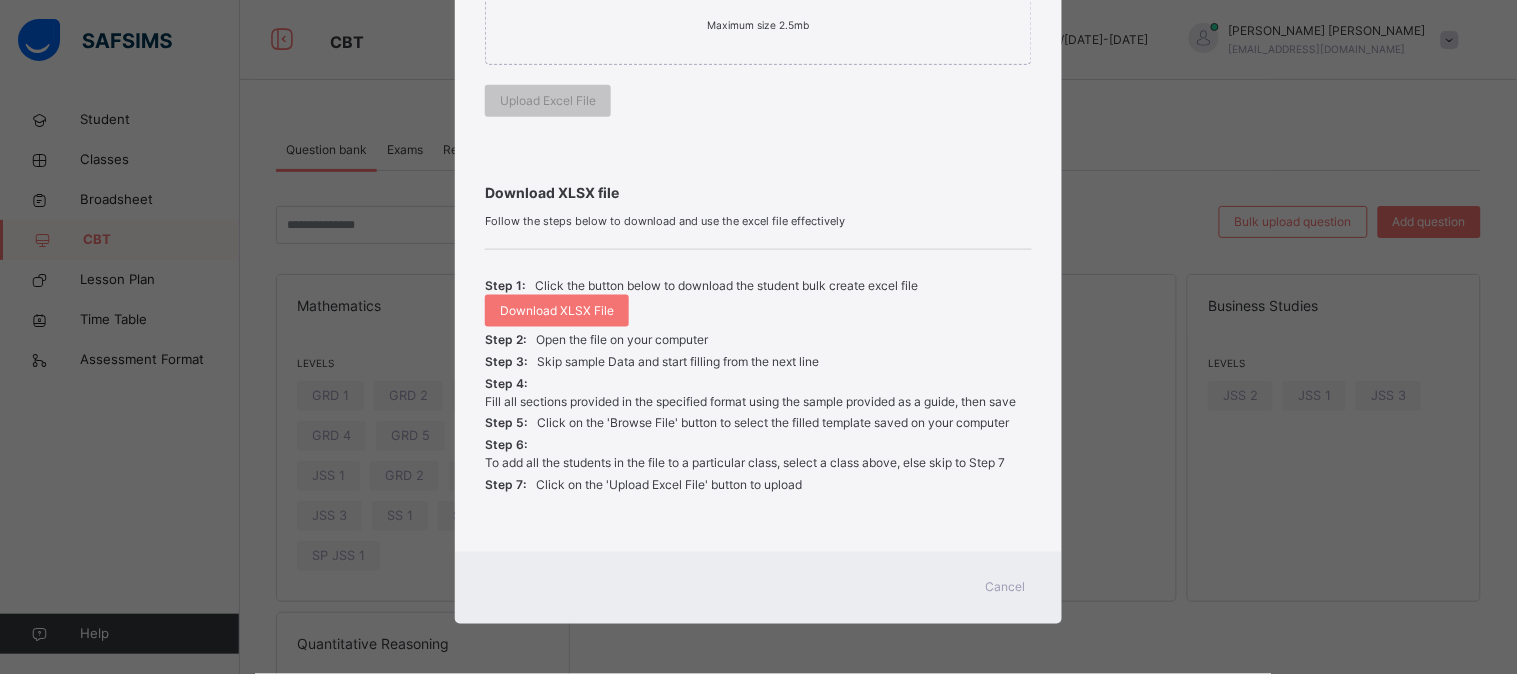 click on "Cancel" at bounding box center (1006, 588) 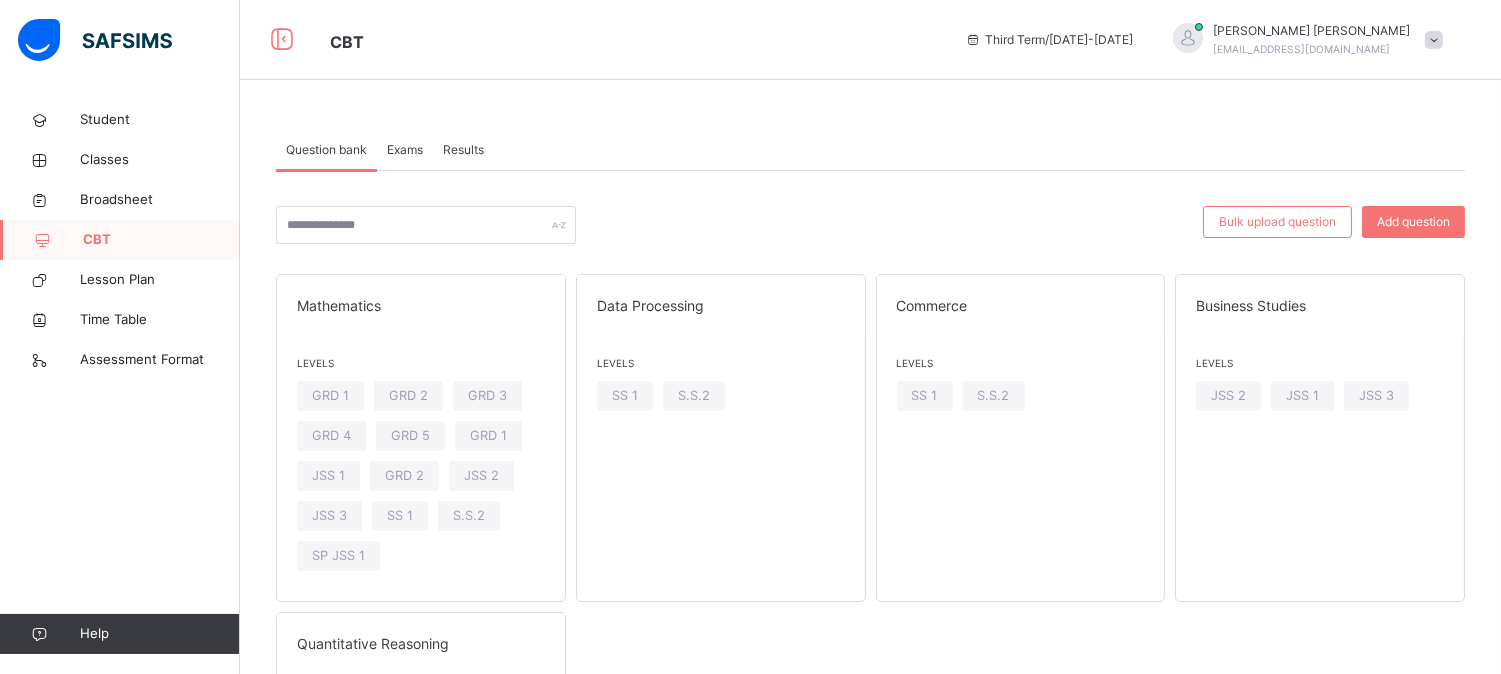 scroll, scrollTop: 205, scrollLeft: 0, axis: vertical 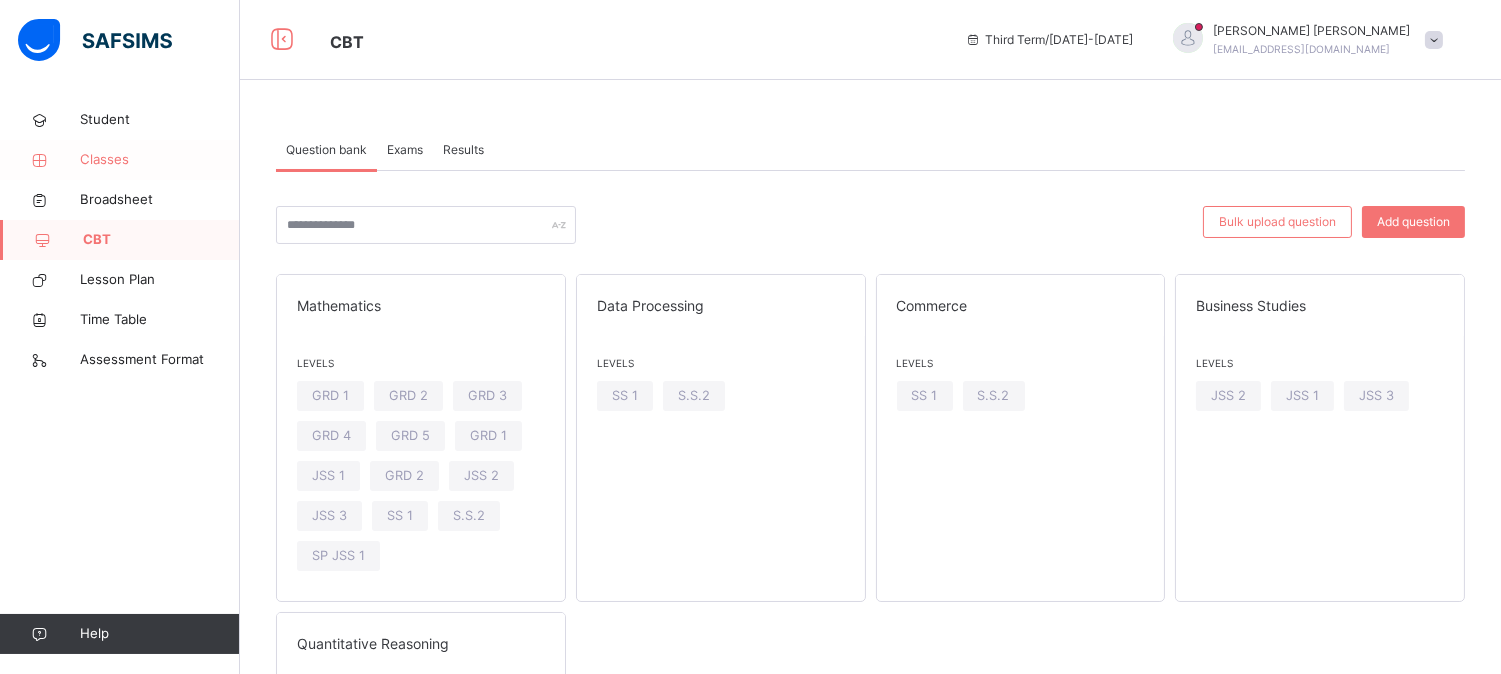 click on "Classes" at bounding box center [160, 160] 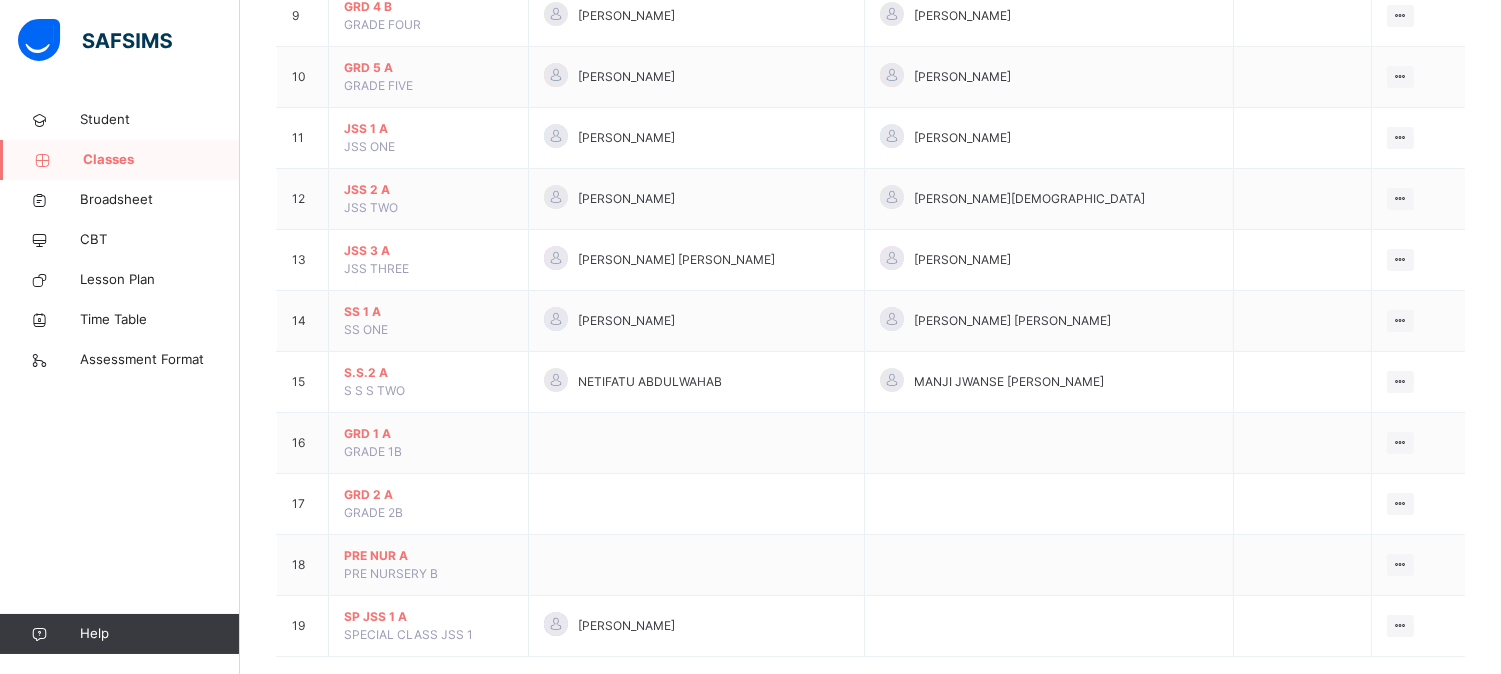 scroll, scrollTop: 760, scrollLeft: 0, axis: vertical 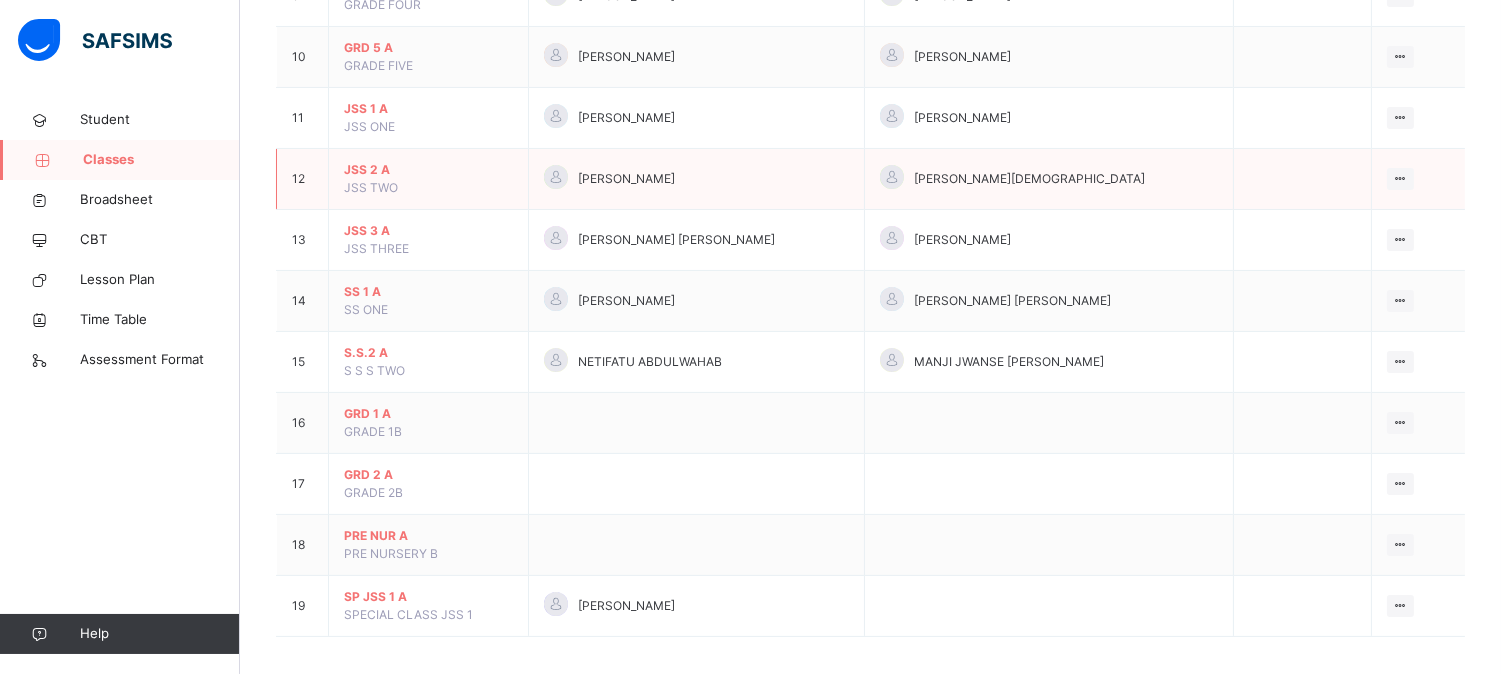click on "JSS 2   A" at bounding box center (428, 170) 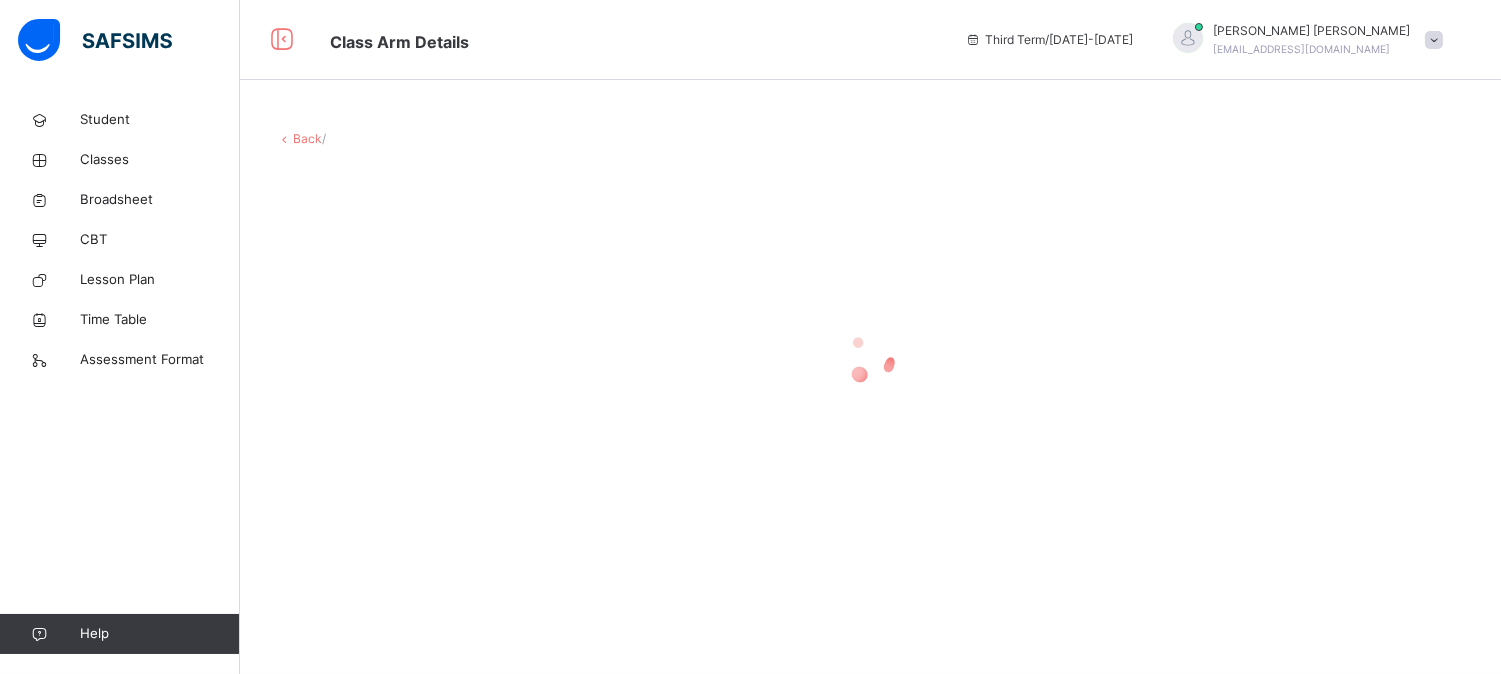 scroll, scrollTop: 0, scrollLeft: 0, axis: both 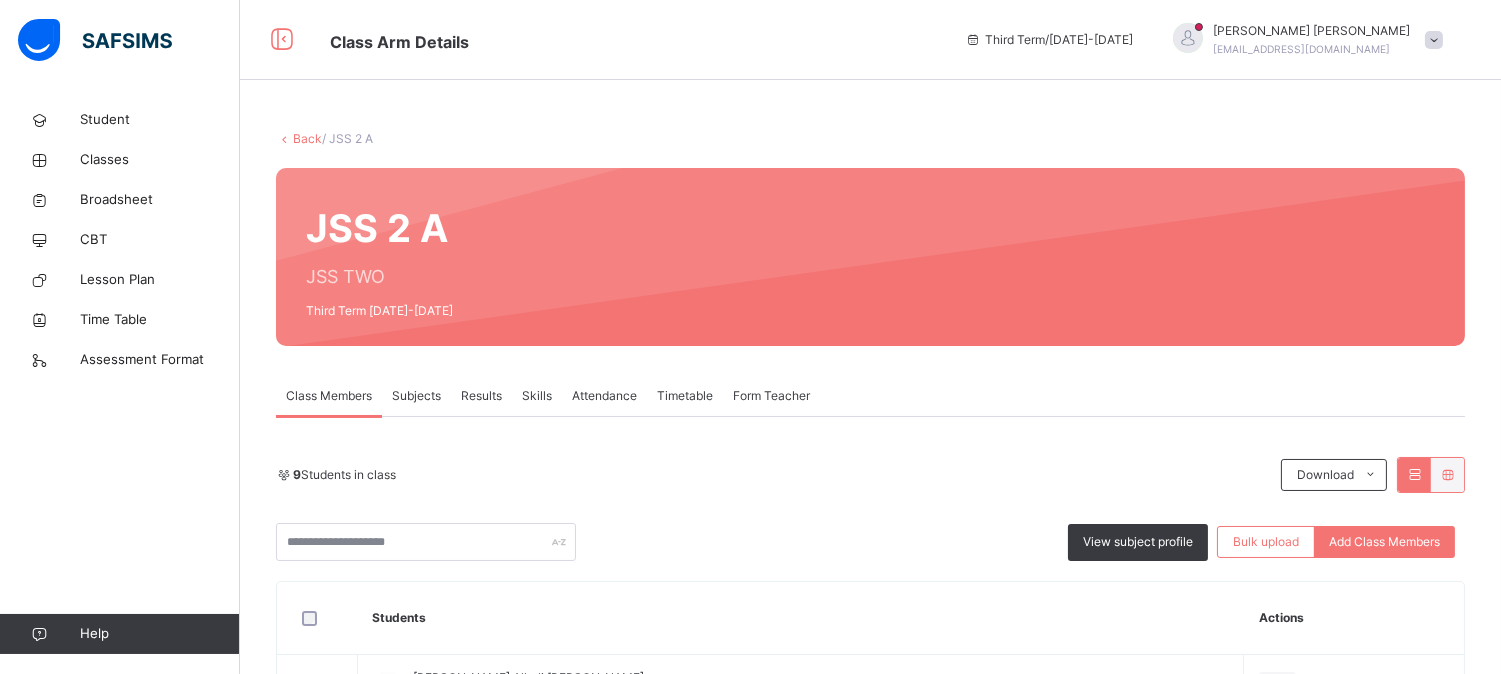click on "Subjects" at bounding box center (416, 396) 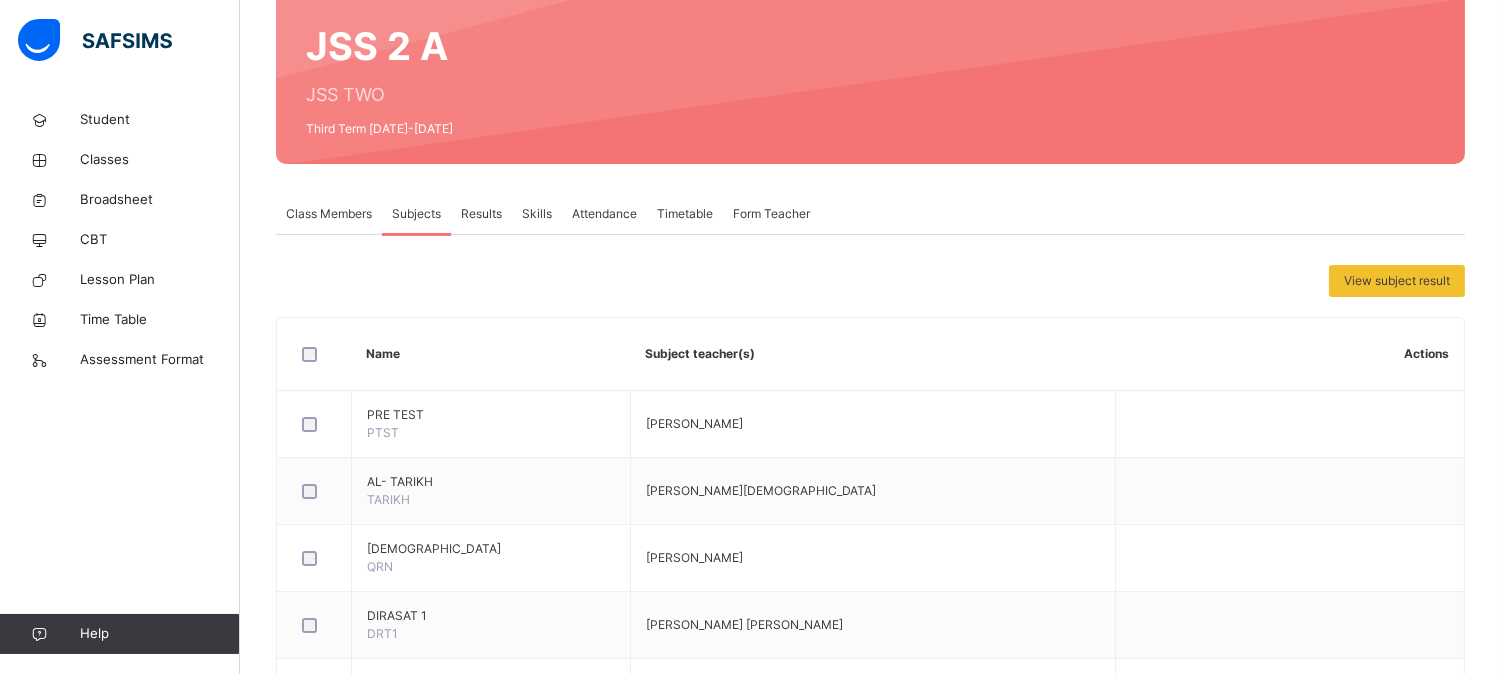 scroll, scrollTop: 590, scrollLeft: 0, axis: vertical 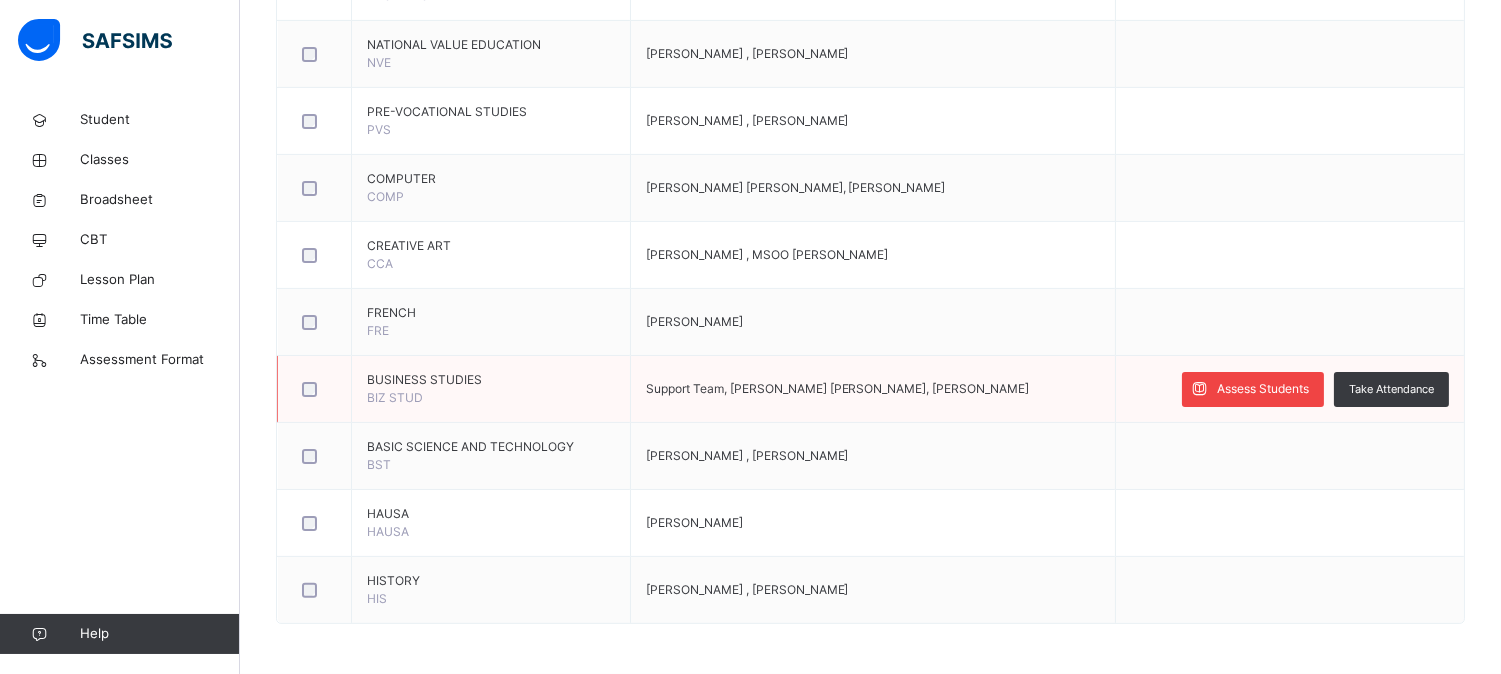 click on "Assess Students" at bounding box center [1263, 389] 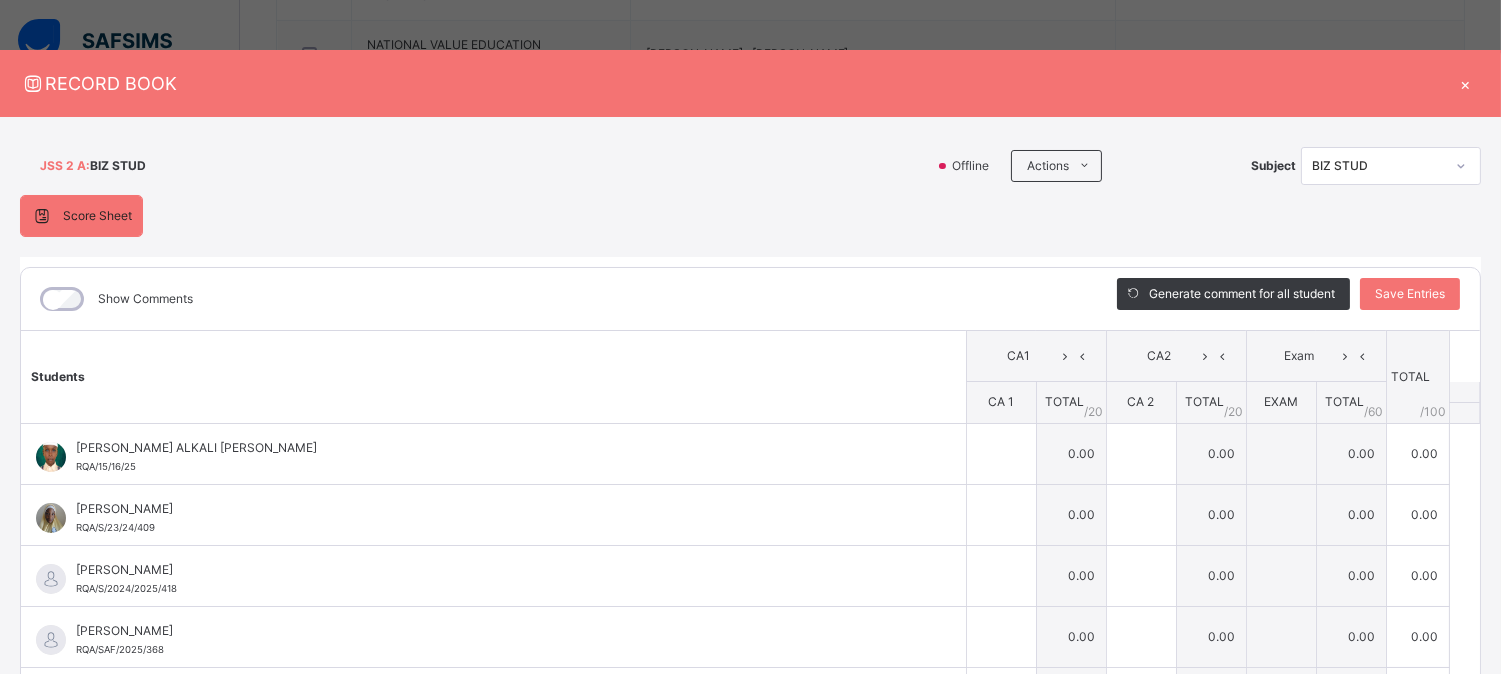 scroll, scrollTop: 566, scrollLeft: 0, axis: vertical 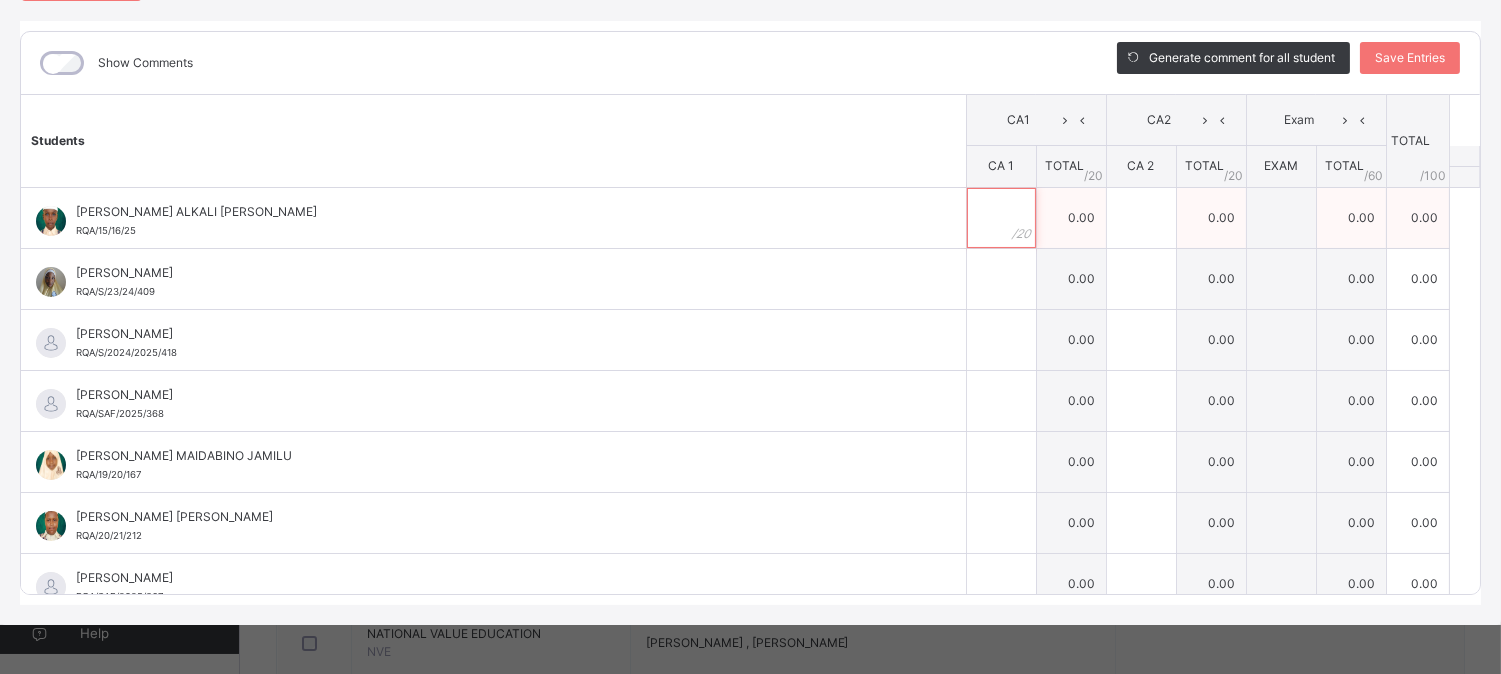 click at bounding box center (1001, 218) 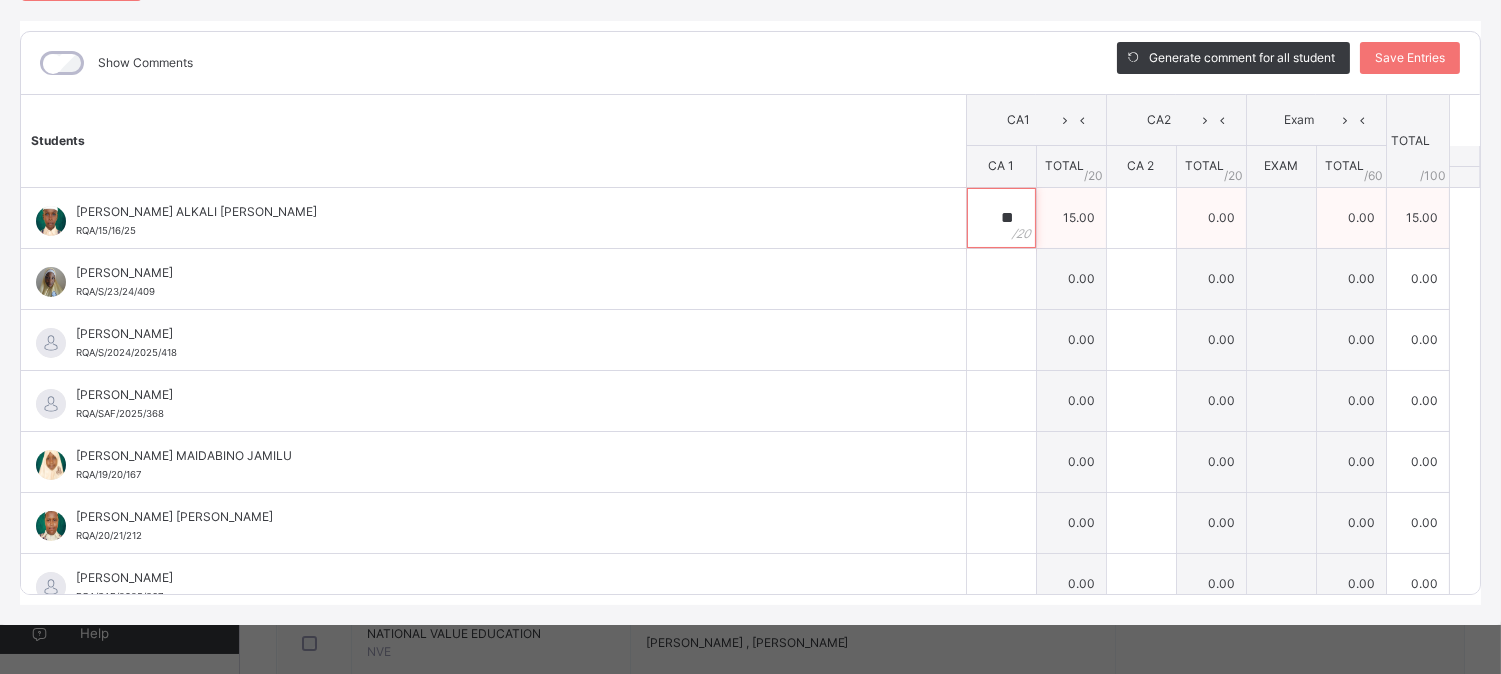 type on "**" 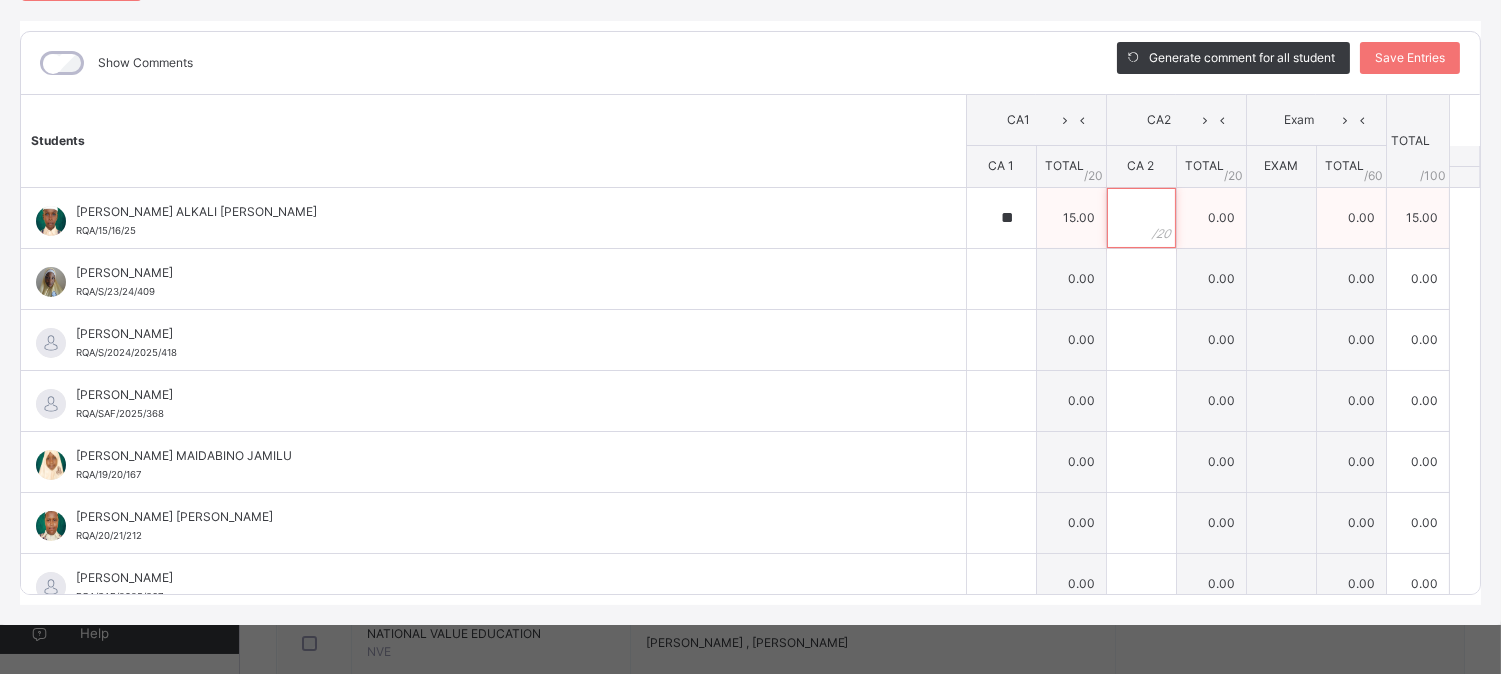 click at bounding box center [1141, 218] 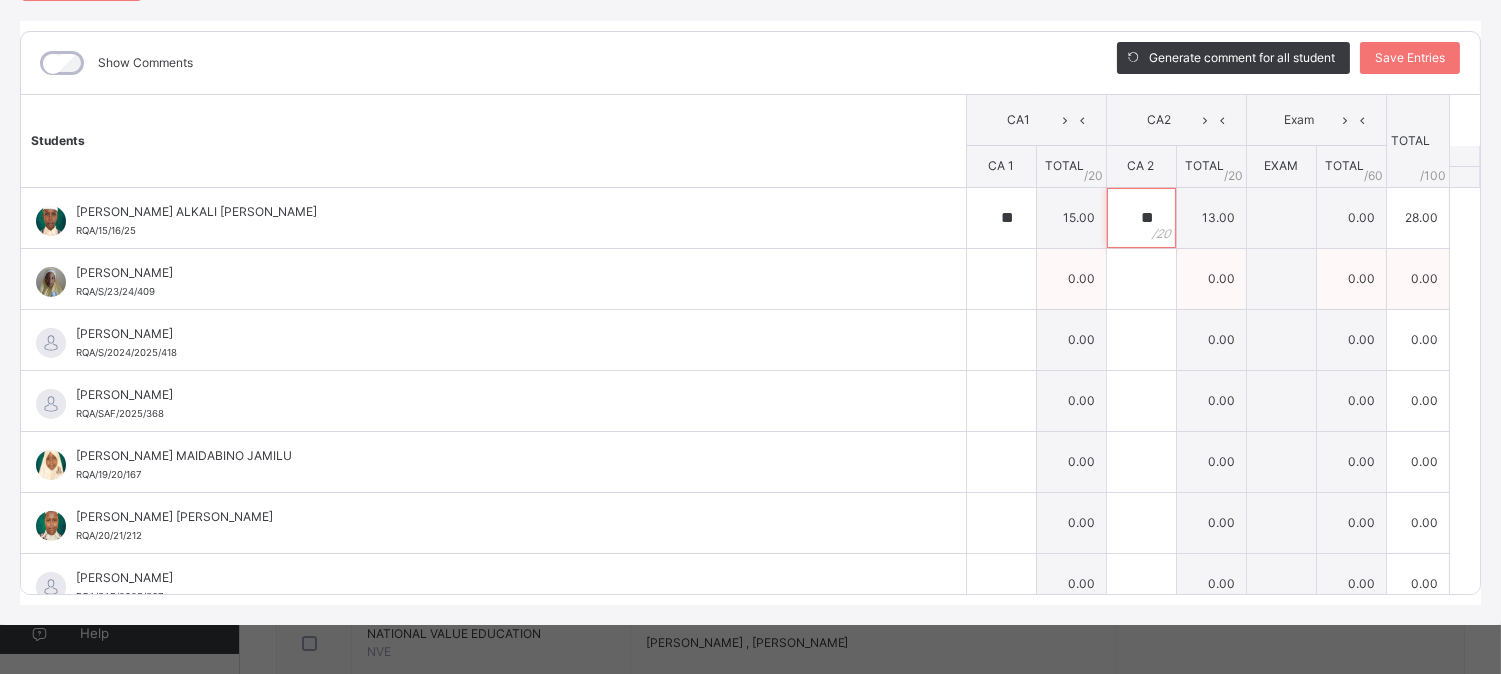 type on "**" 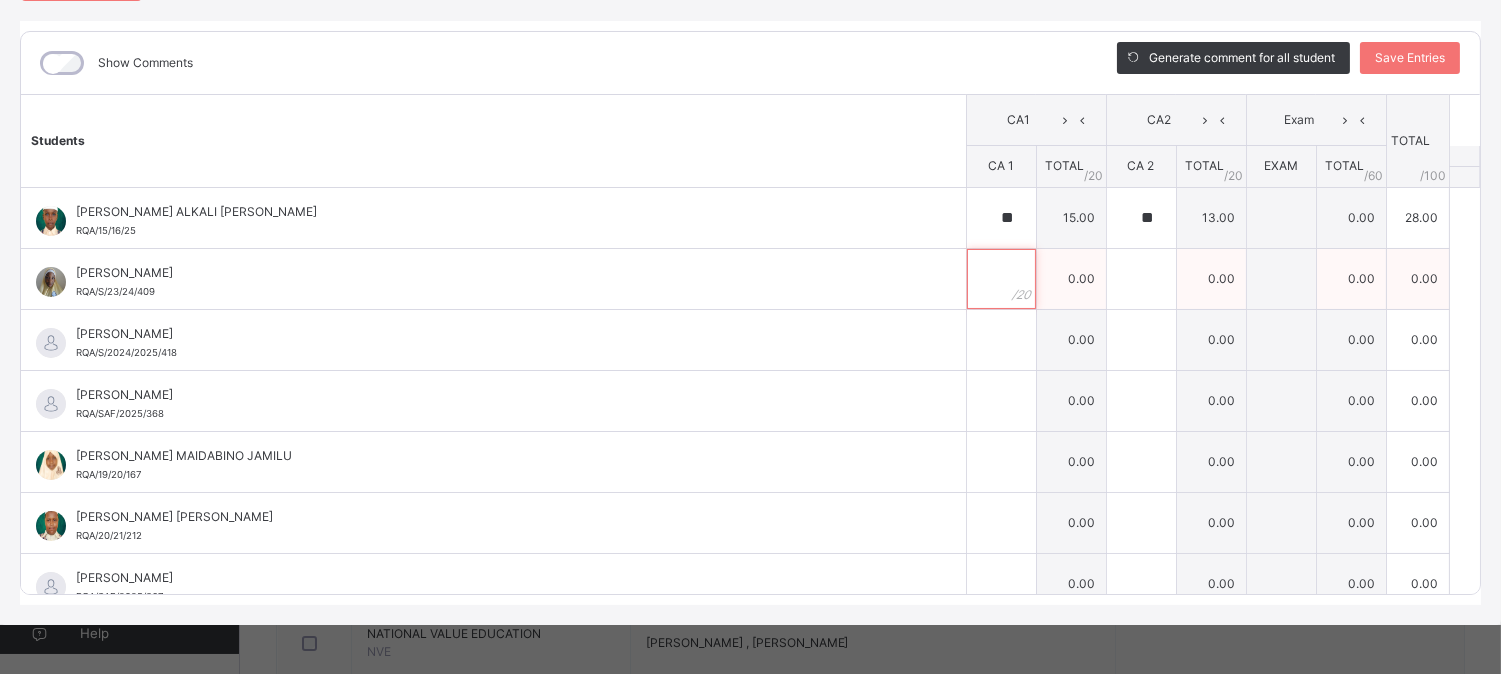 click at bounding box center (1001, 279) 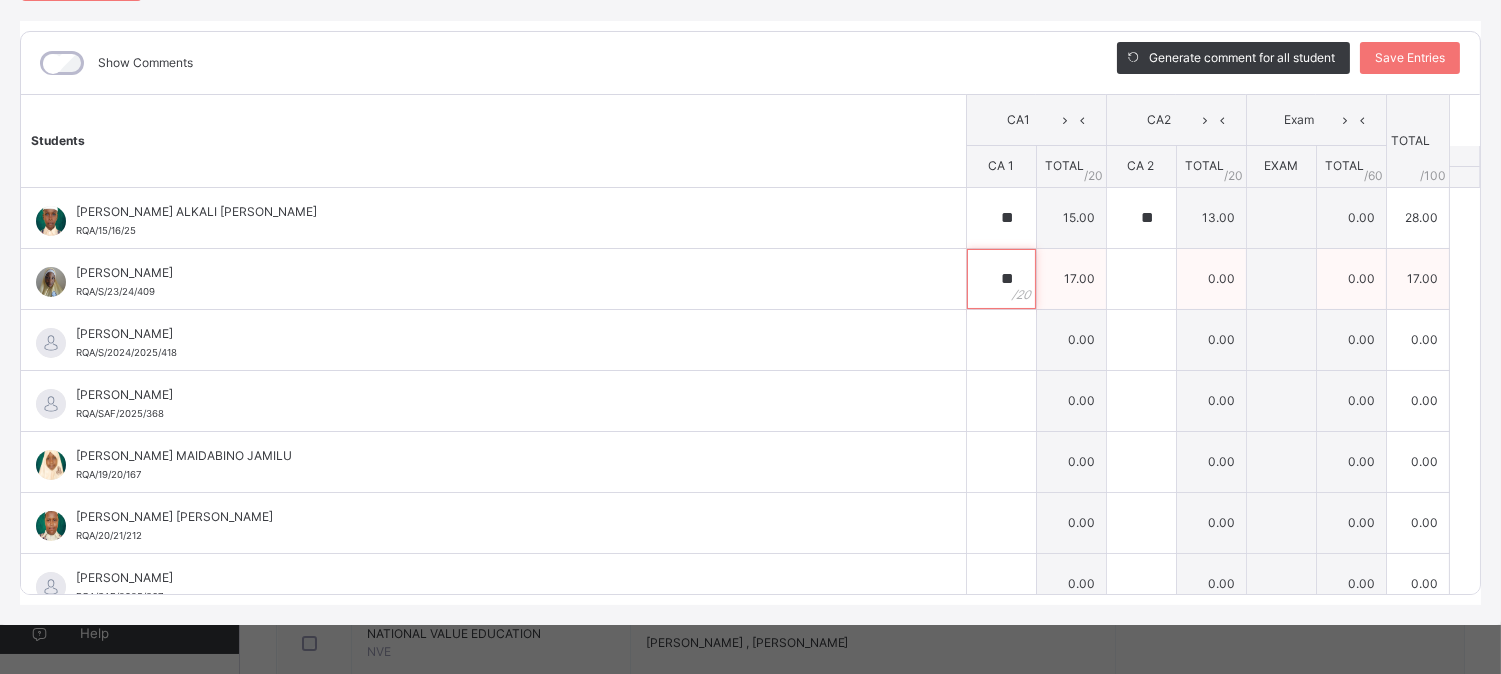 type on "**" 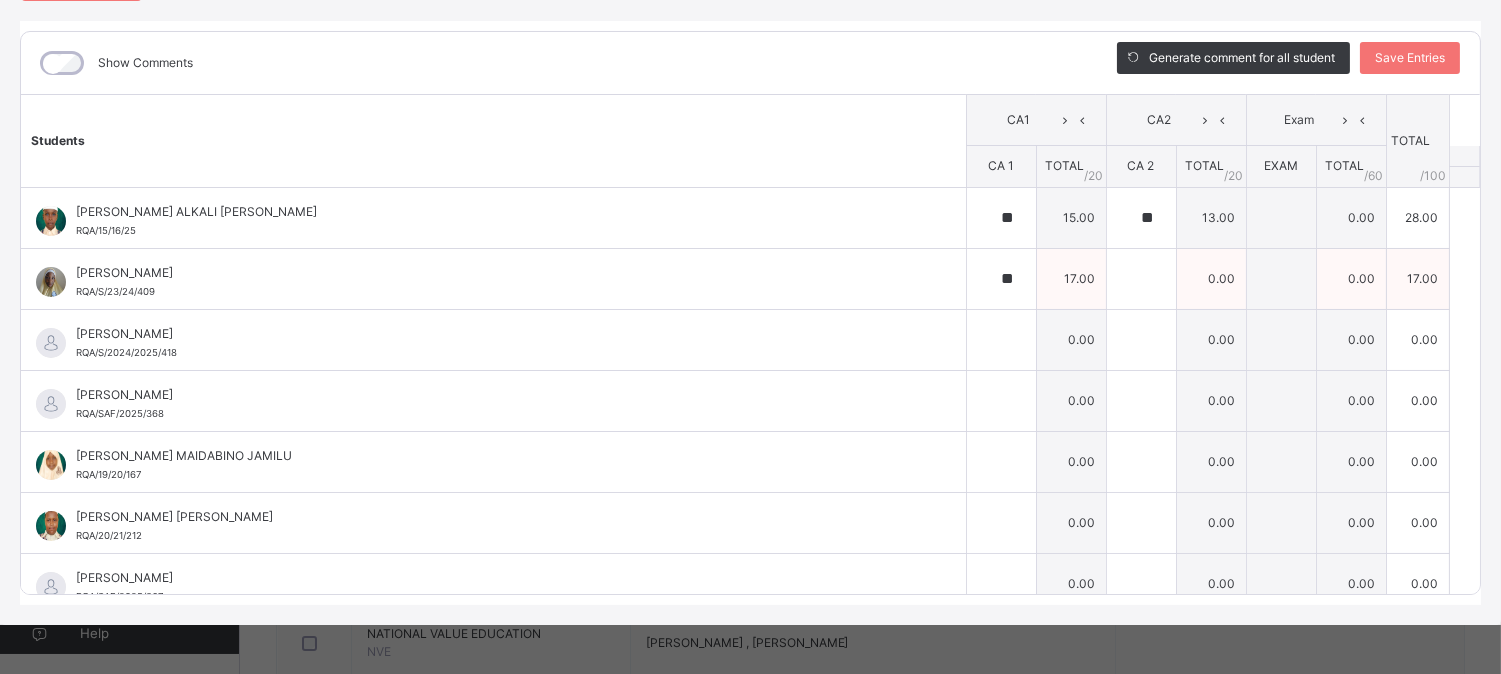 drag, startPoint x: 1067, startPoint y: 288, endPoint x: 1083, endPoint y: 288, distance: 16 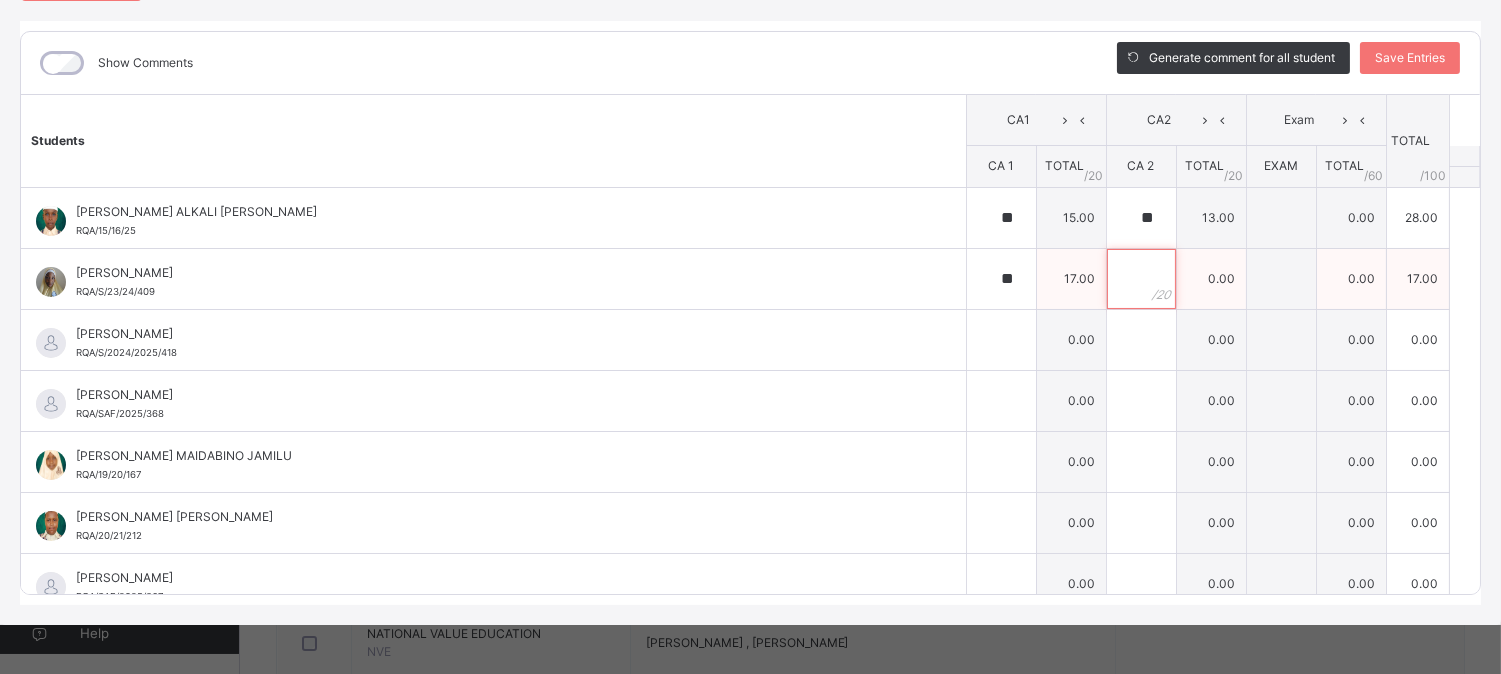 click at bounding box center [1141, 279] 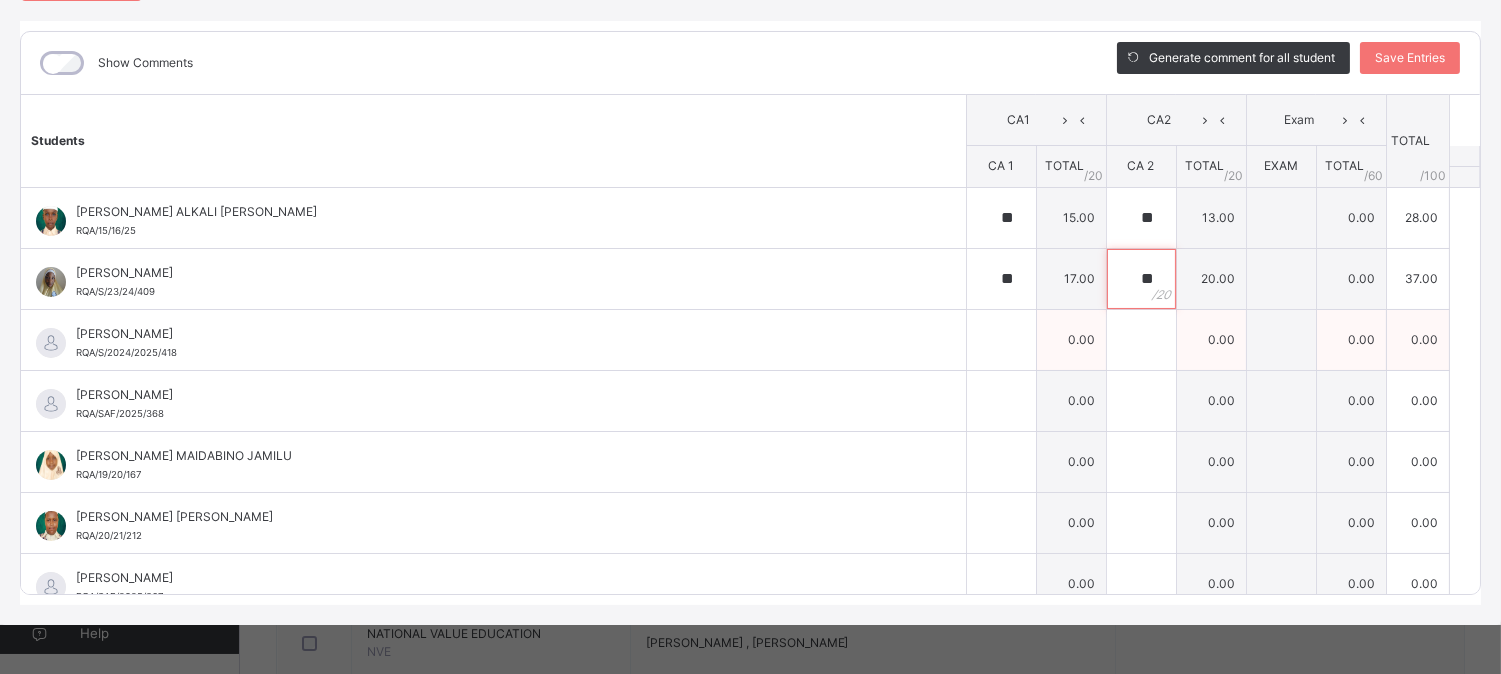 type on "**" 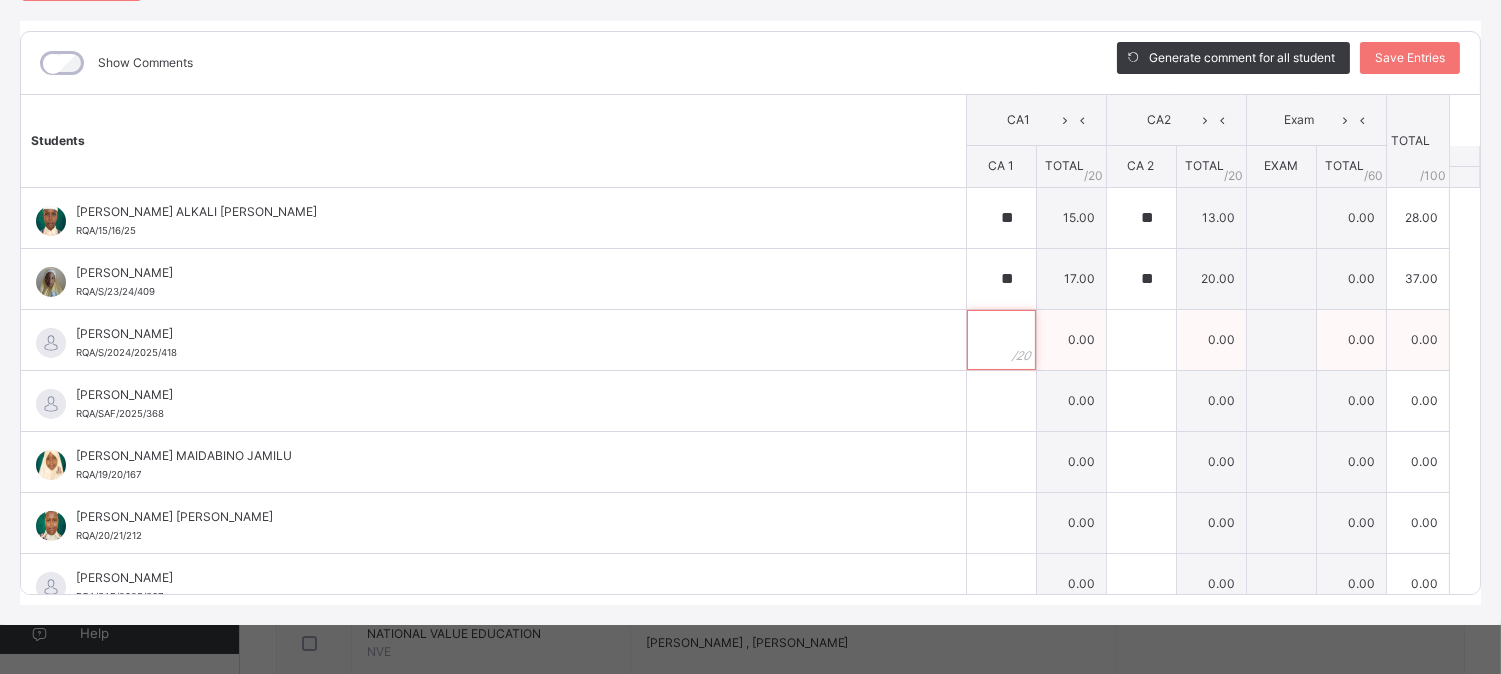 click at bounding box center [1001, 340] 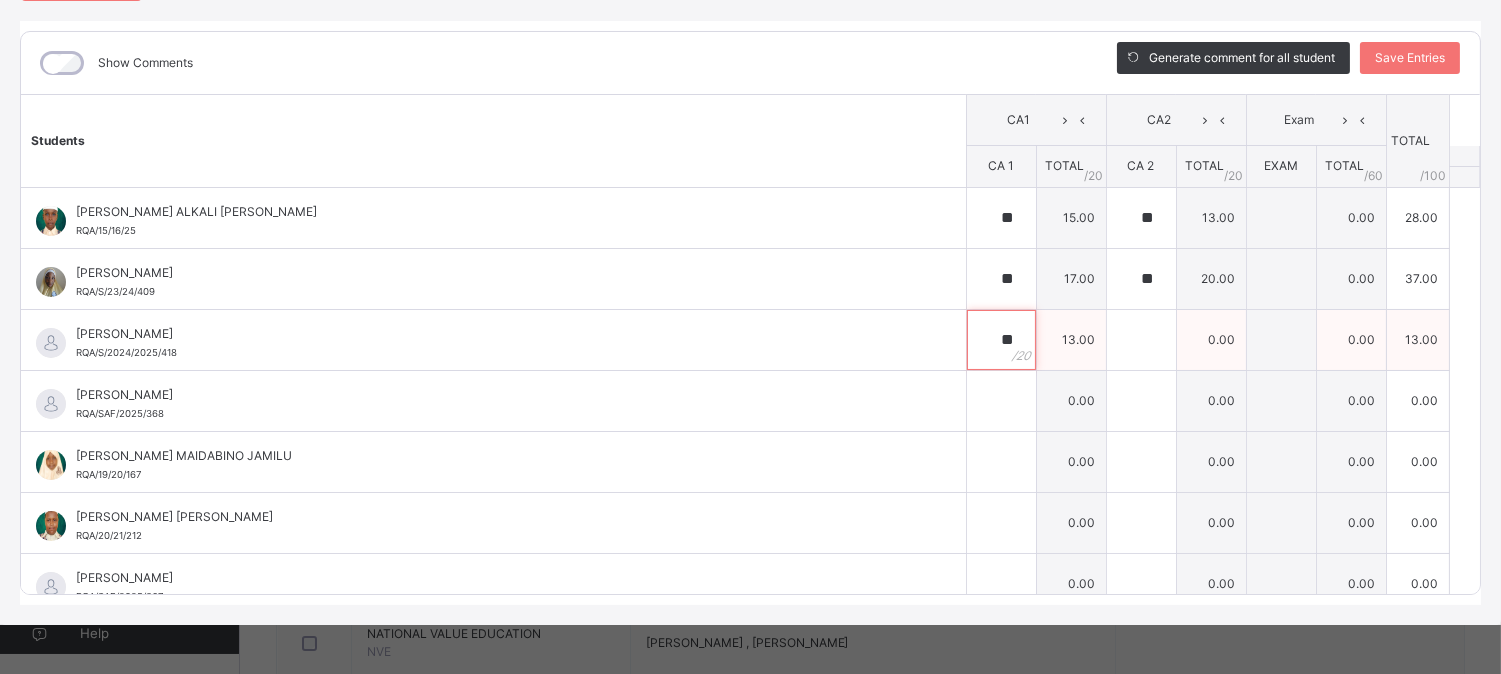 type on "**" 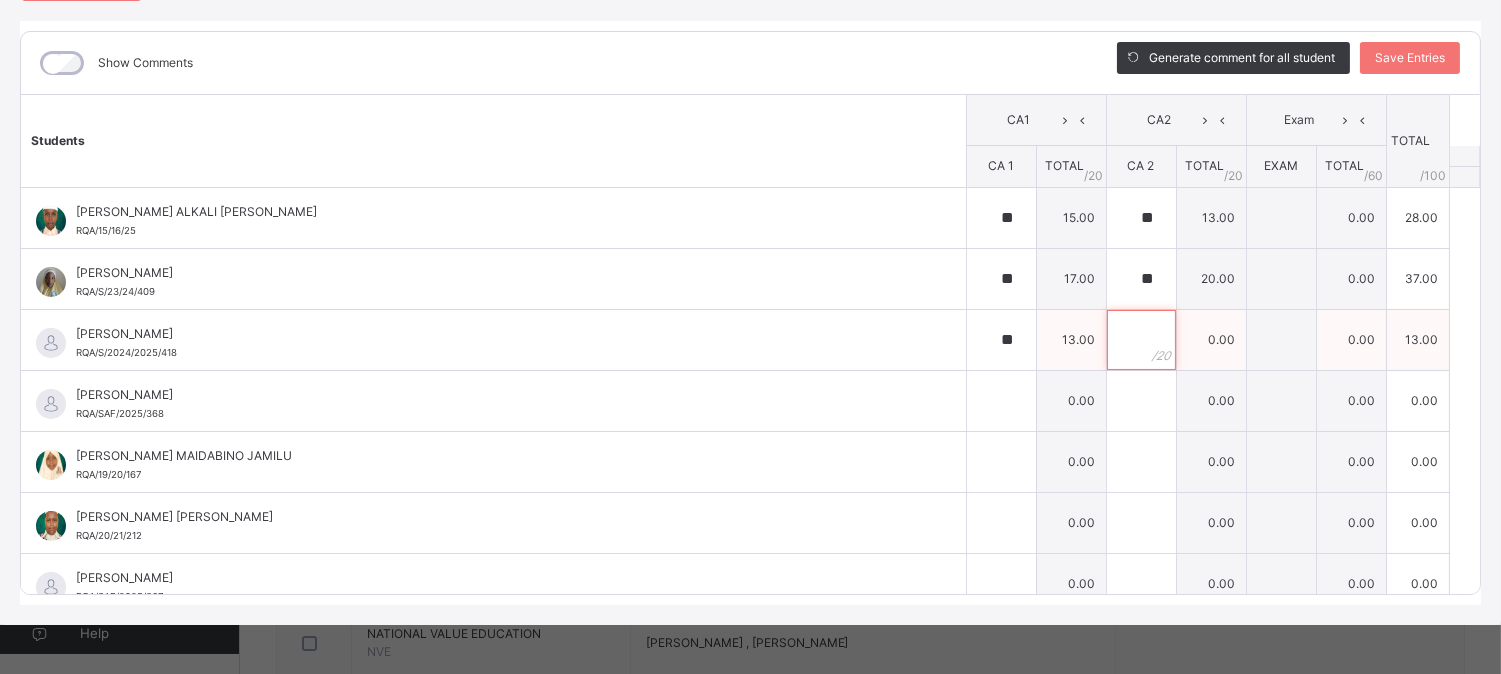 click at bounding box center [1141, 340] 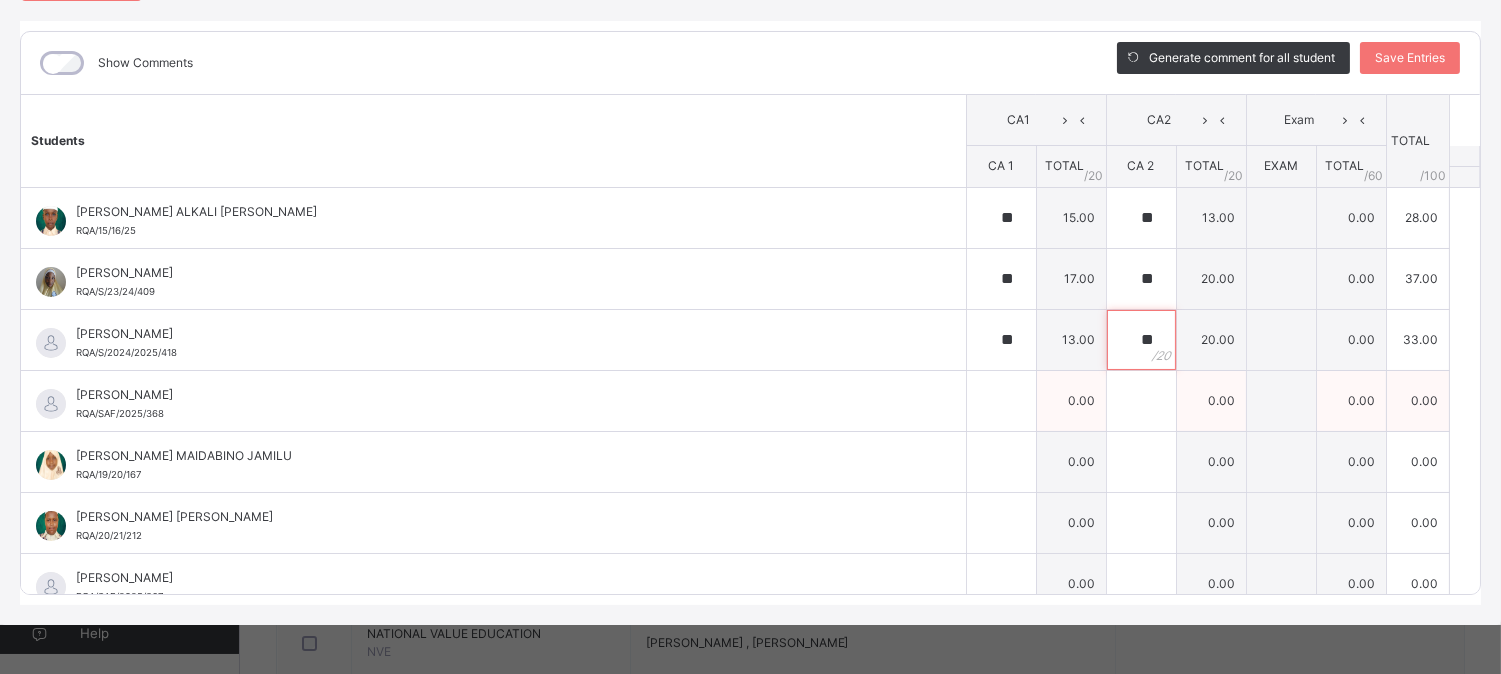type on "**" 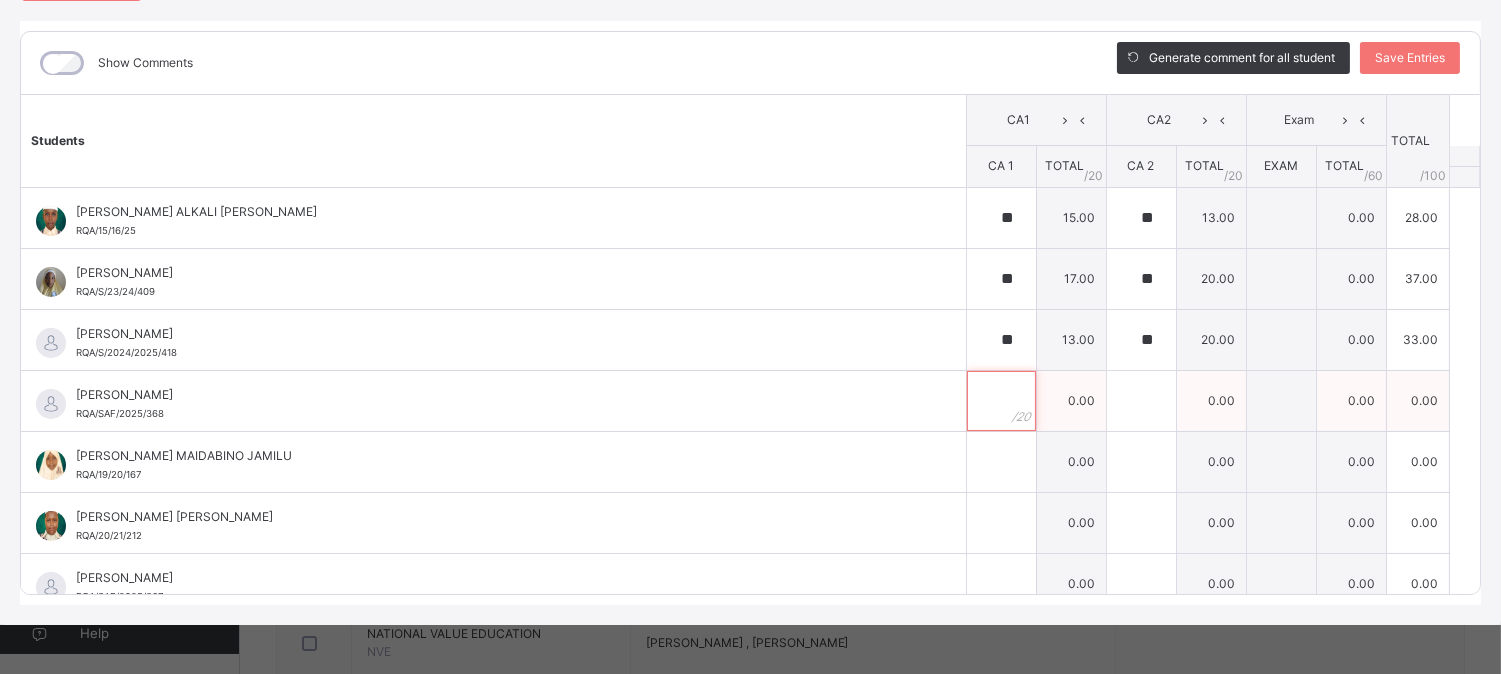 click at bounding box center [1001, 401] 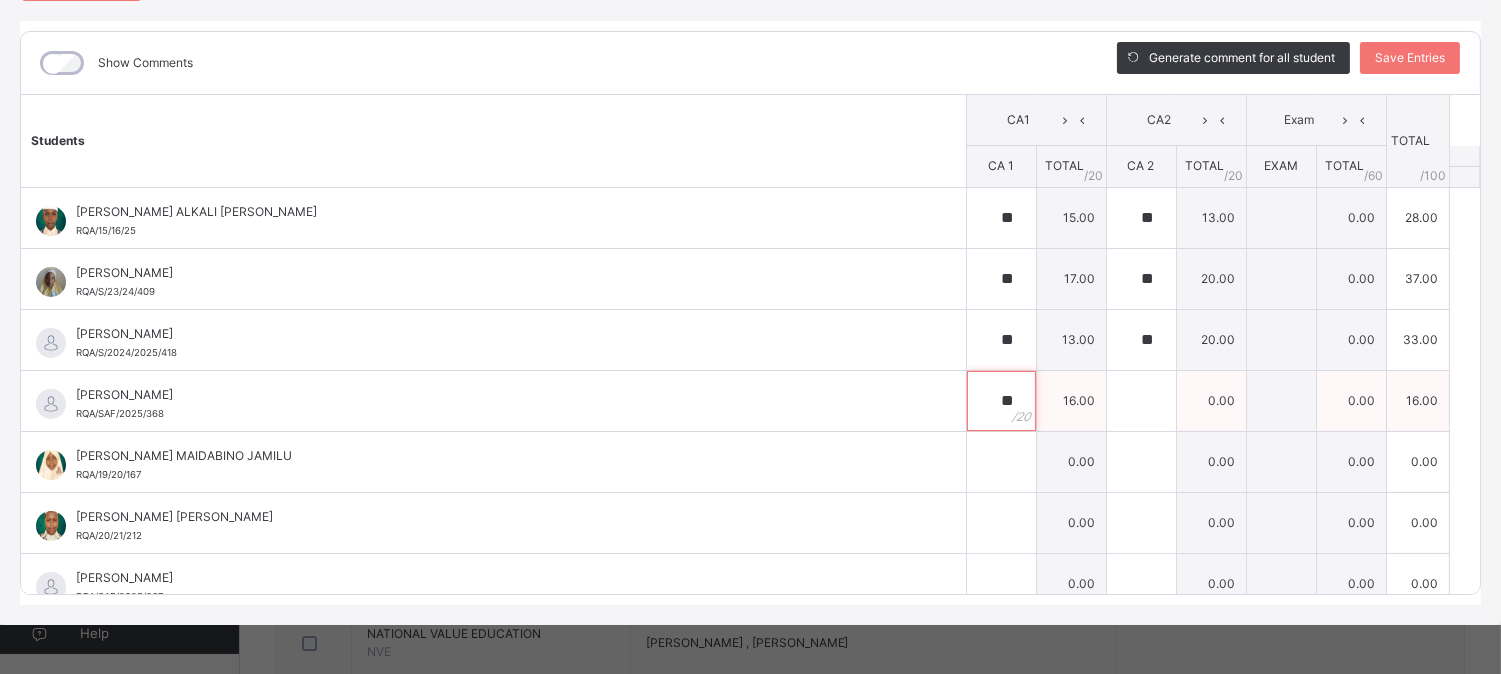 type on "**" 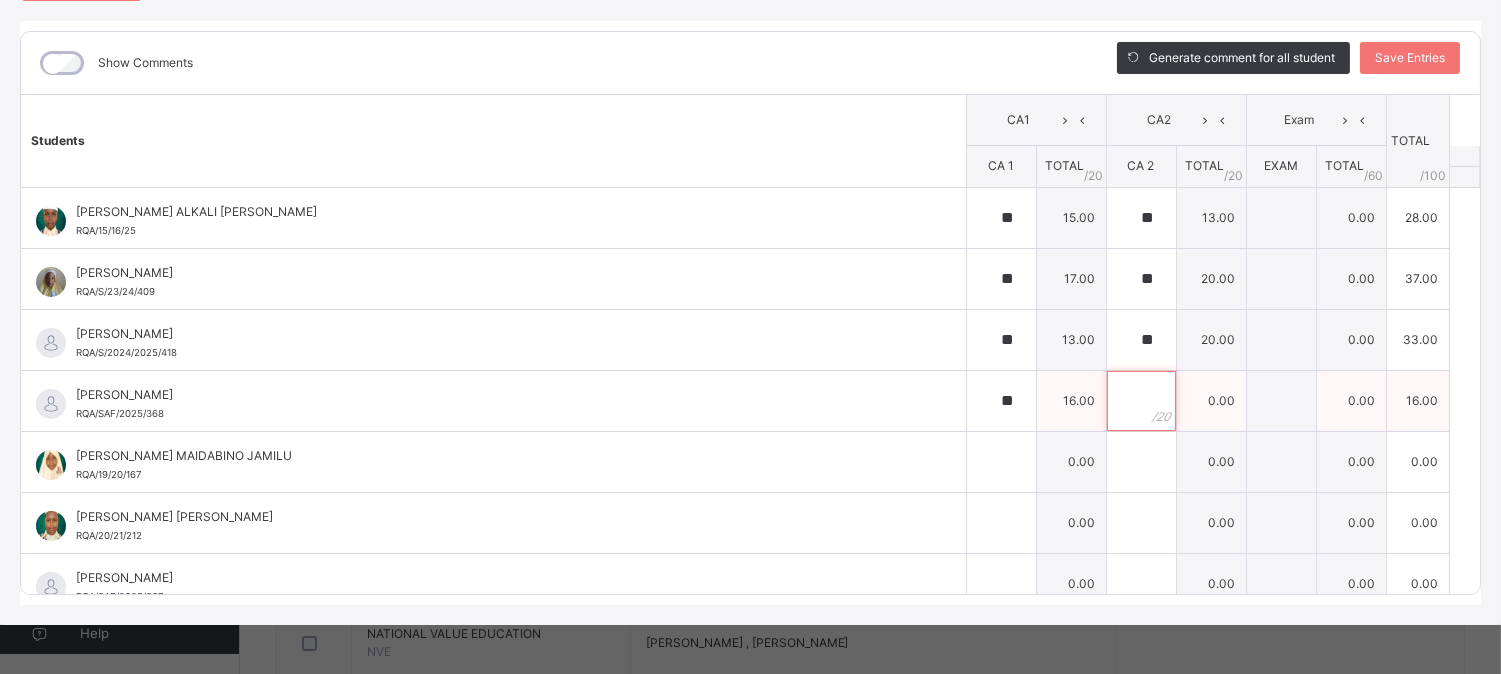 click at bounding box center [1141, 401] 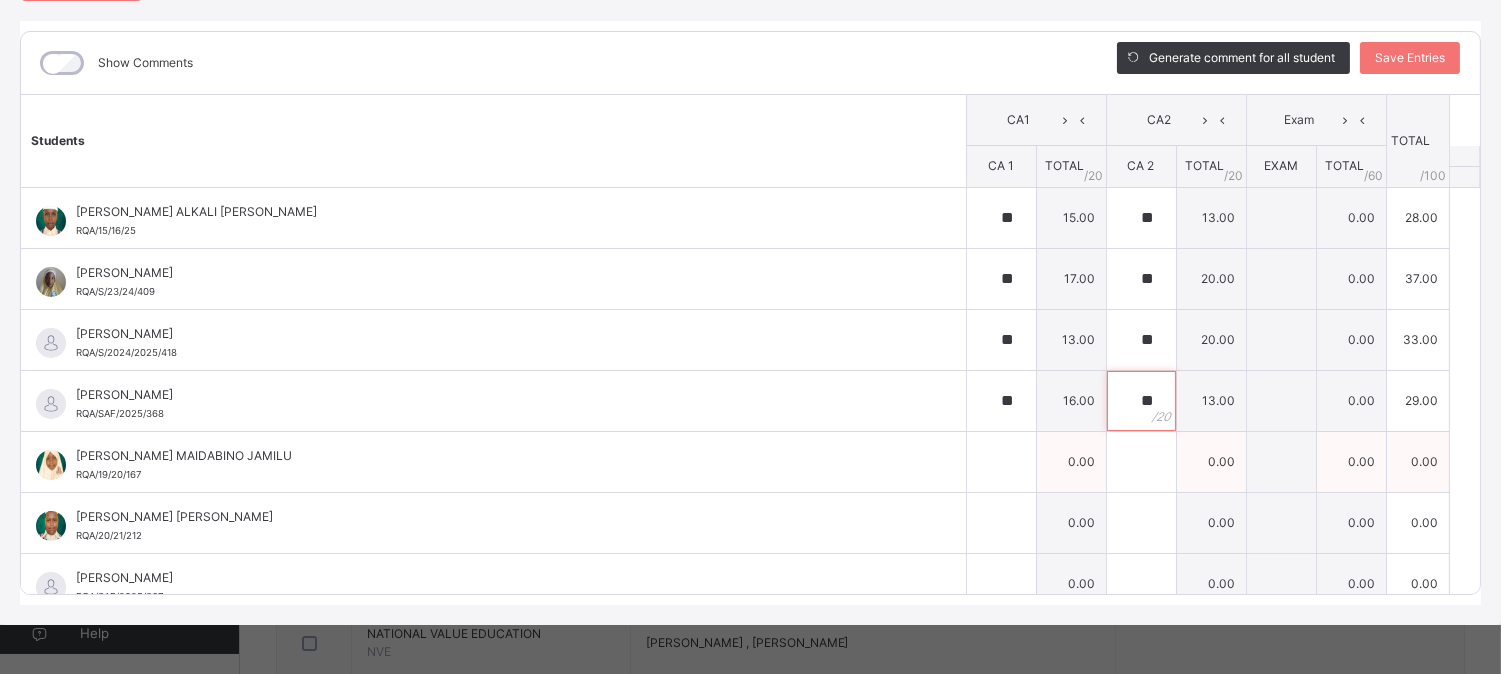 type on "**" 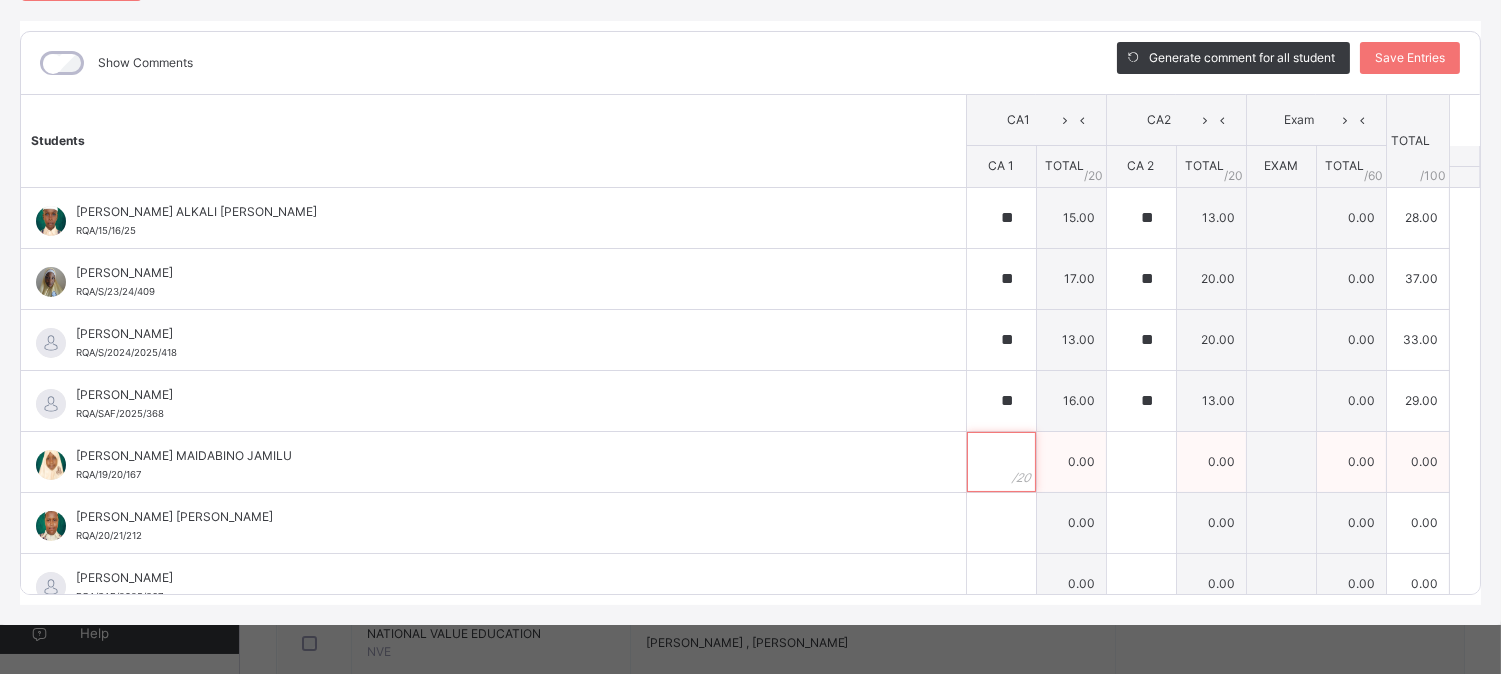 click at bounding box center (1001, 462) 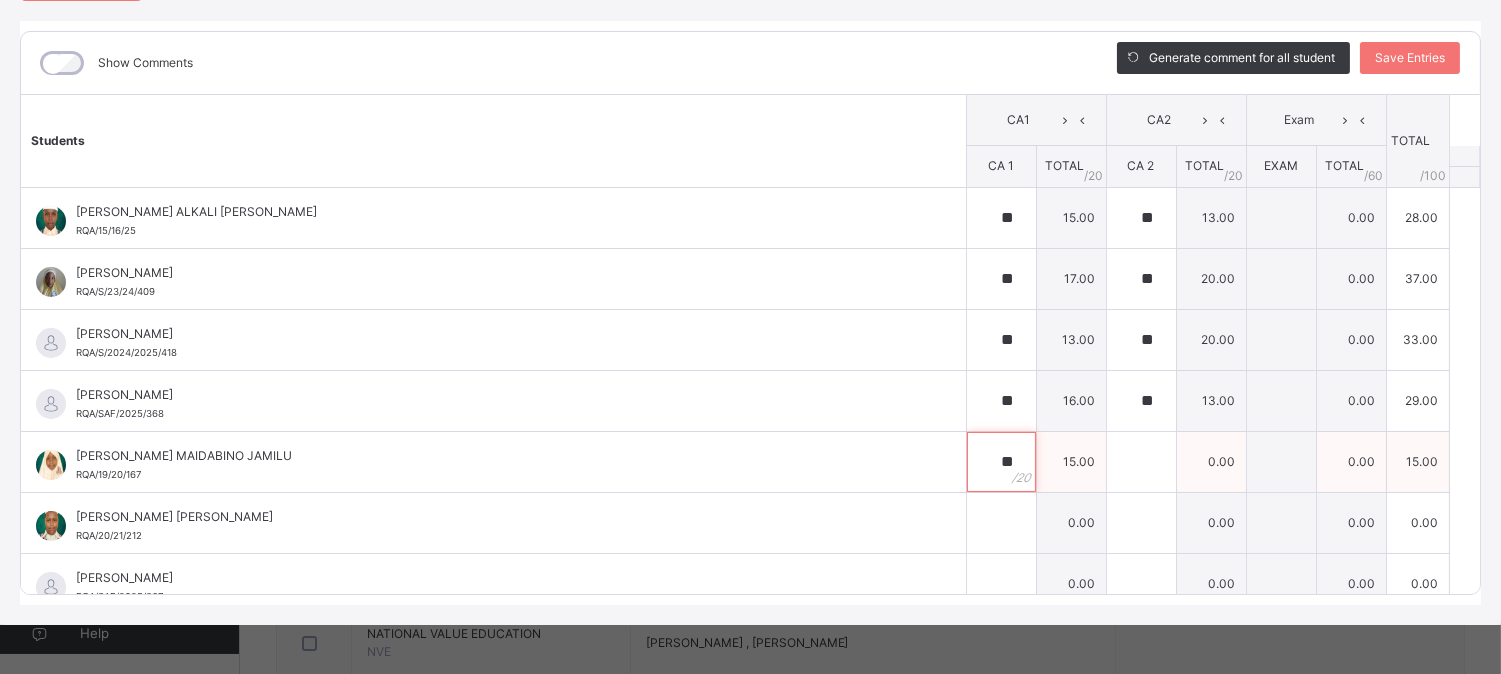 type on "**" 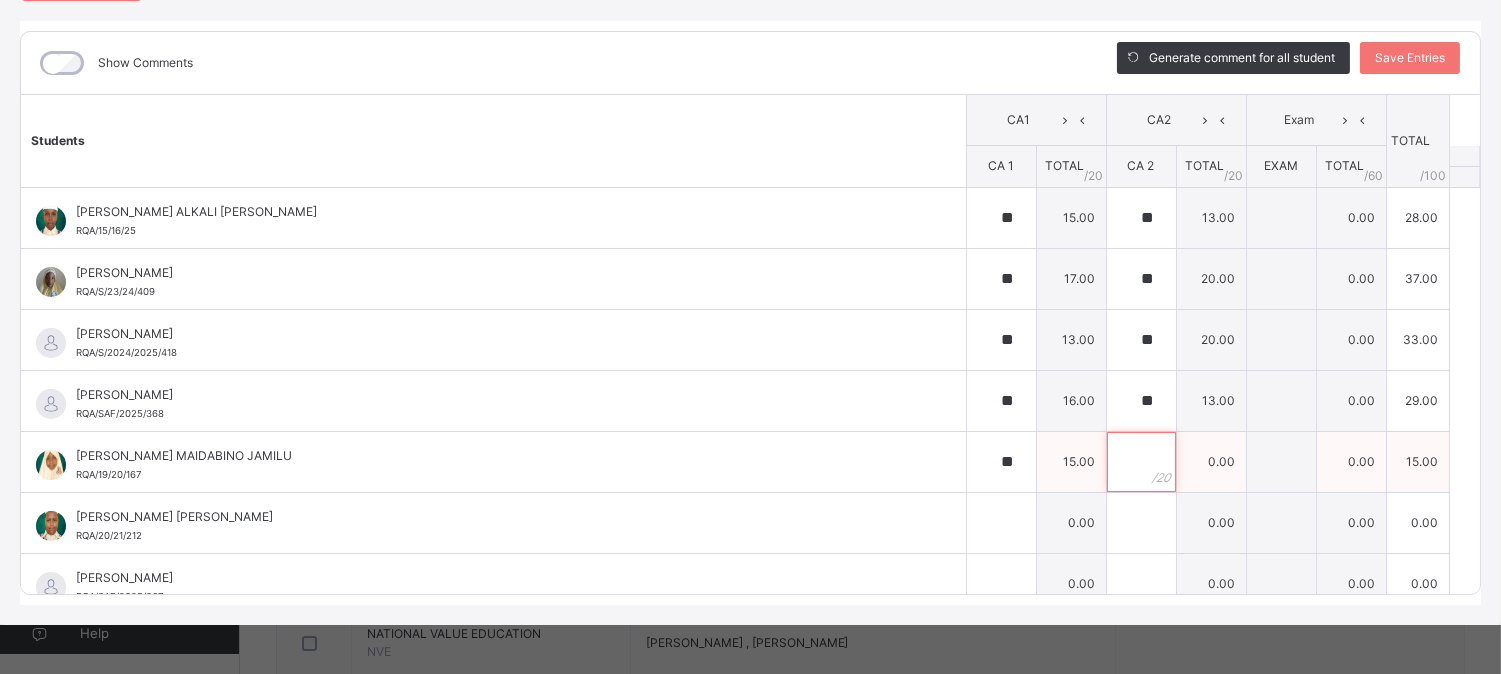 click at bounding box center [1141, 462] 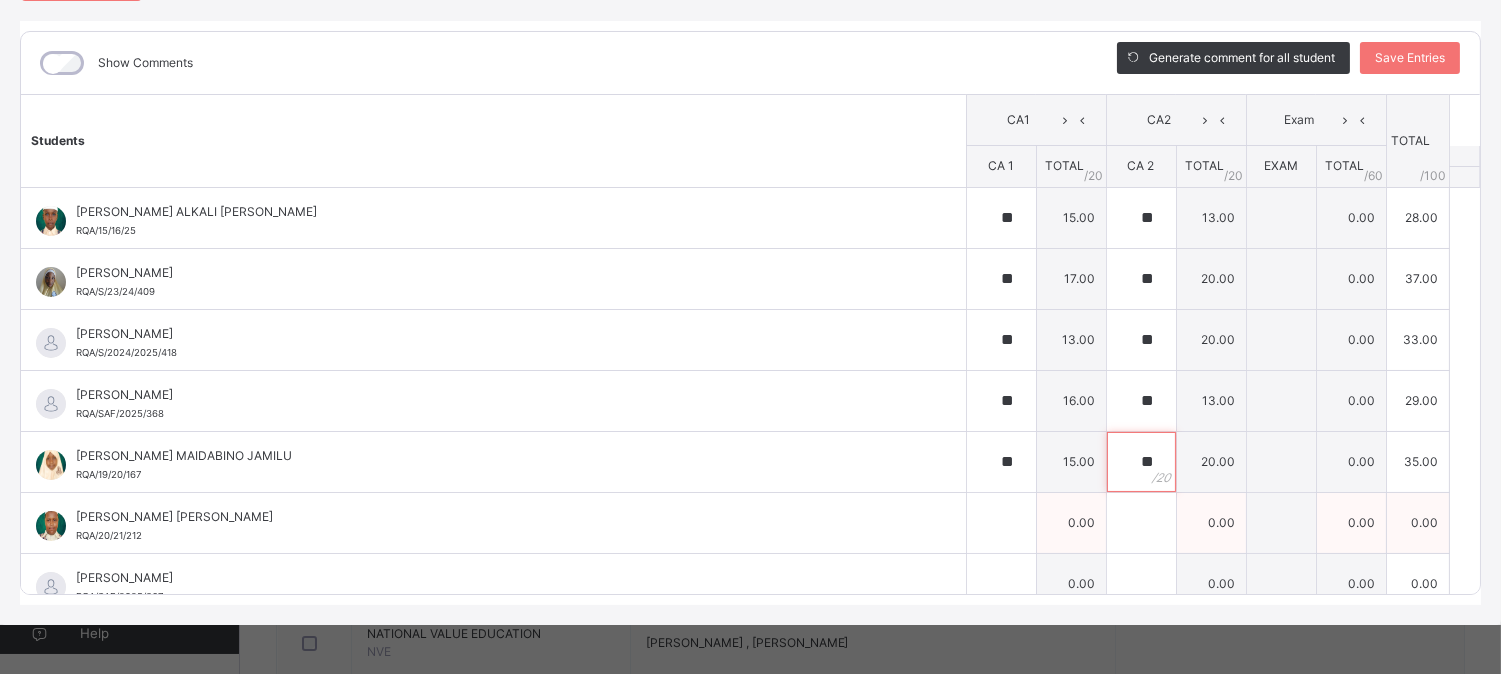 type on "**" 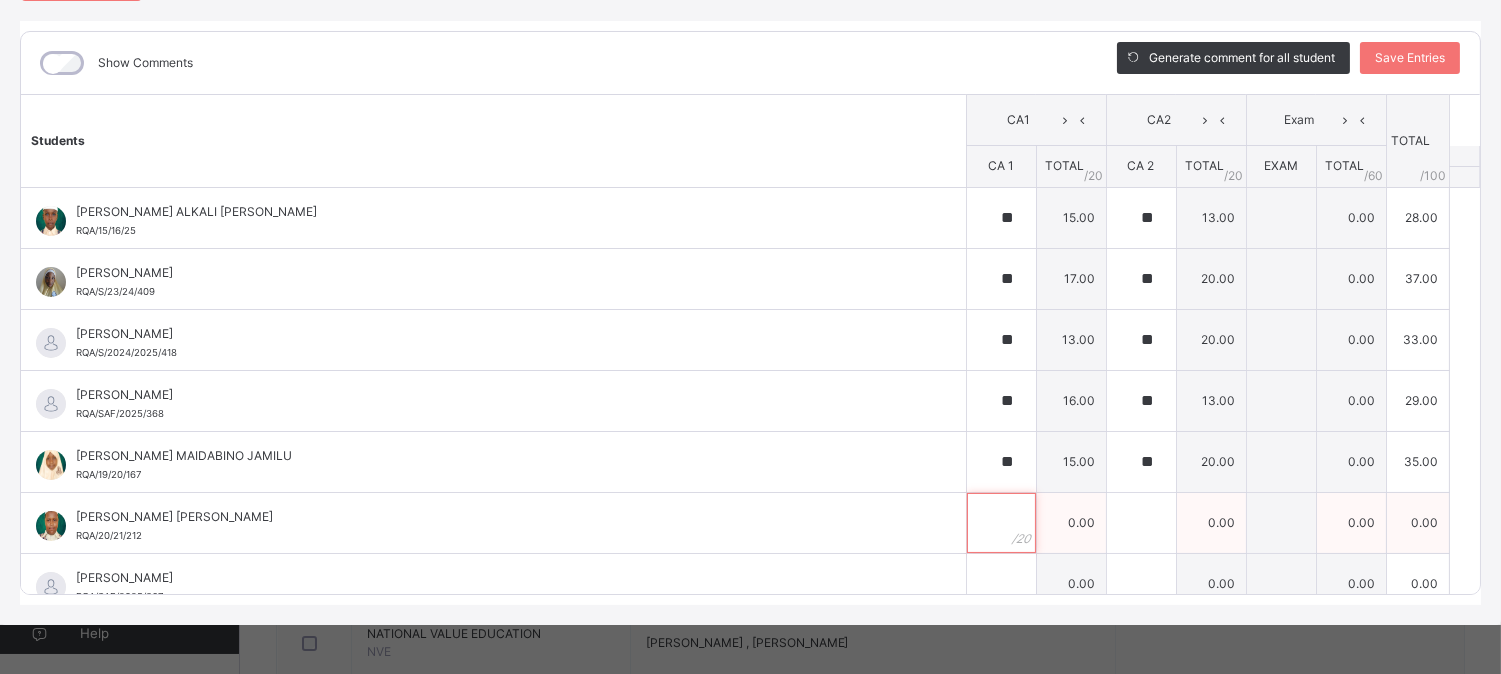 click at bounding box center [1001, 523] 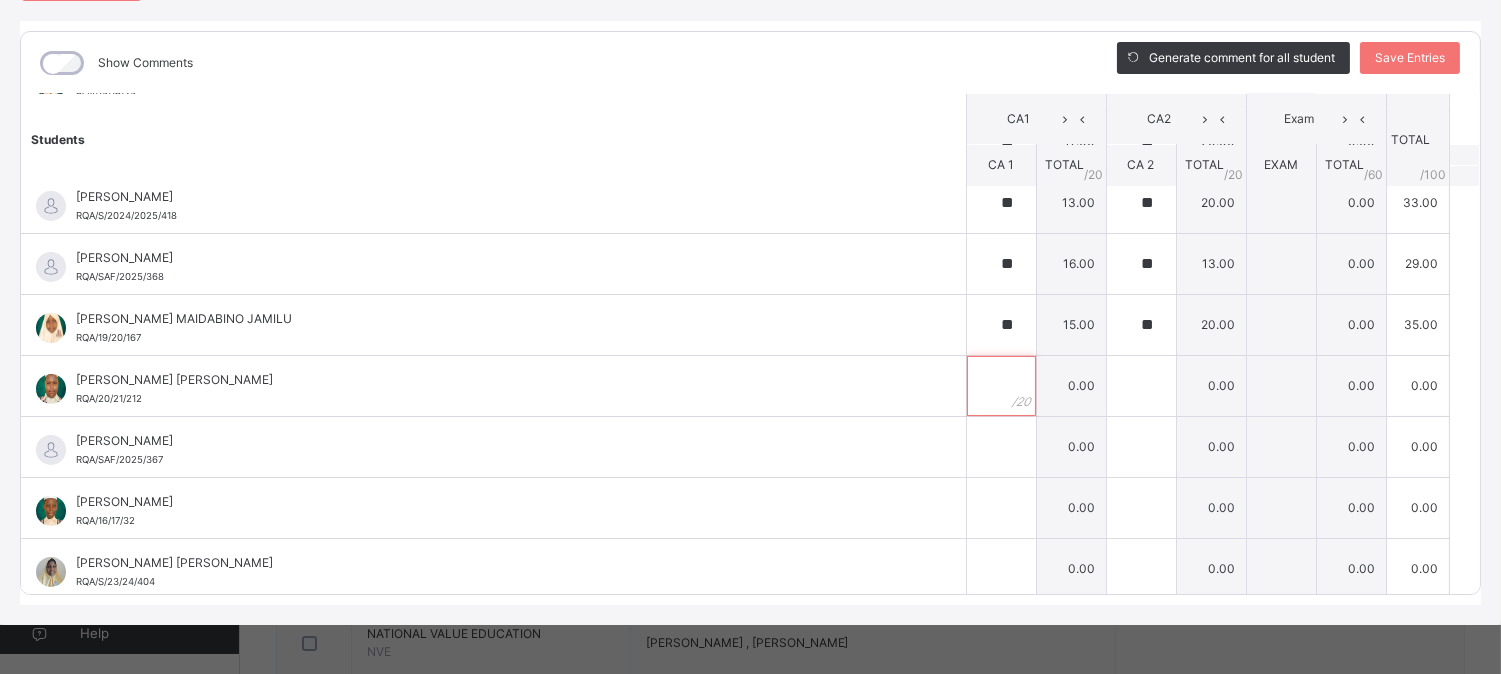 scroll, scrollTop: 144, scrollLeft: 0, axis: vertical 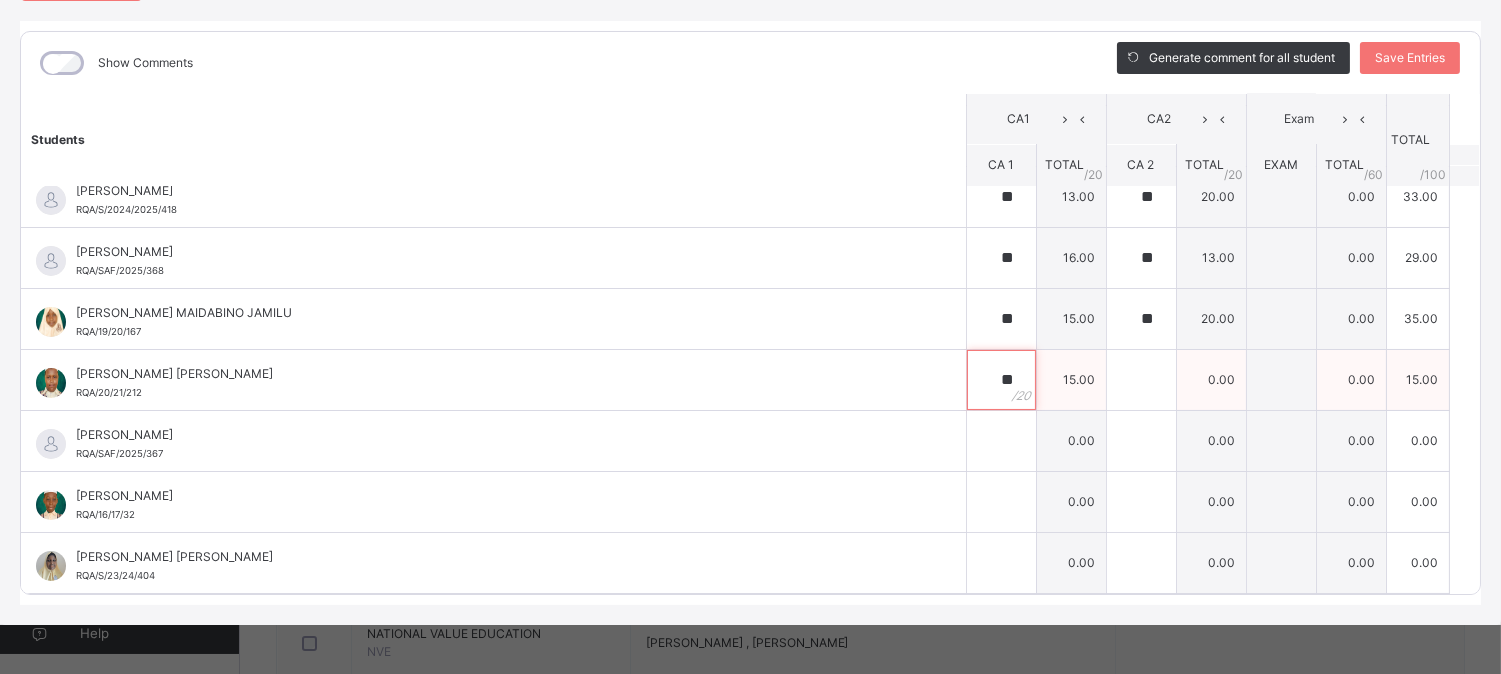 type on "**" 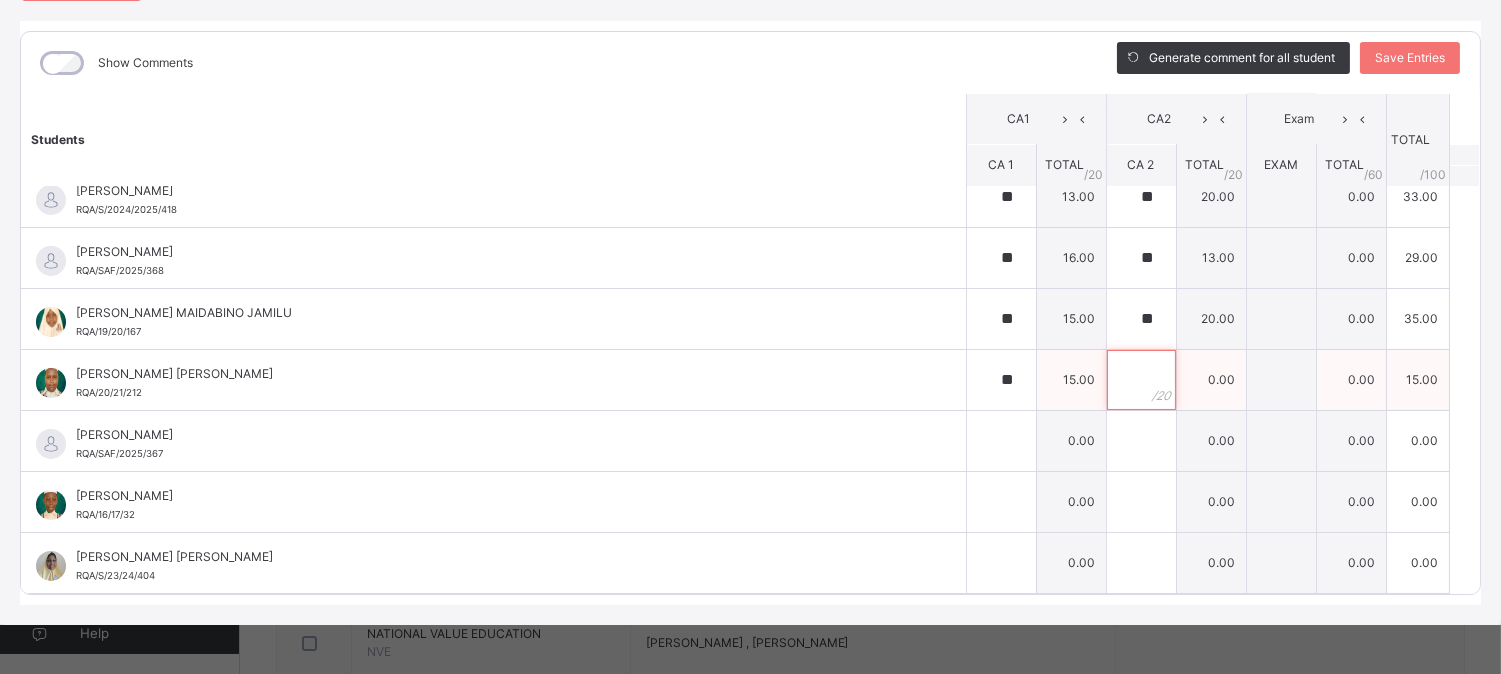 click at bounding box center (1141, 380) 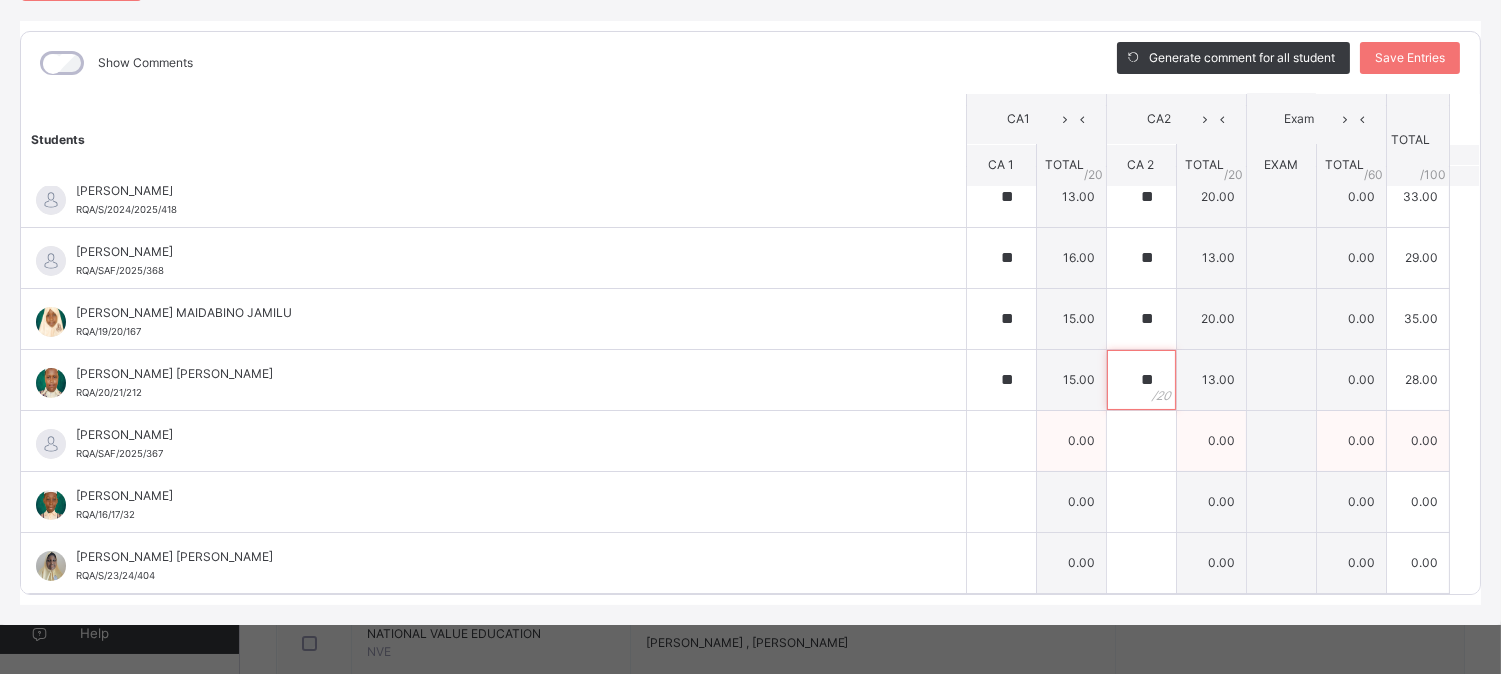 type on "**" 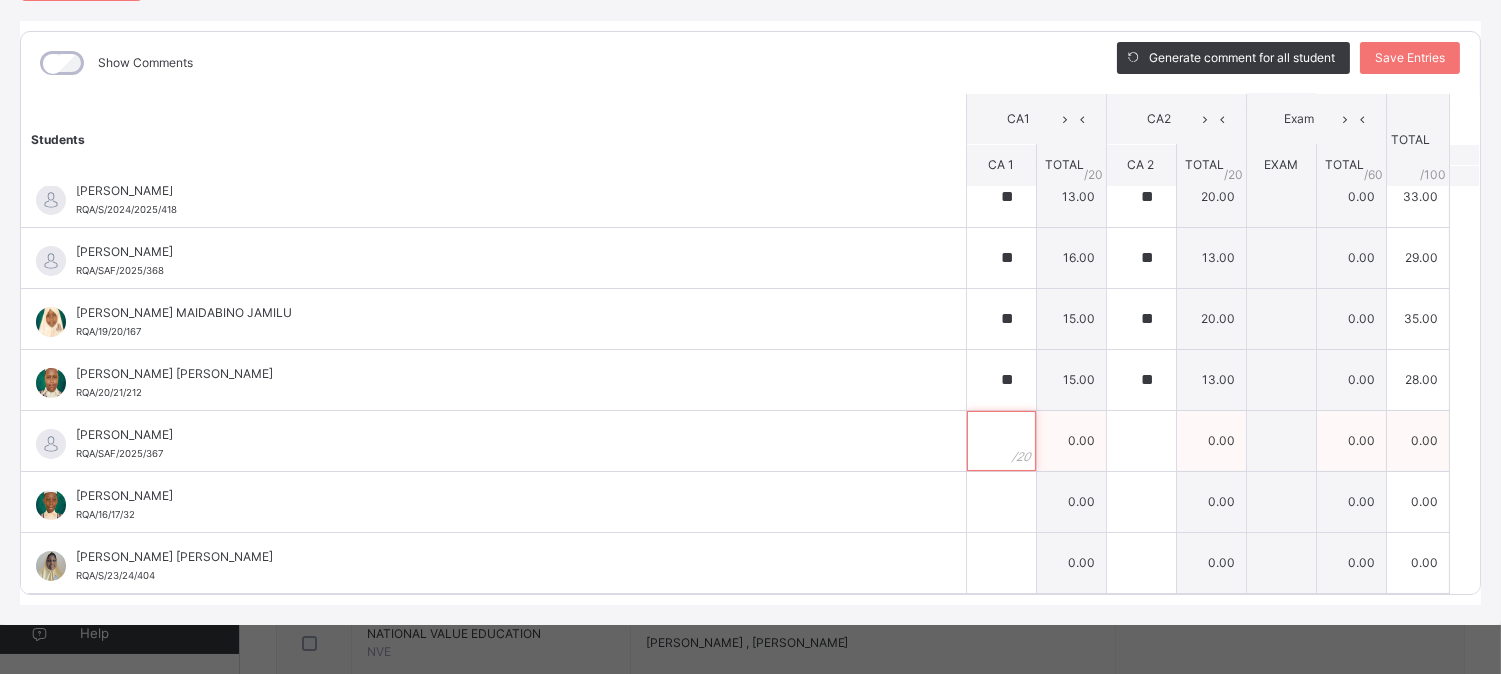 click at bounding box center [1001, 441] 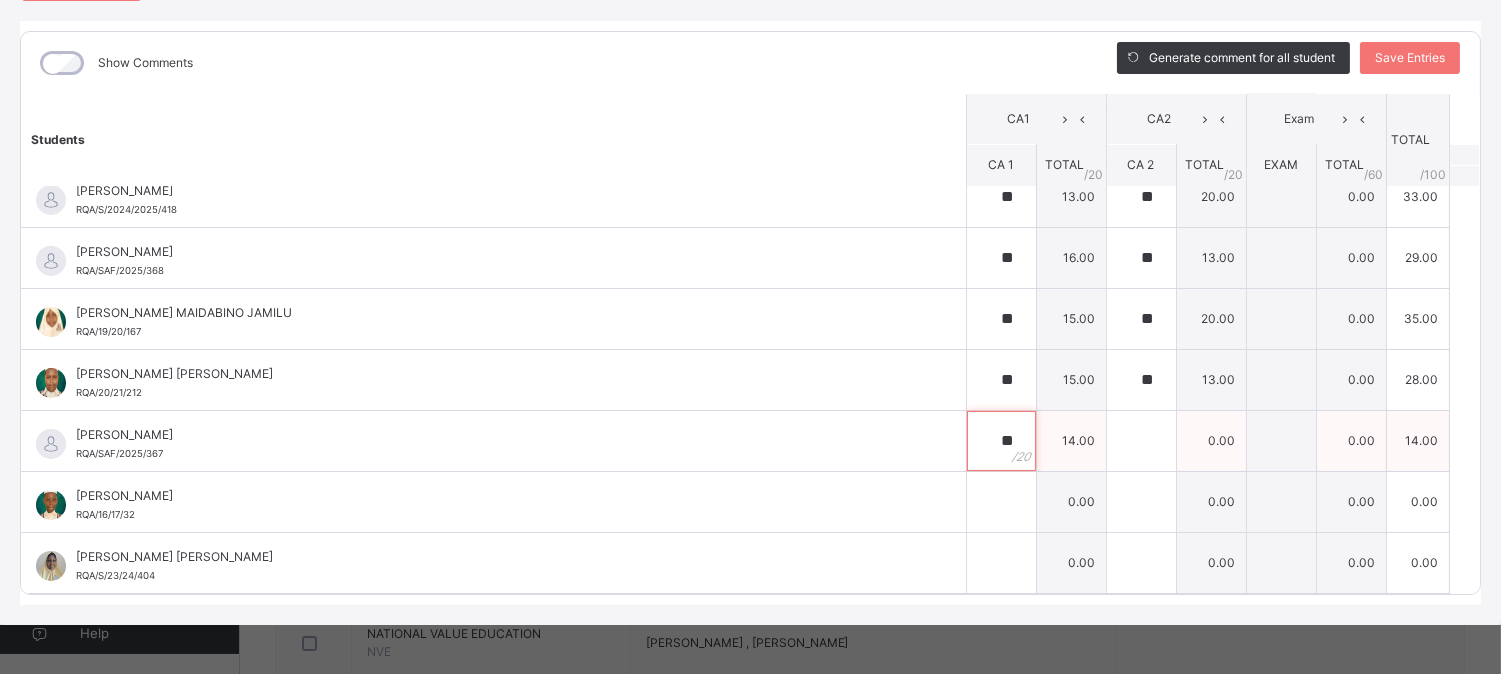 type on "**" 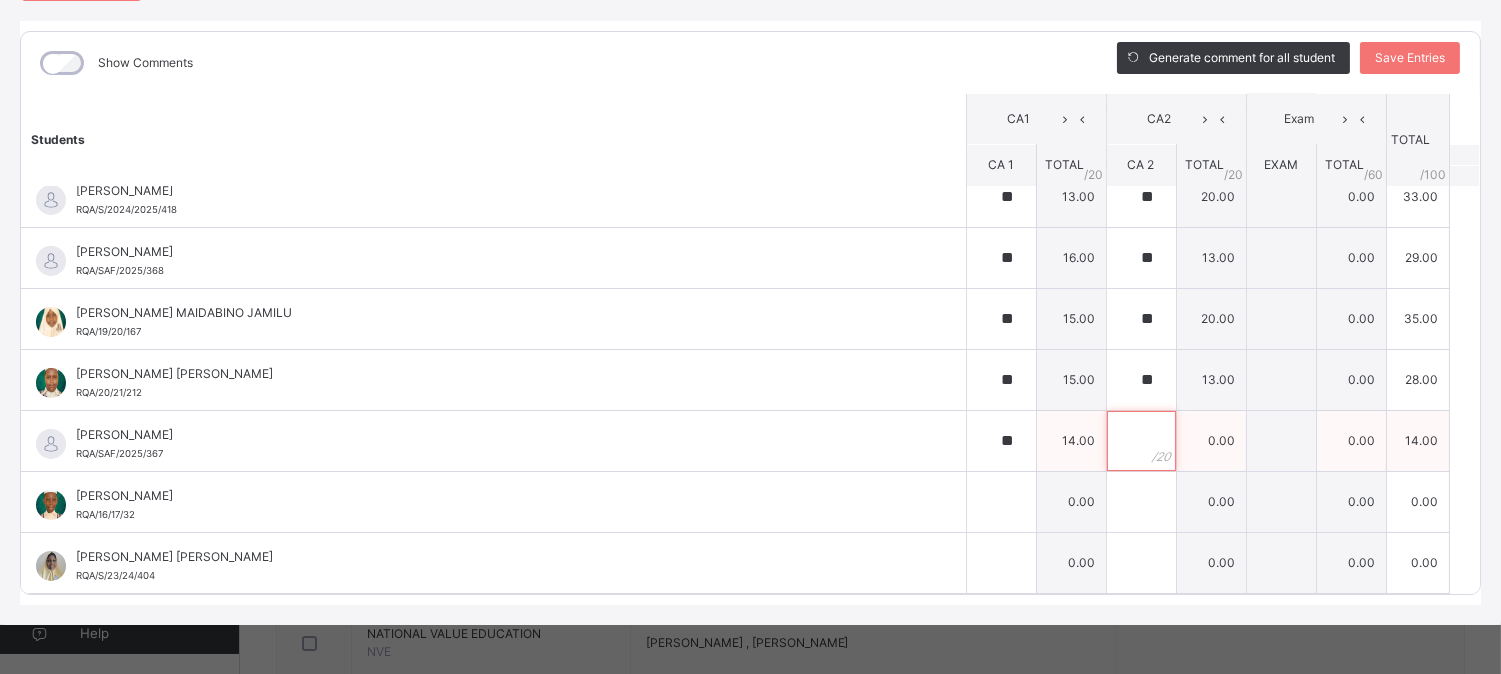 click at bounding box center [1141, 441] 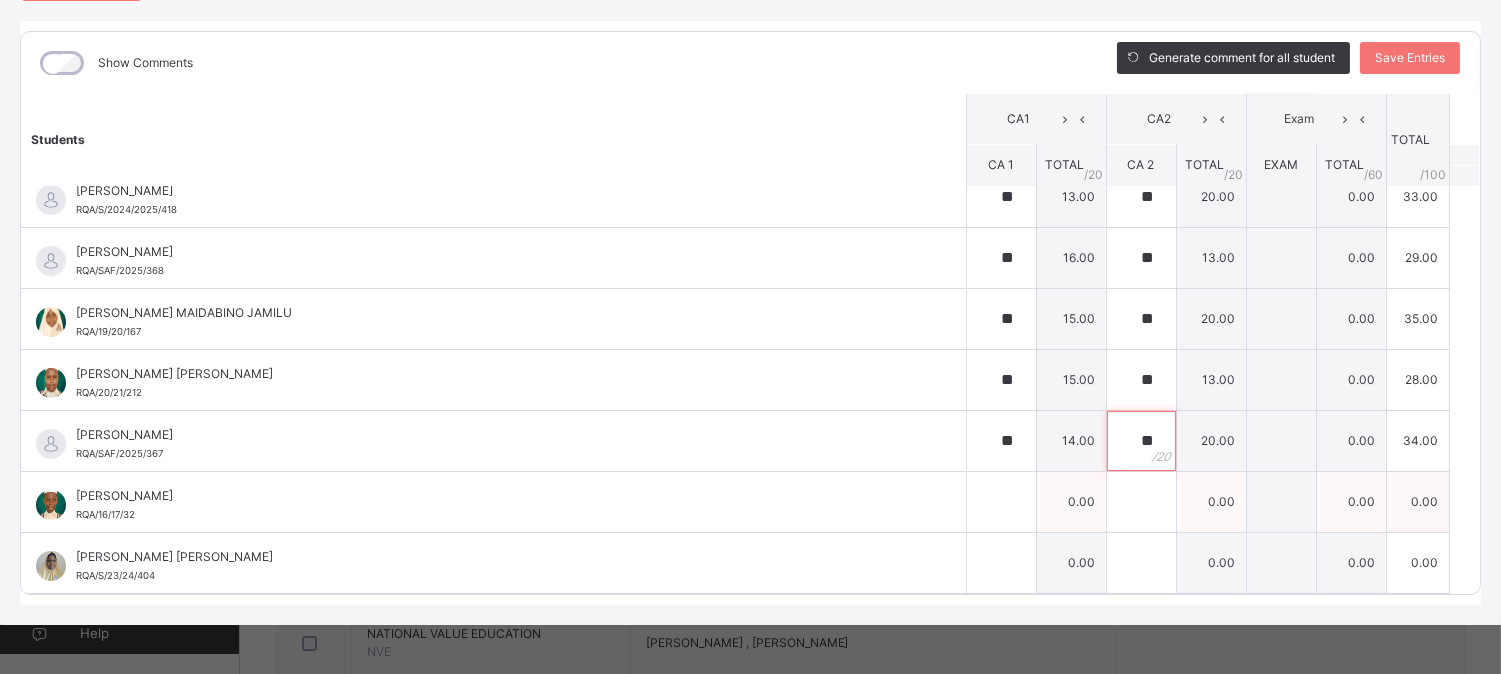 type on "**" 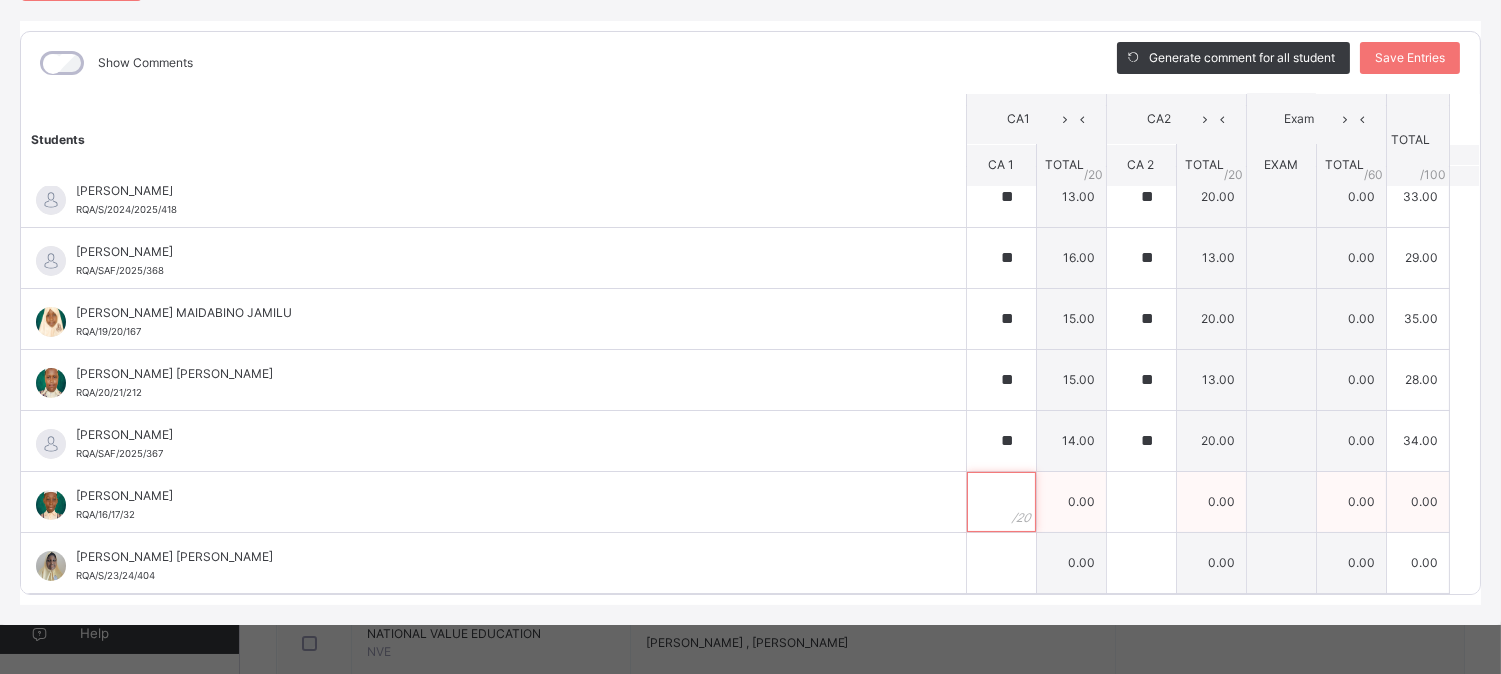 click at bounding box center [1001, 502] 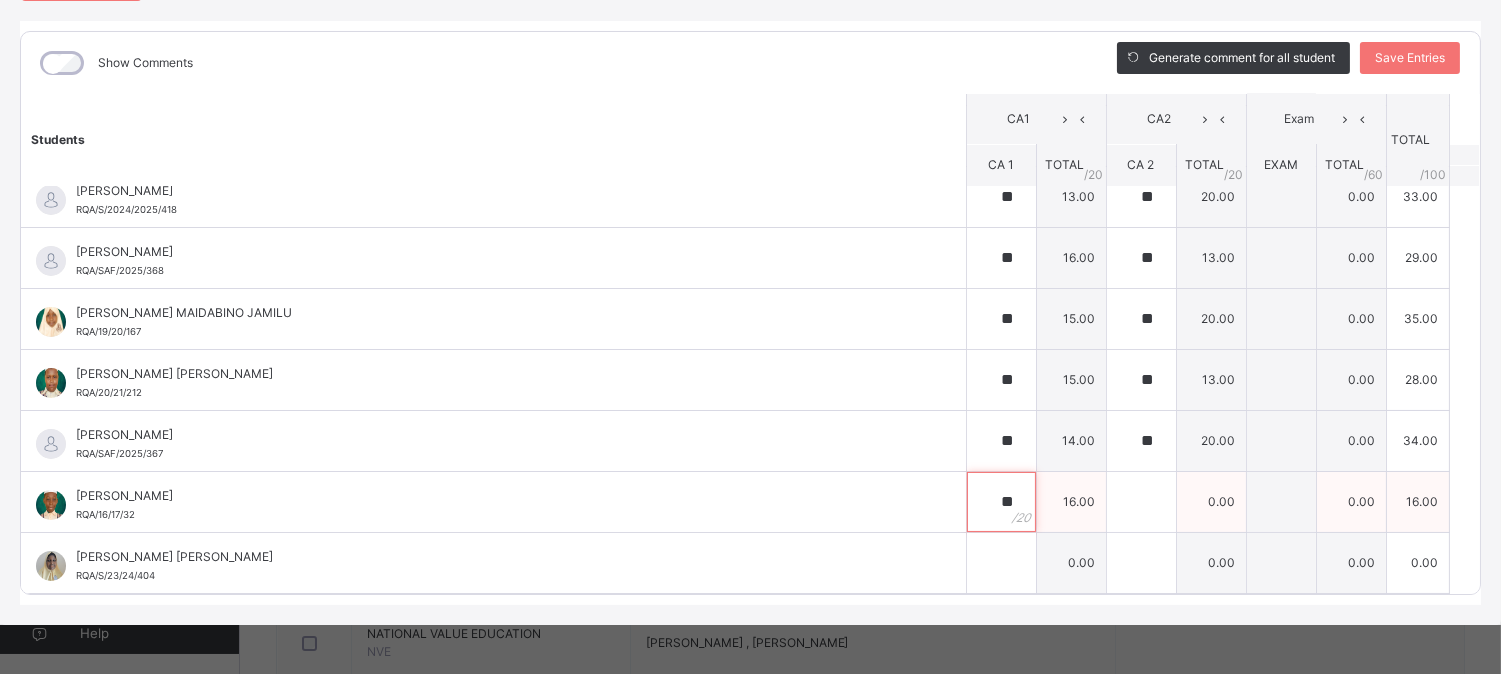 type on "**" 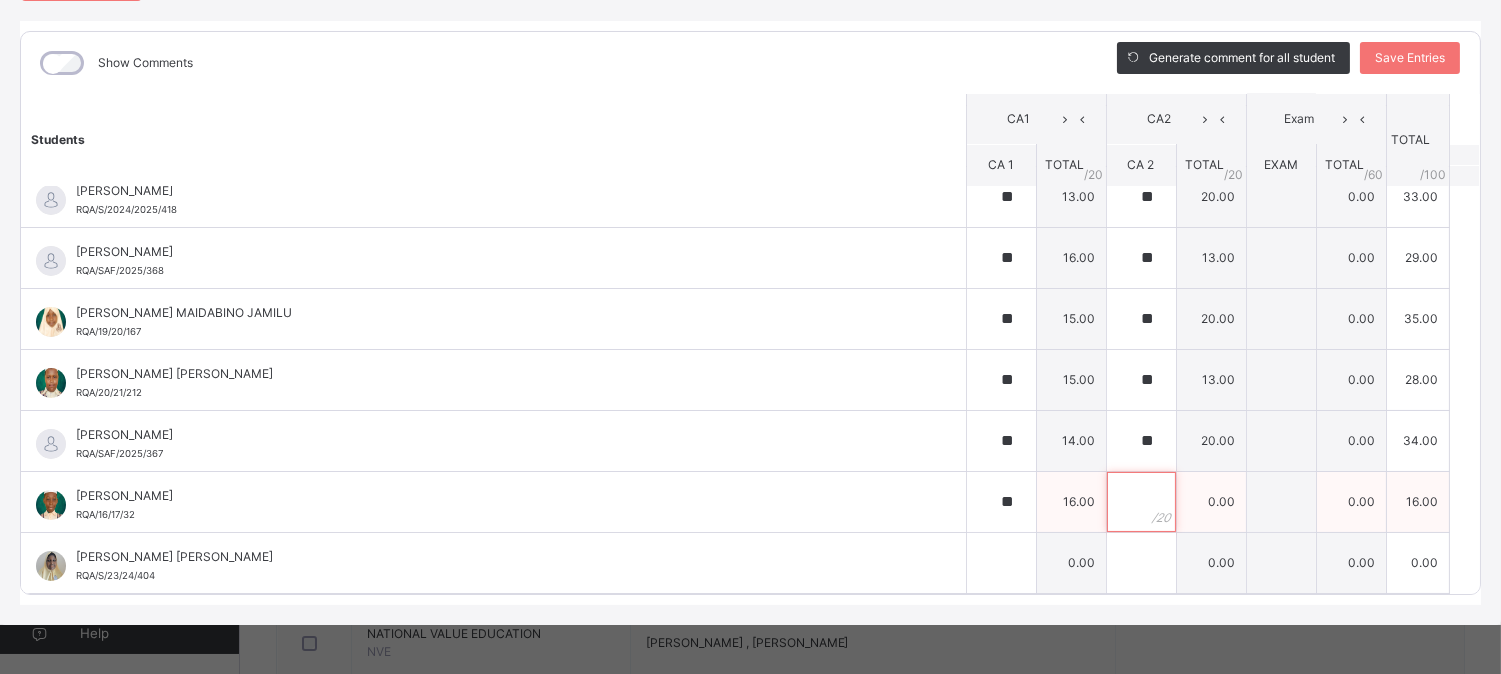 click at bounding box center (1141, 502) 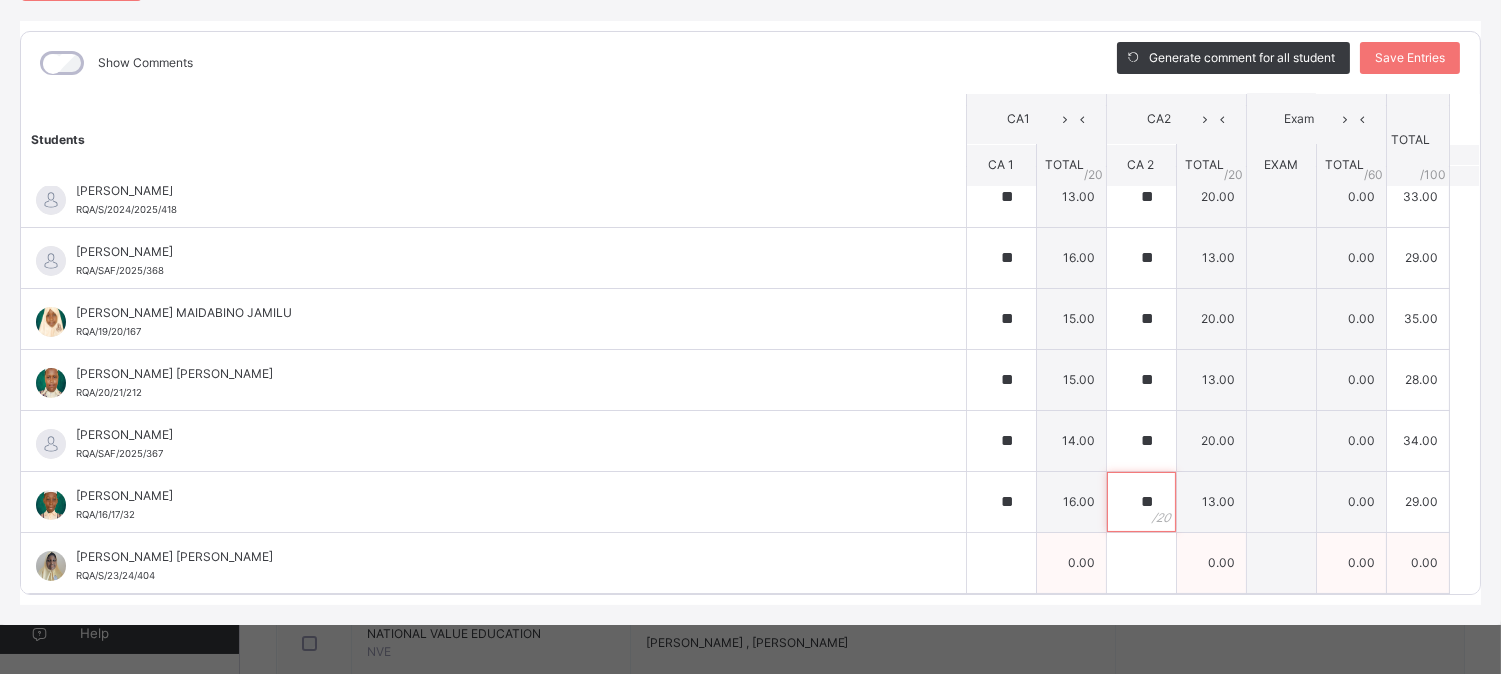 type on "**" 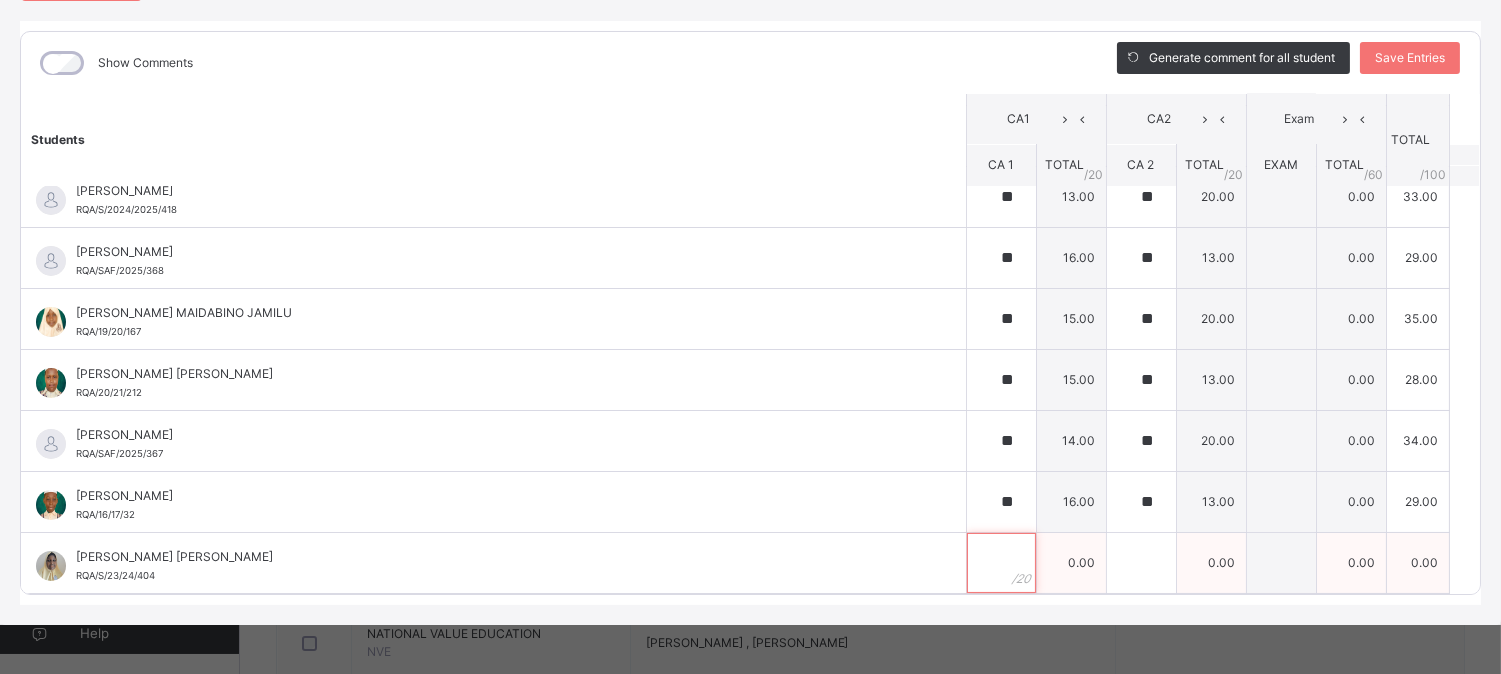 click at bounding box center [1001, 563] 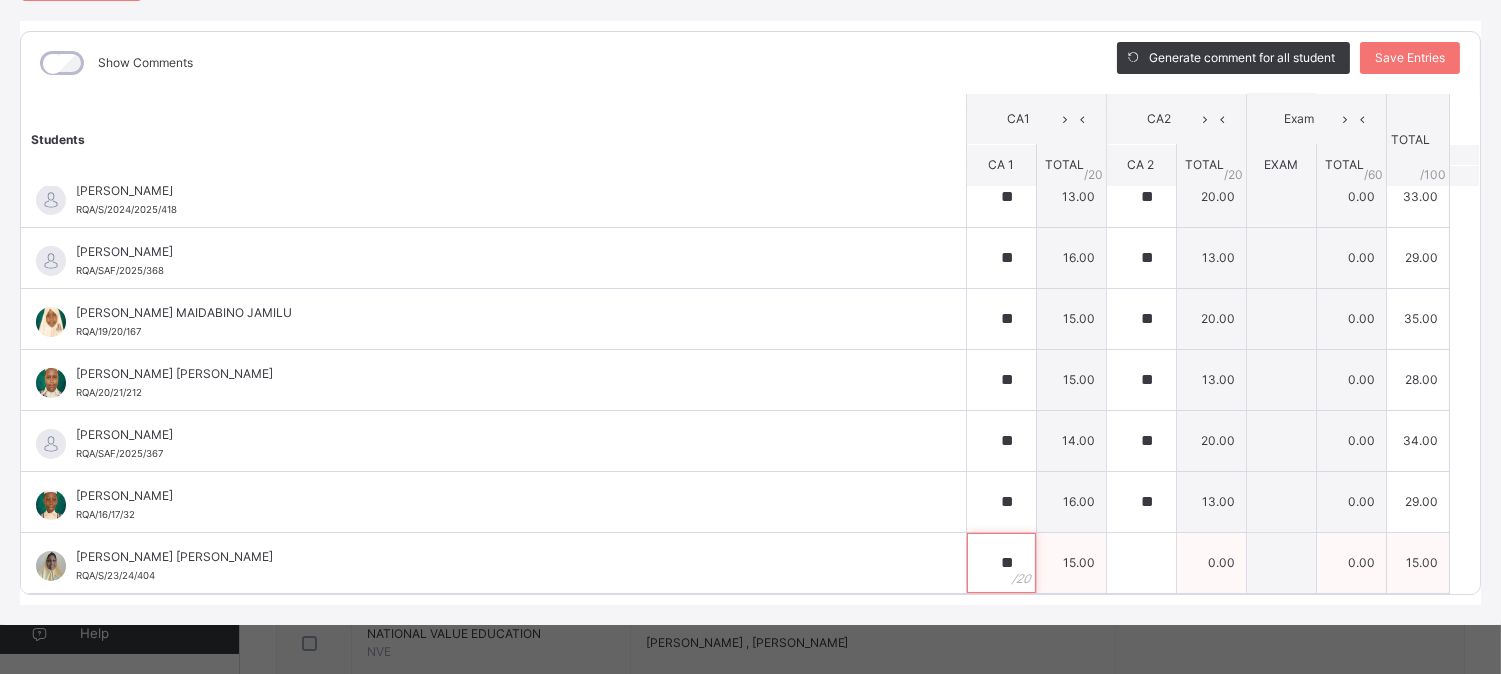 type on "**" 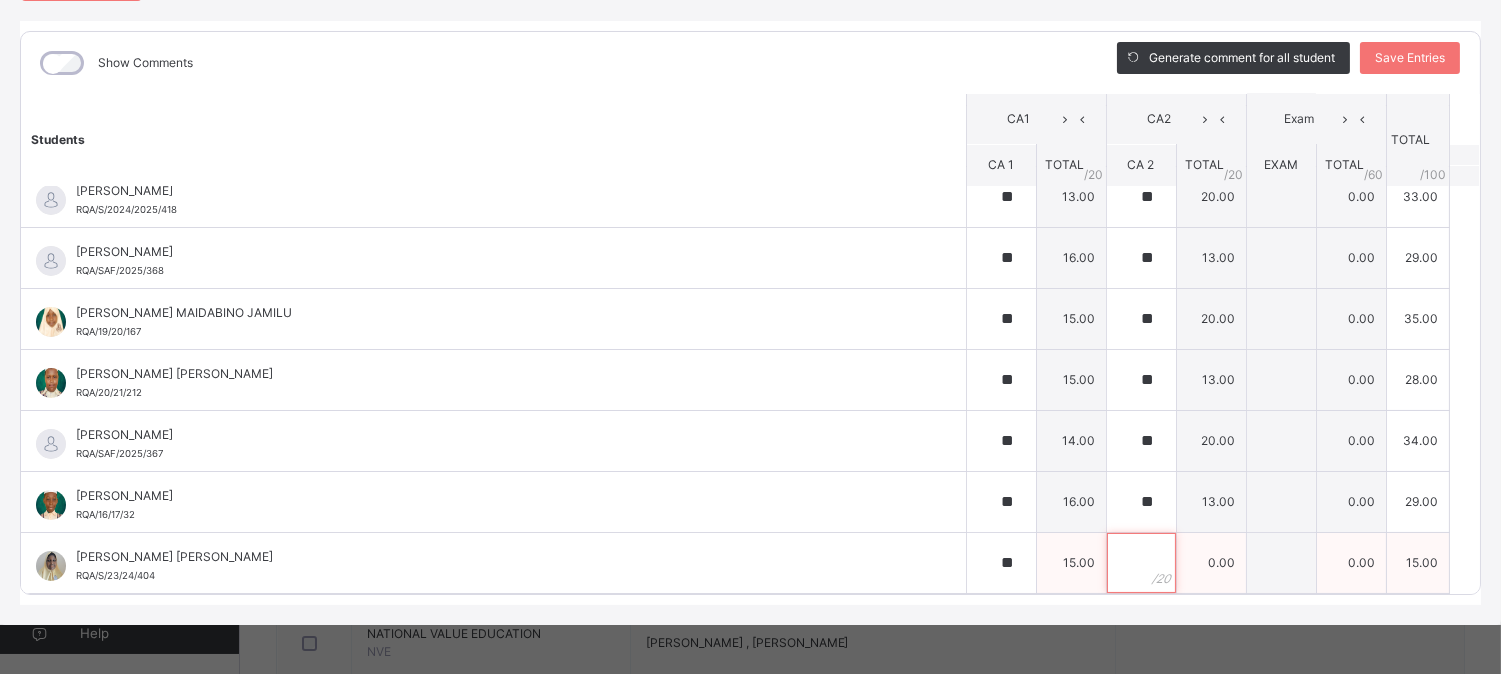 click at bounding box center [1141, 563] 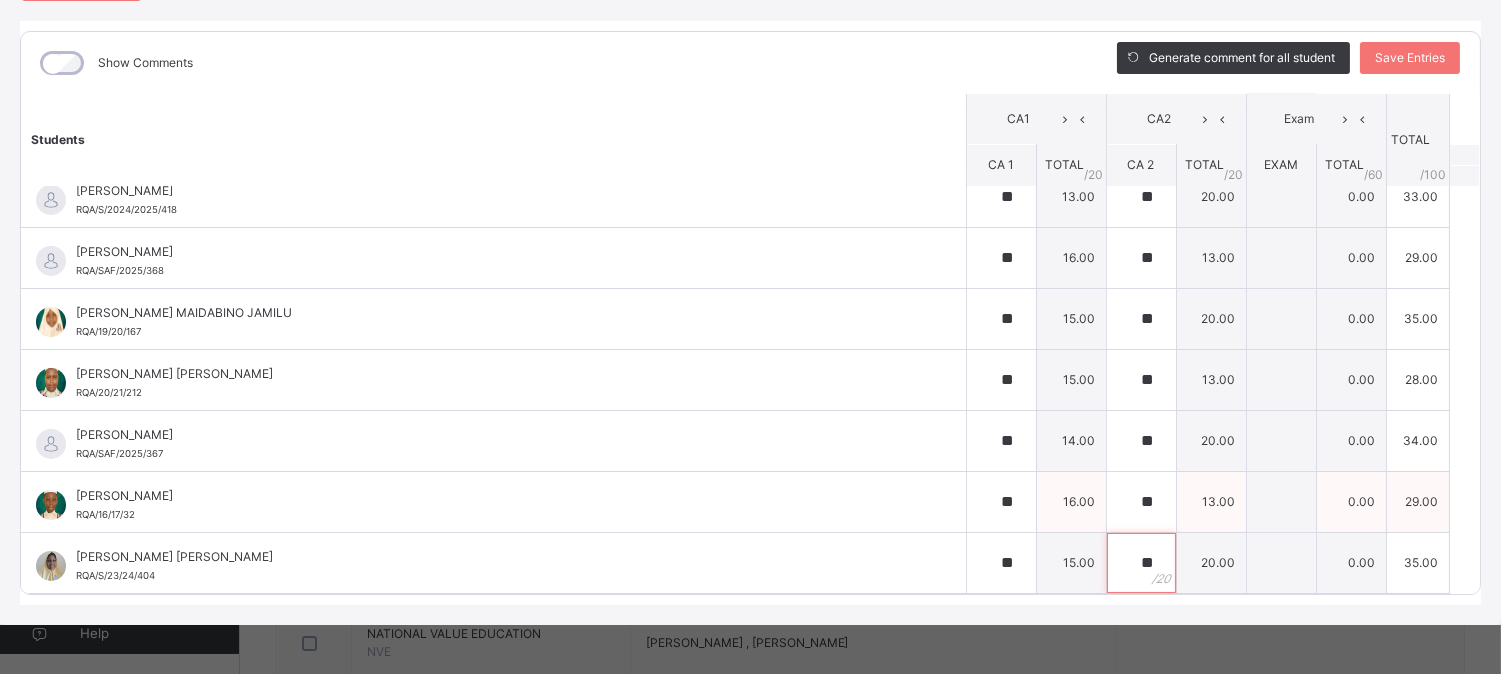 type on "**" 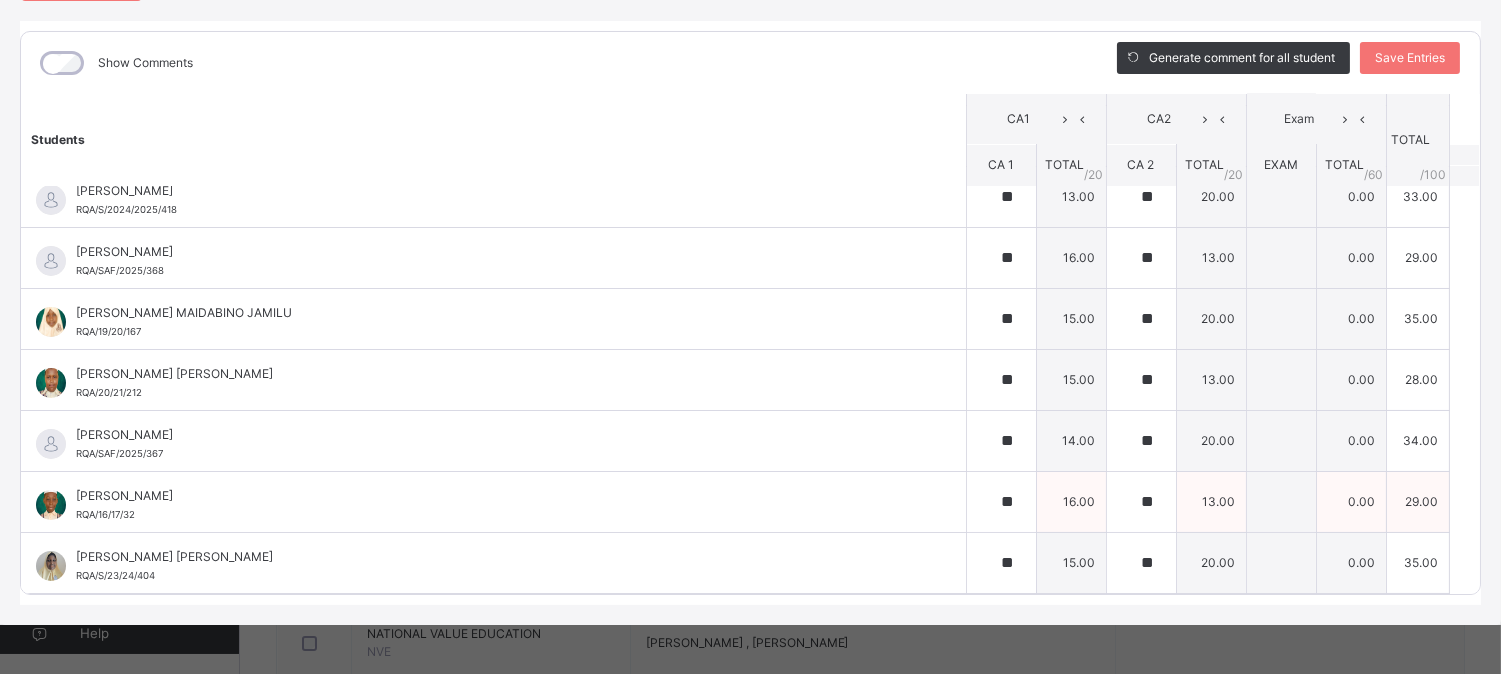 click on "16.00" at bounding box center (1071, 501) 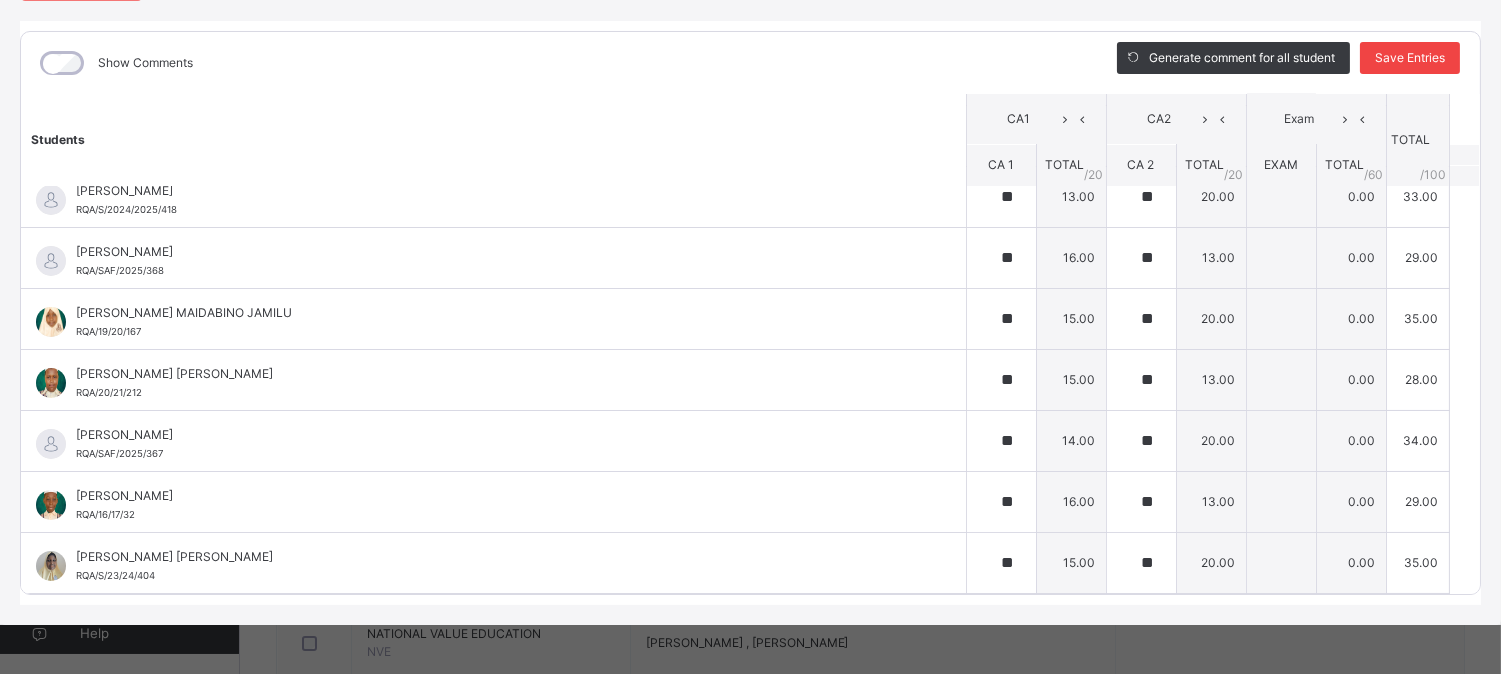 click on "Save Entries" at bounding box center [1410, 58] 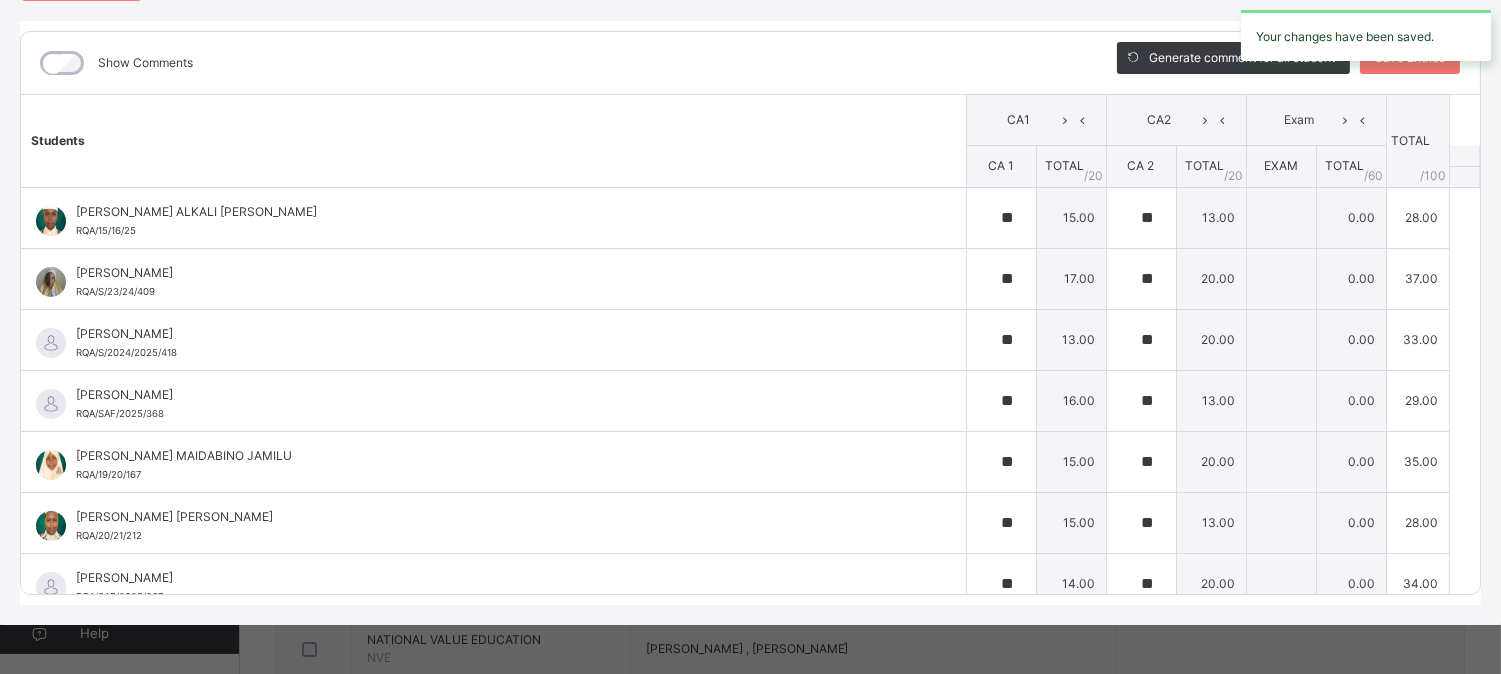type on "**" 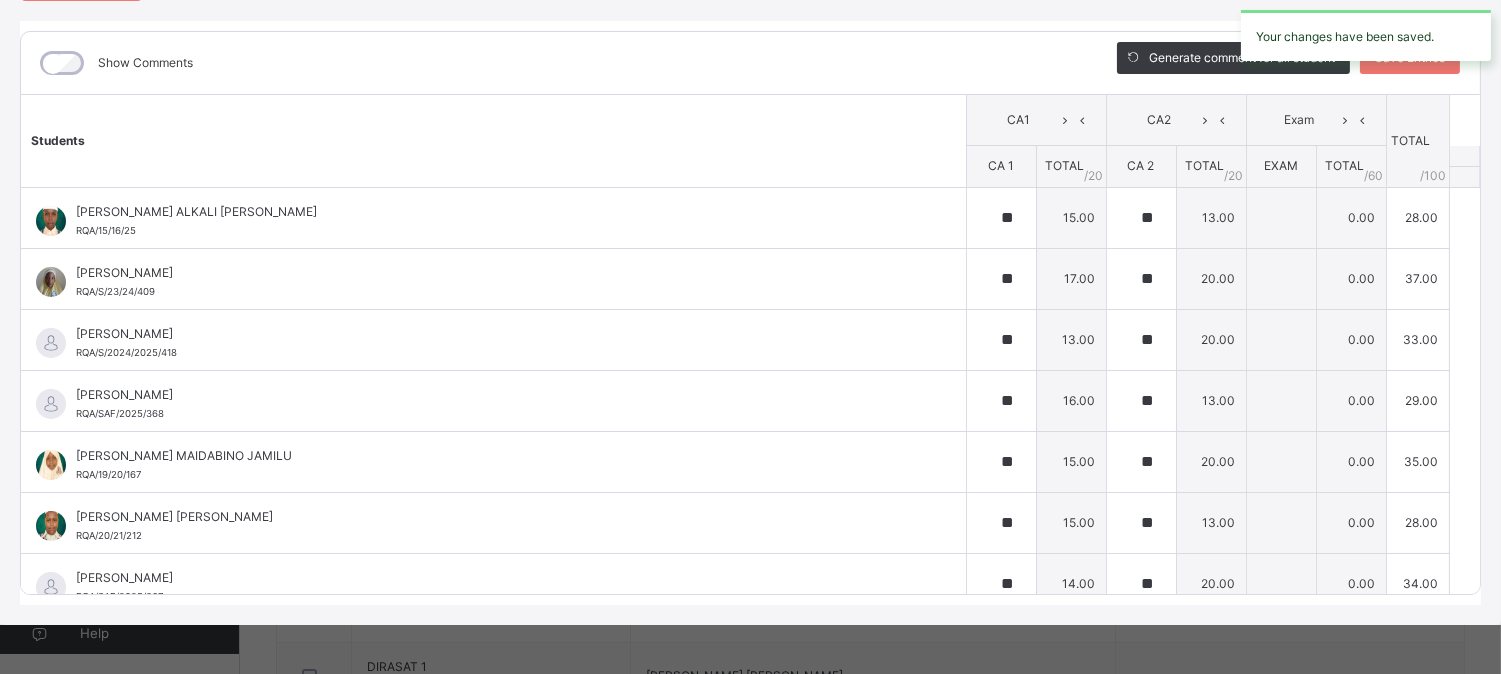scroll, scrollTop: 114, scrollLeft: 0, axis: vertical 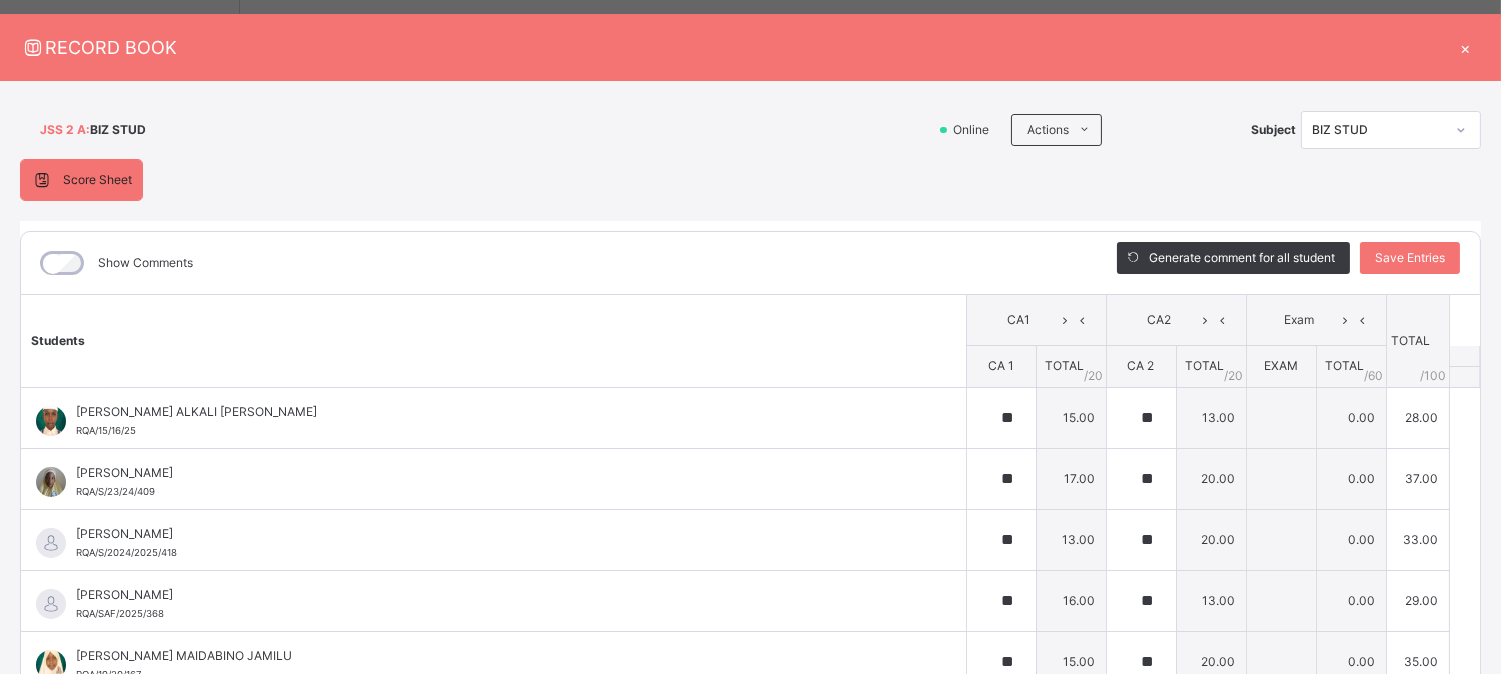 click on "×" at bounding box center (1466, 47) 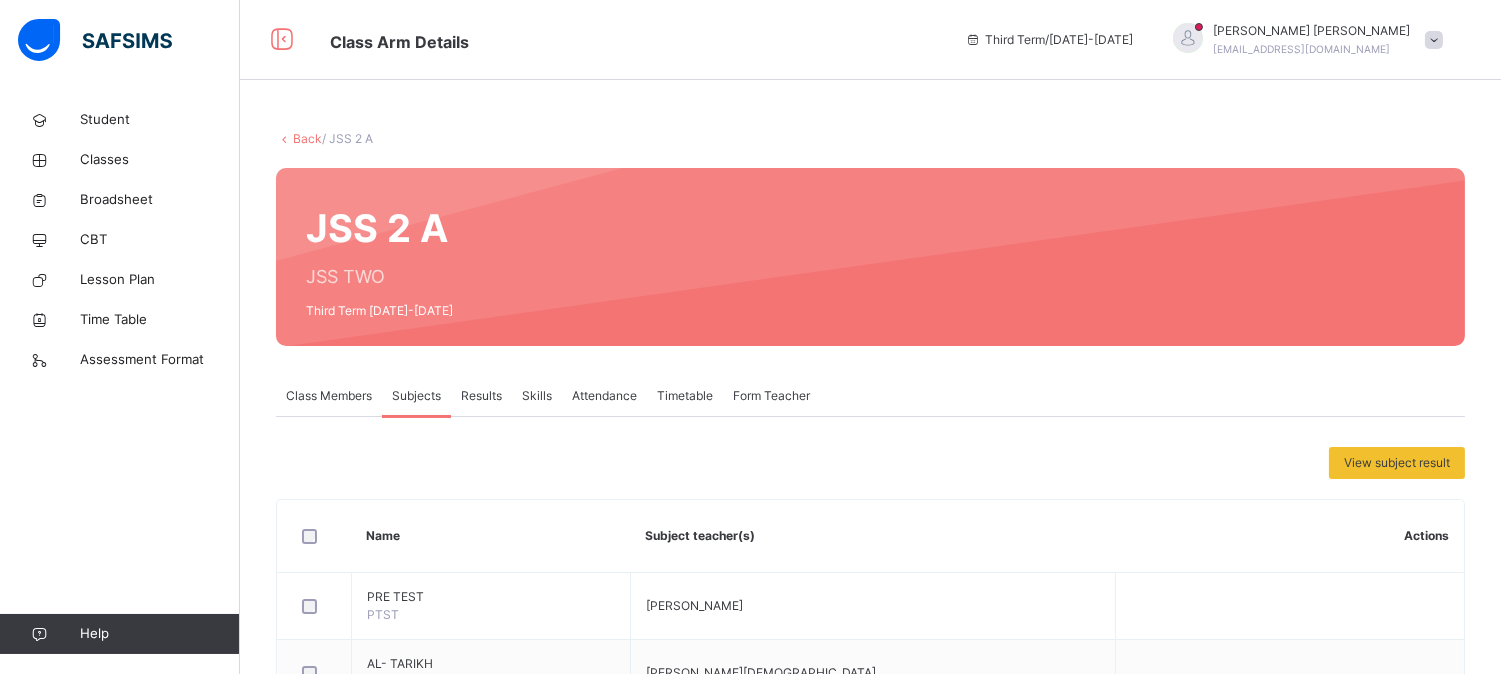 click on "Back" at bounding box center (307, 138) 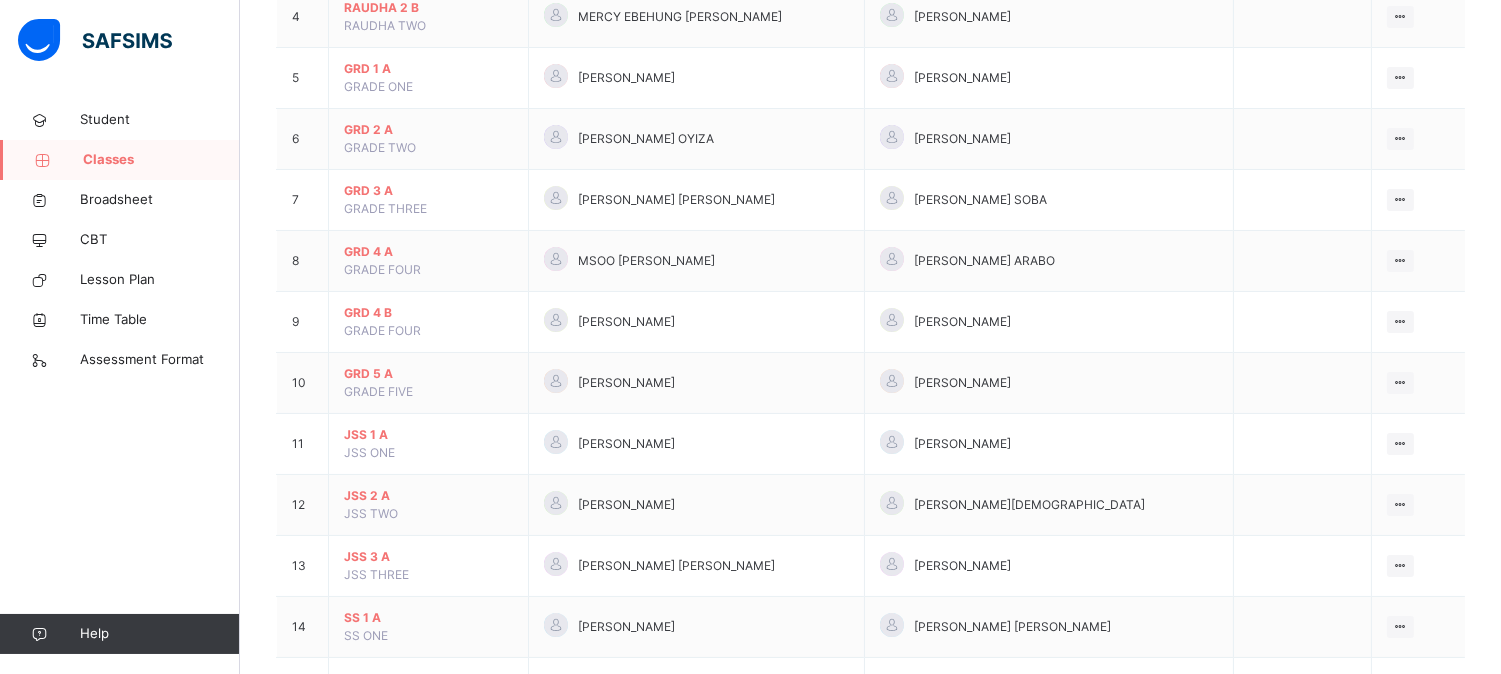 scroll, scrollTop: 444, scrollLeft: 0, axis: vertical 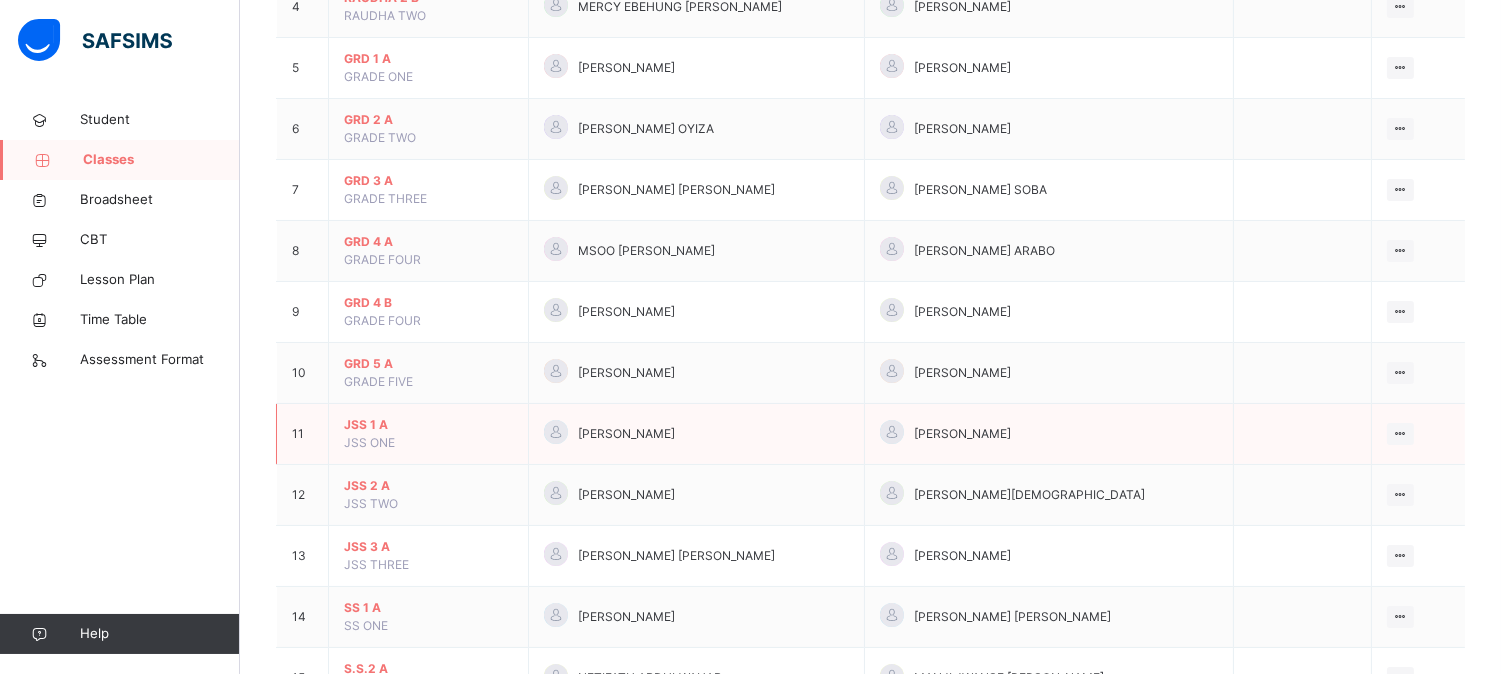 click on "JSS 1    A" at bounding box center [428, 425] 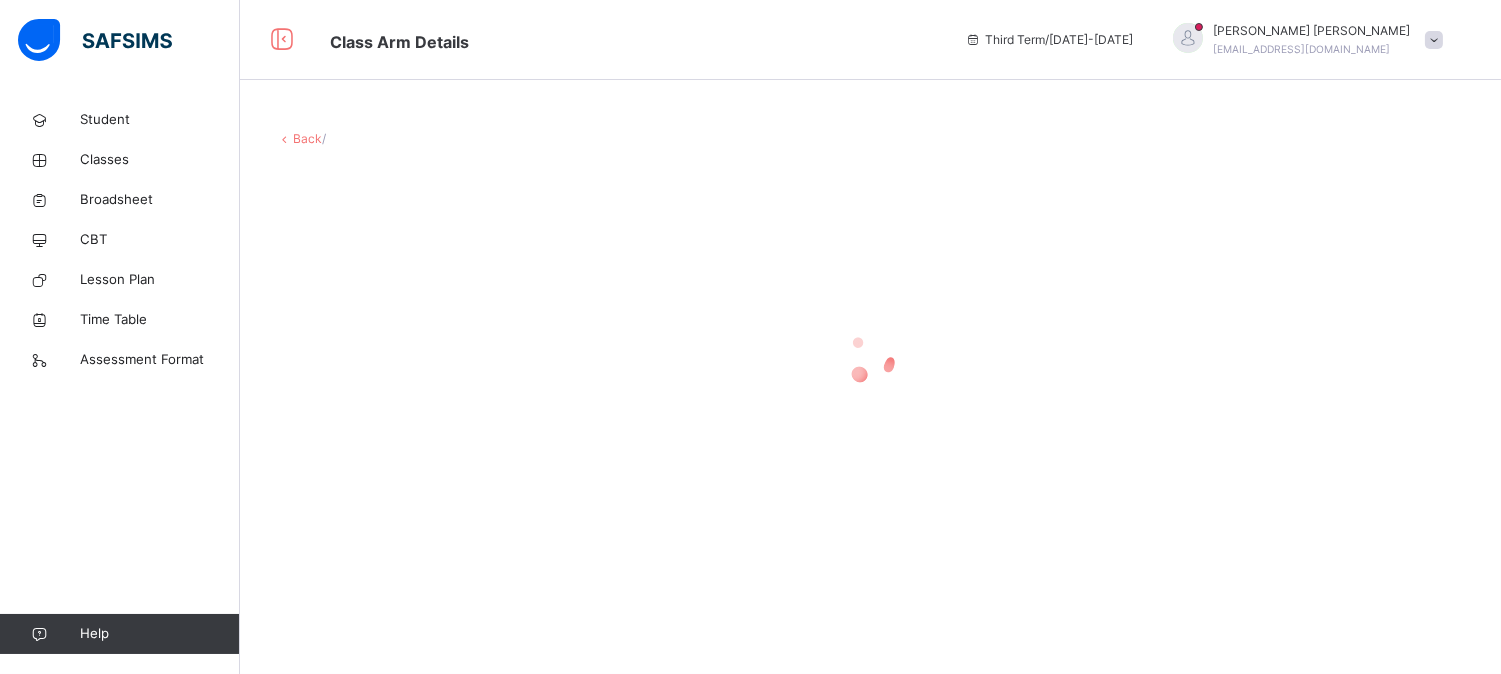 scroll, scrollTop: 0, scrollLeft: 0, axis: both 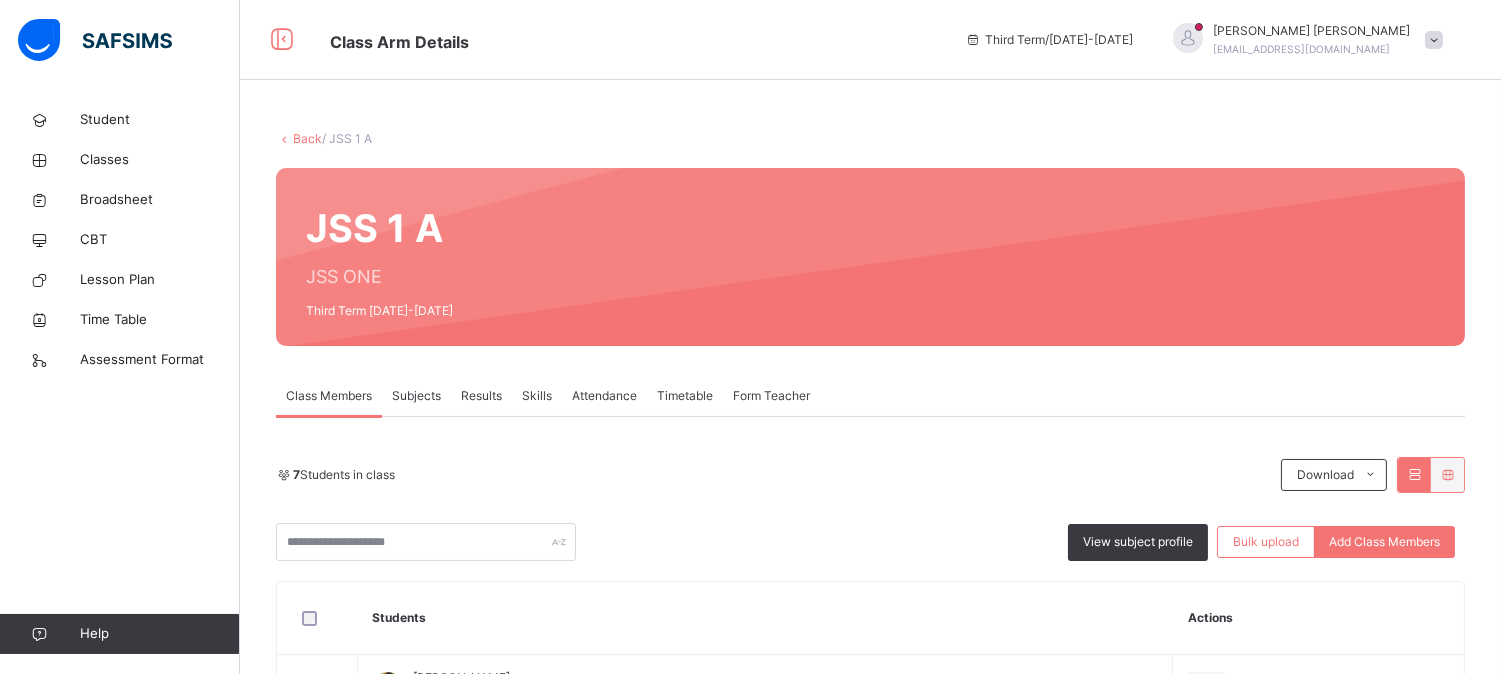 click on "Subjects" at bounding box center (416, 396) 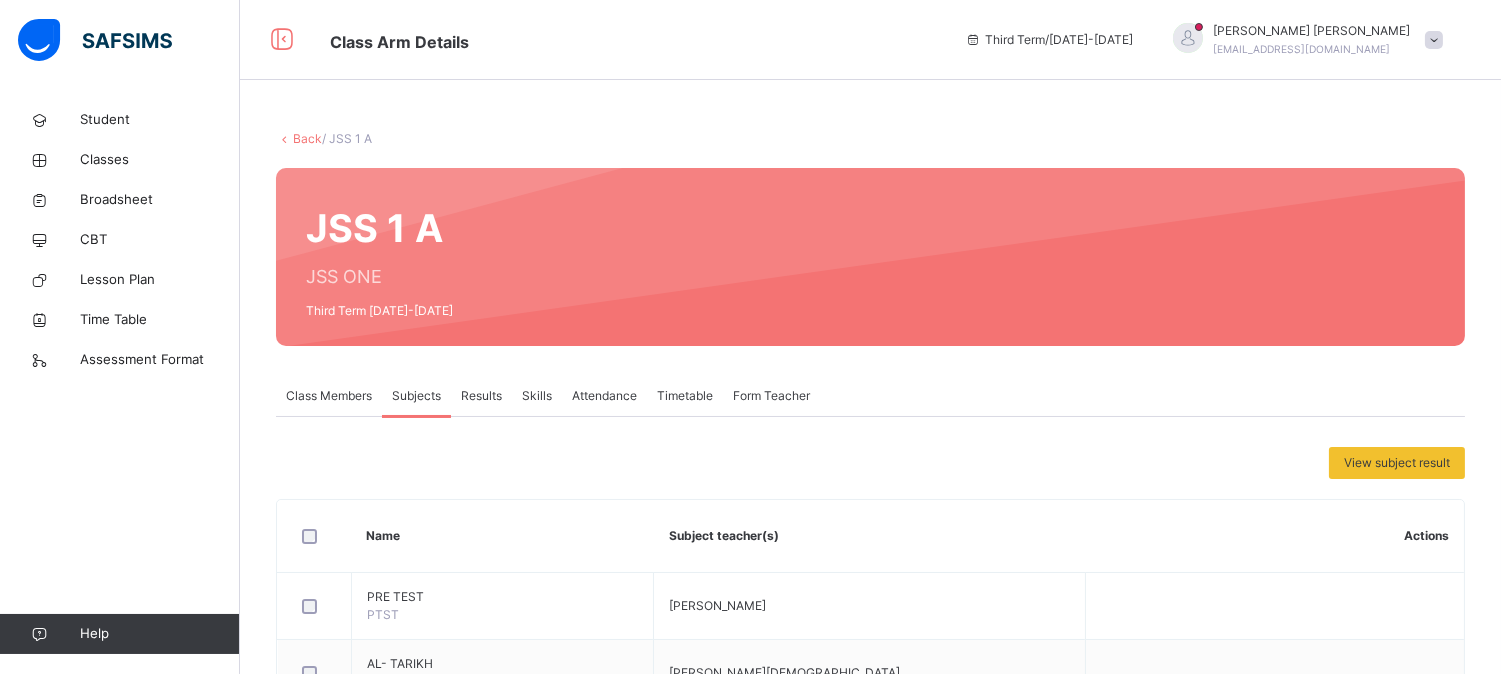 scroll, scrollTop: 1156, scrollLeft: 0, axis: vertical 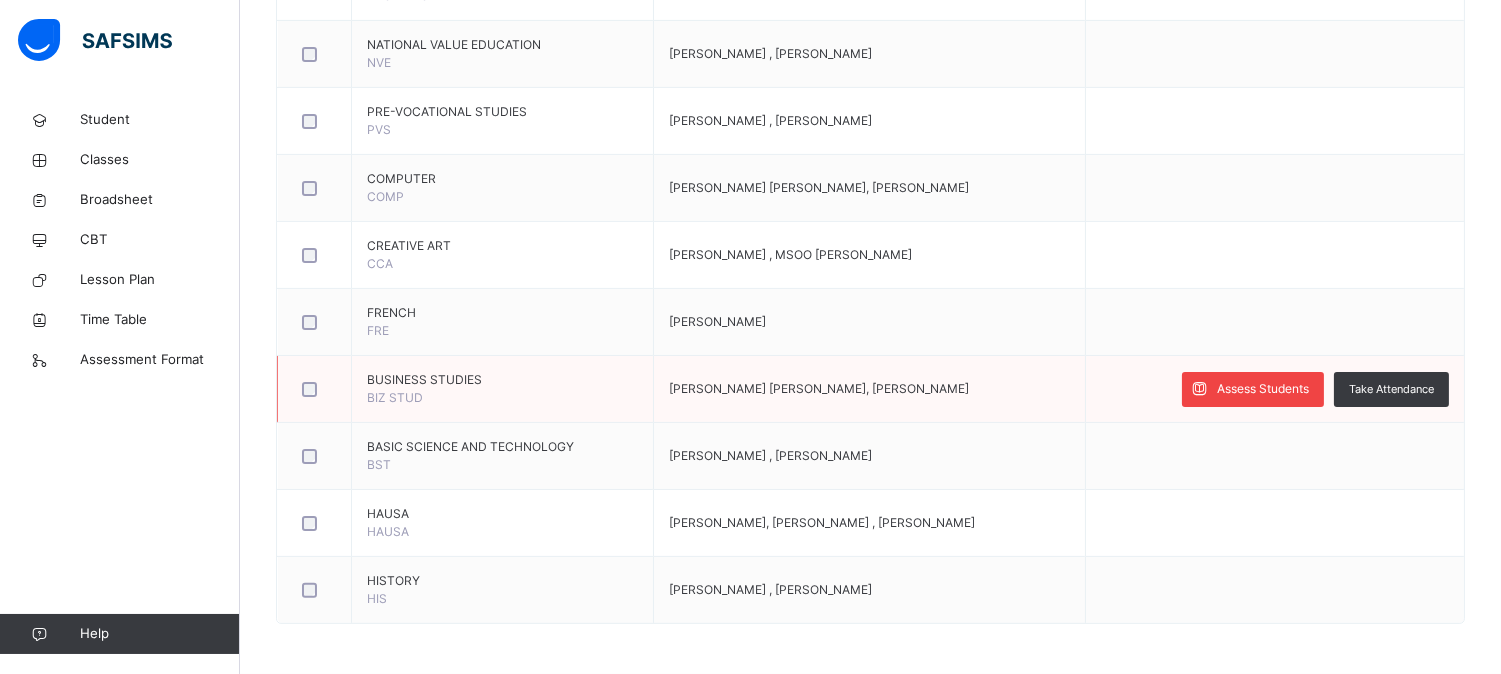 click on "Assess Students" at bounding box center (1263, 389) 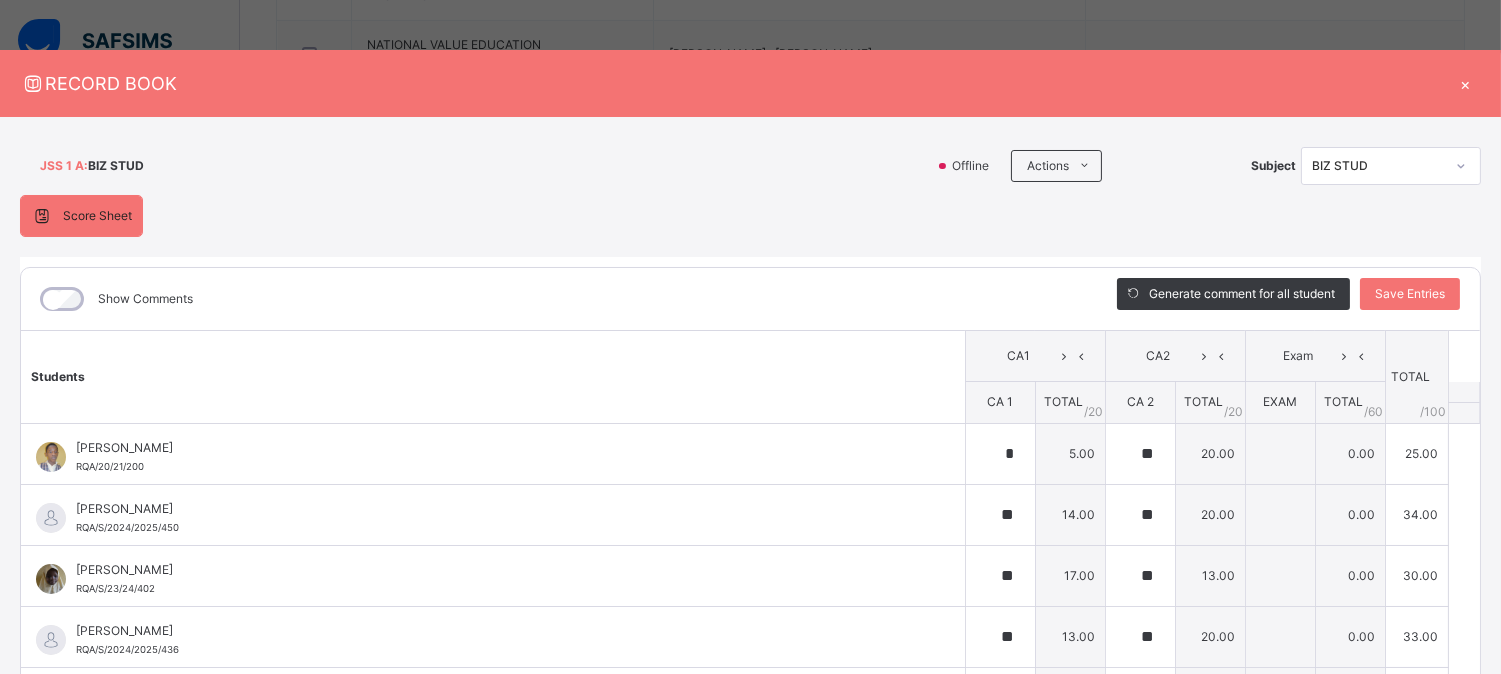 type on "*" 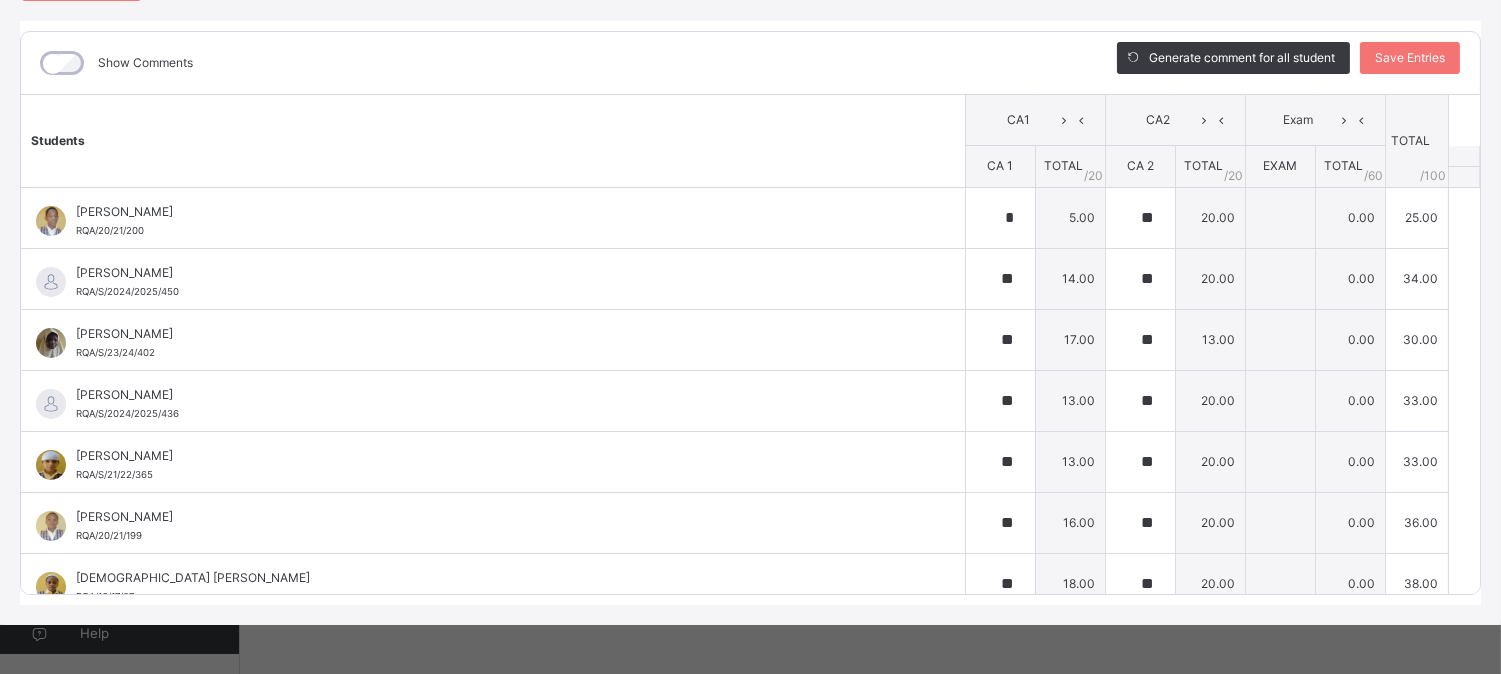 scroll, scrollTop: 0, scrollLeft: 0, axis: both 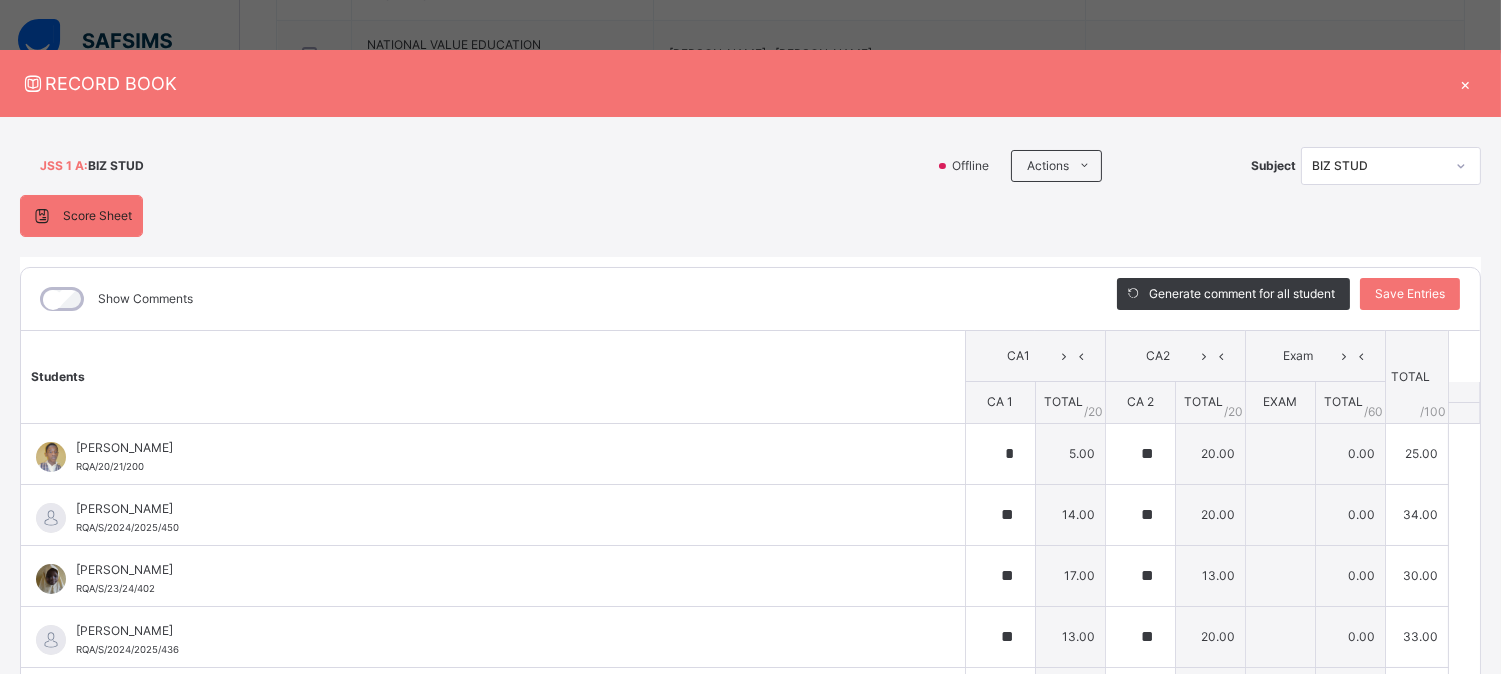 click on "×" at bounding box center (1466, 83) 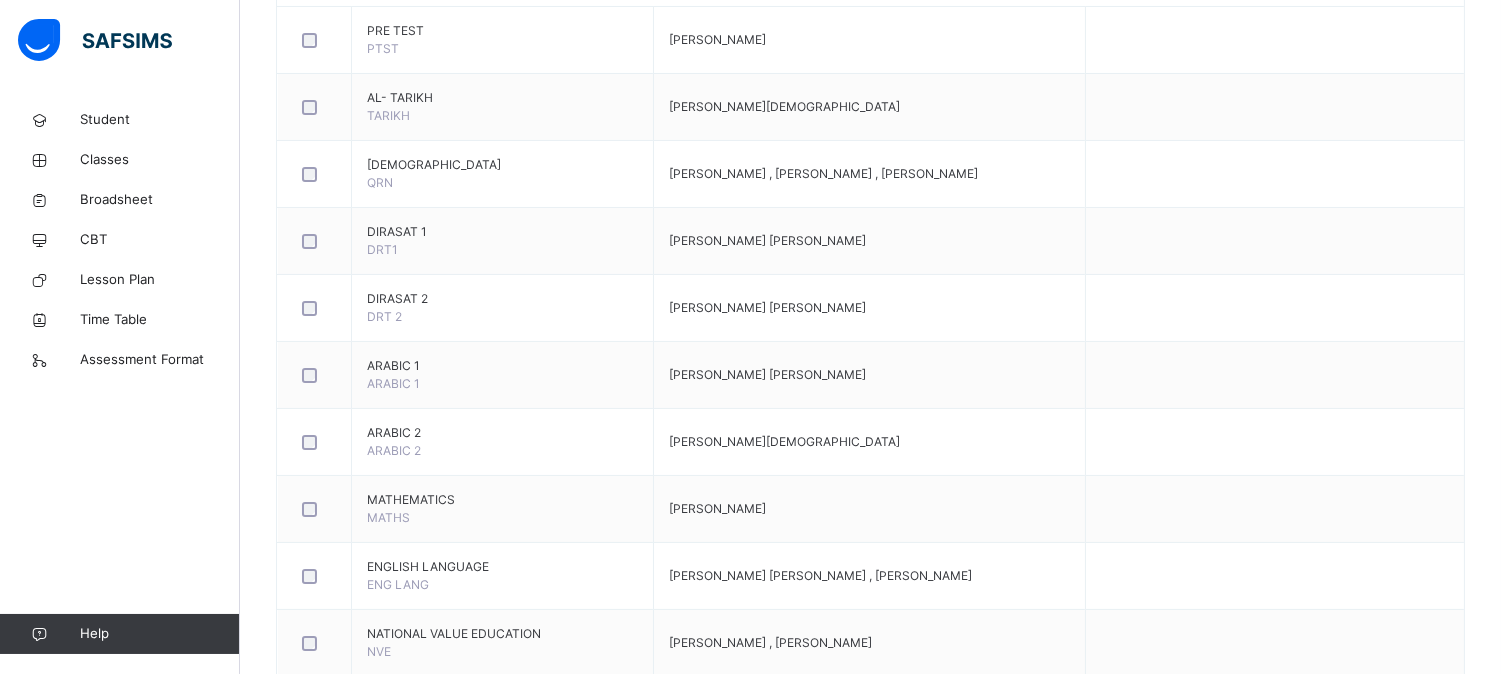 scroll, scrollTop: 0, scrollLeft: 0, axis: both 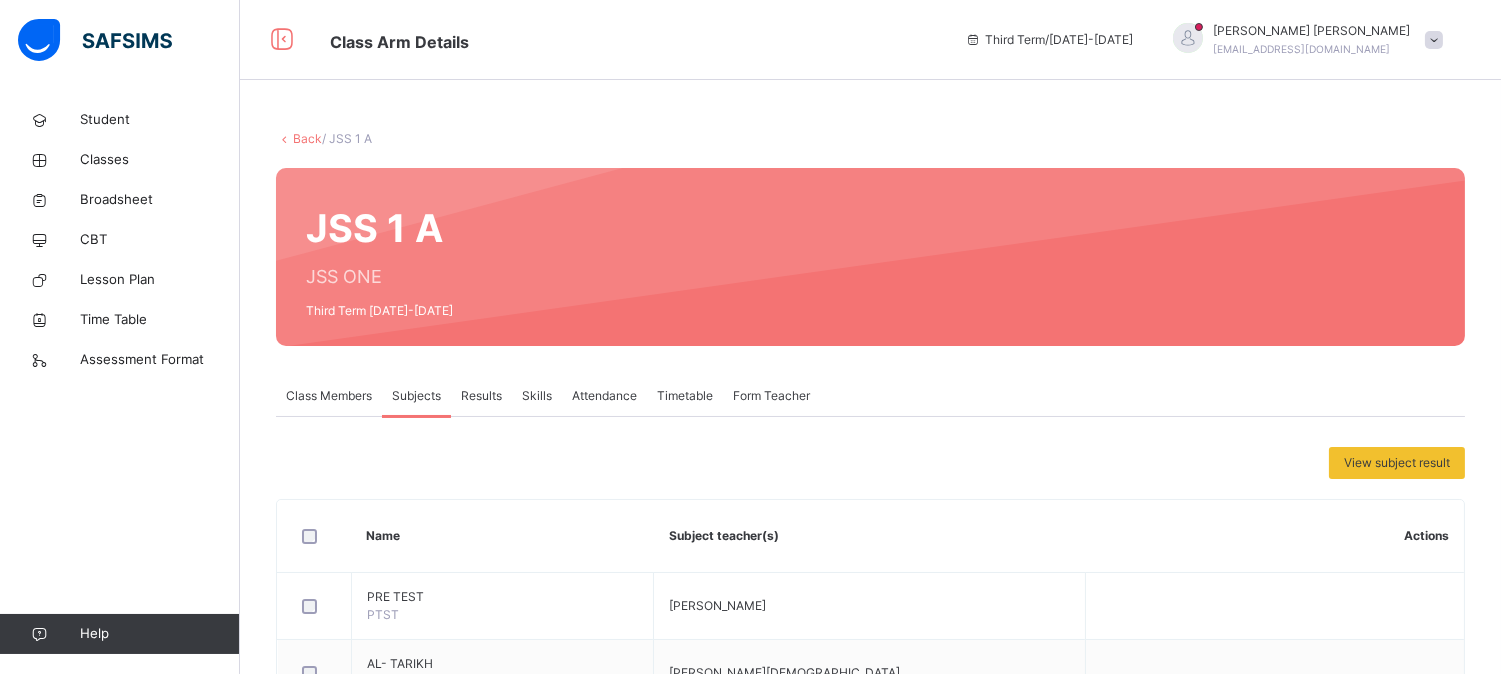 click on "Back" at bounding box center (307, 138) 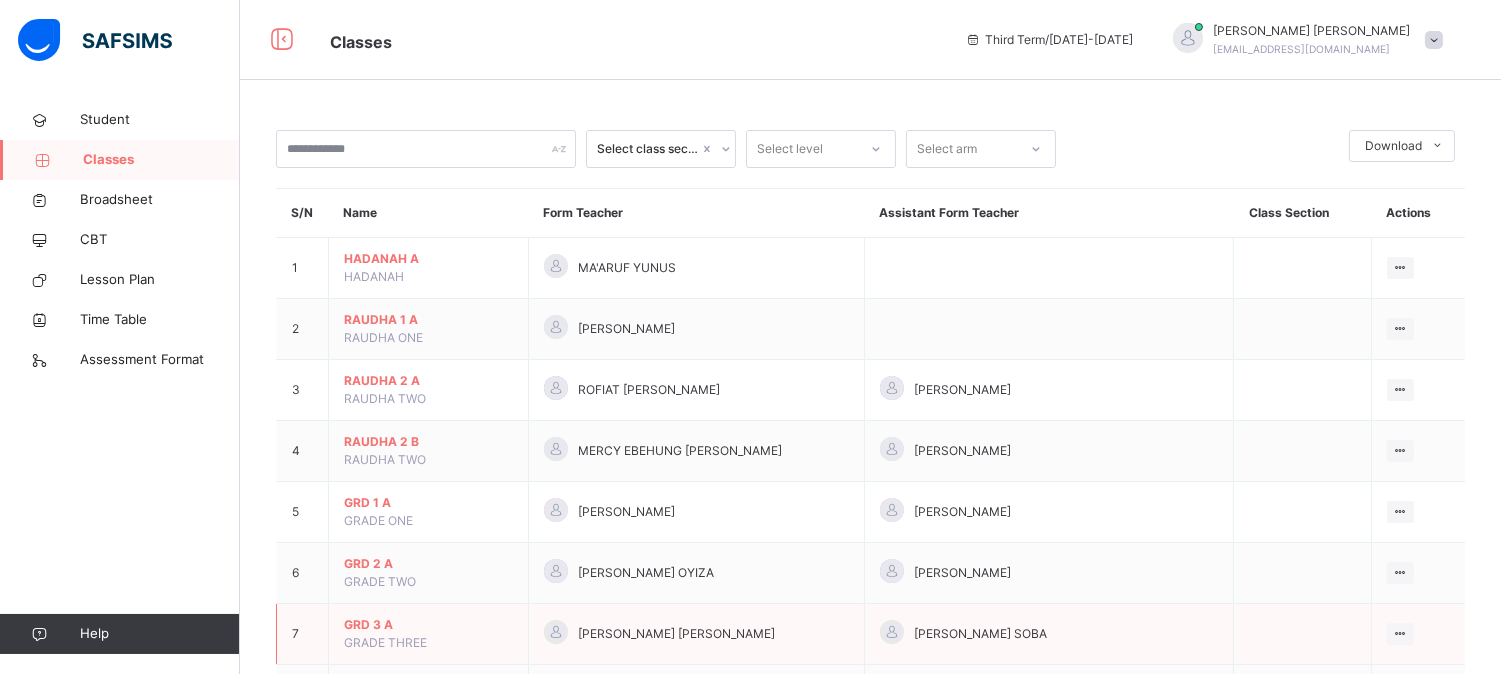 click on "GRD 3   A" at bounding box center [428, 625] 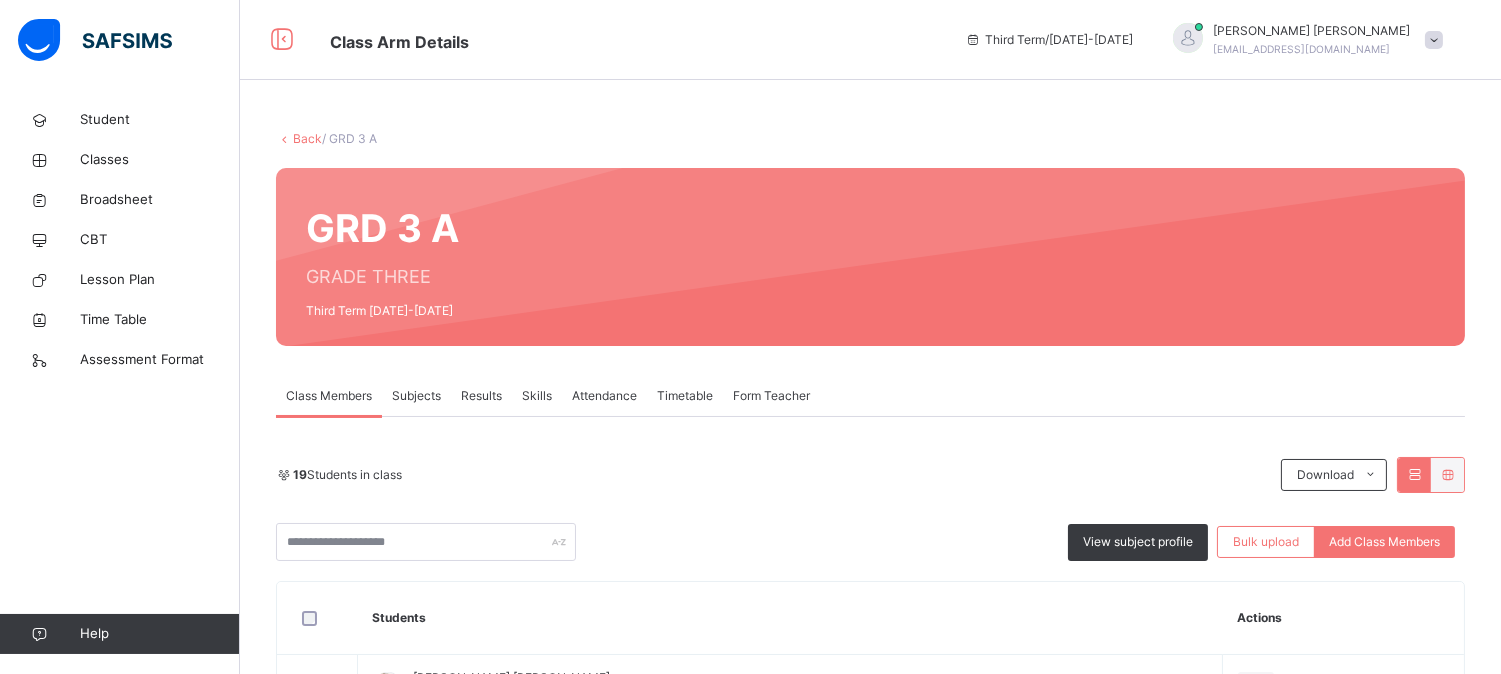 click on "Subjects" at bounding box center [416, 396] 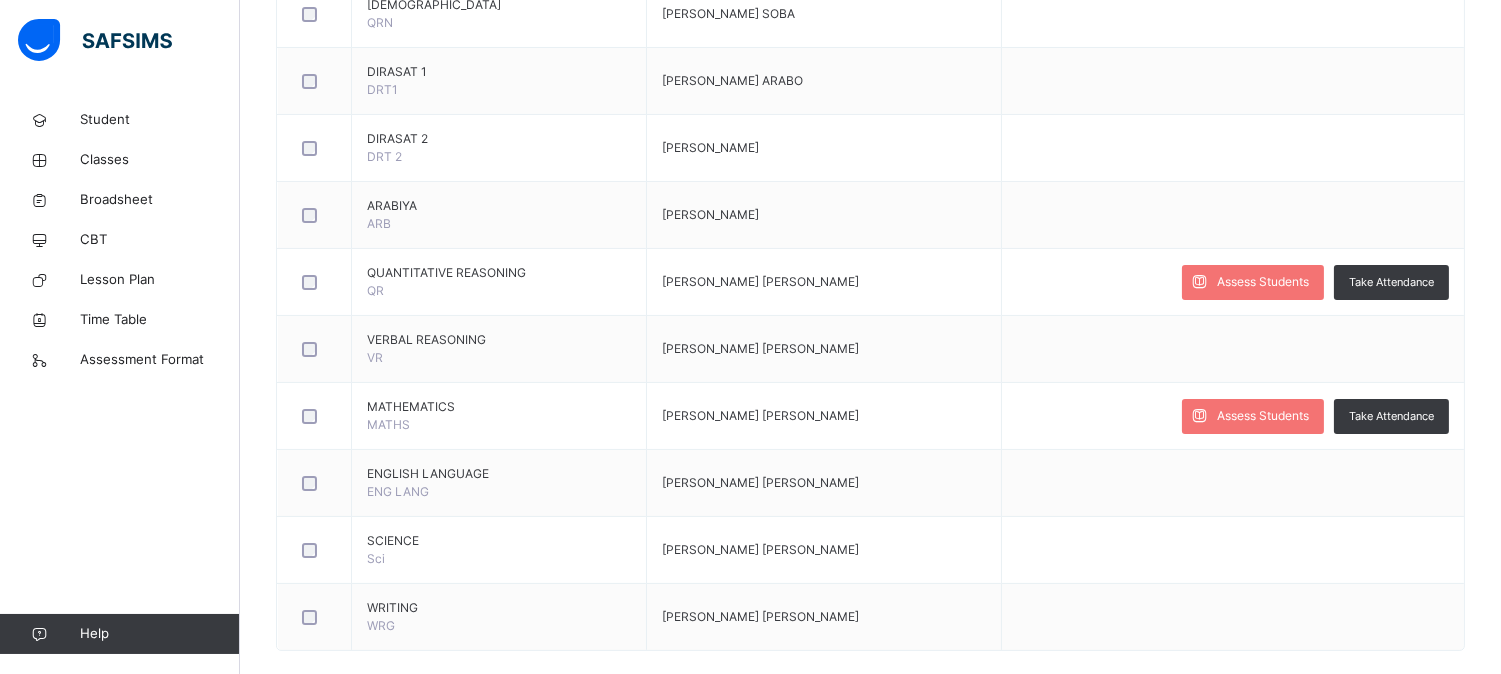 scroll, scrollTop: 620, scrollLeft: 0, axis: vertical 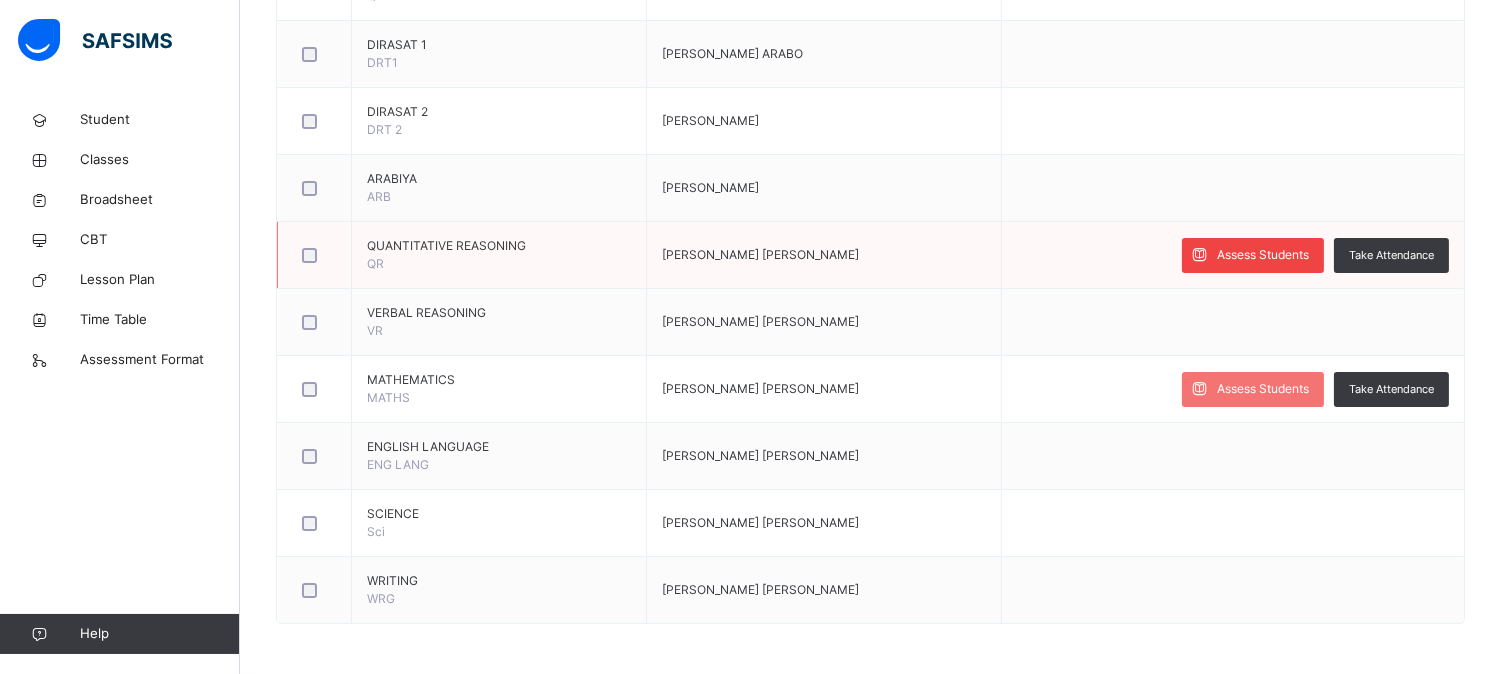 click on "Assess Students" at bounding box center [1263, 255] 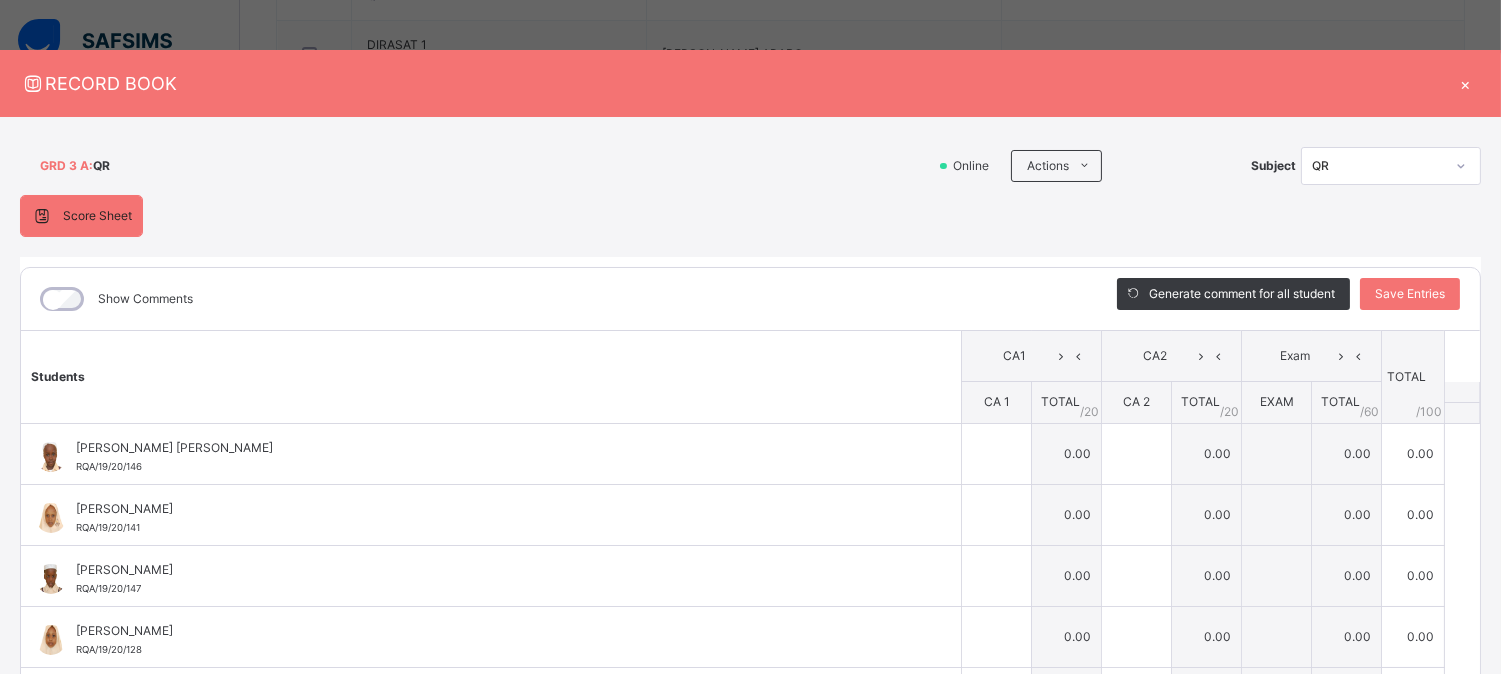 scroll, scrollTop: 30, scrollLeft: 0, axis: vertical 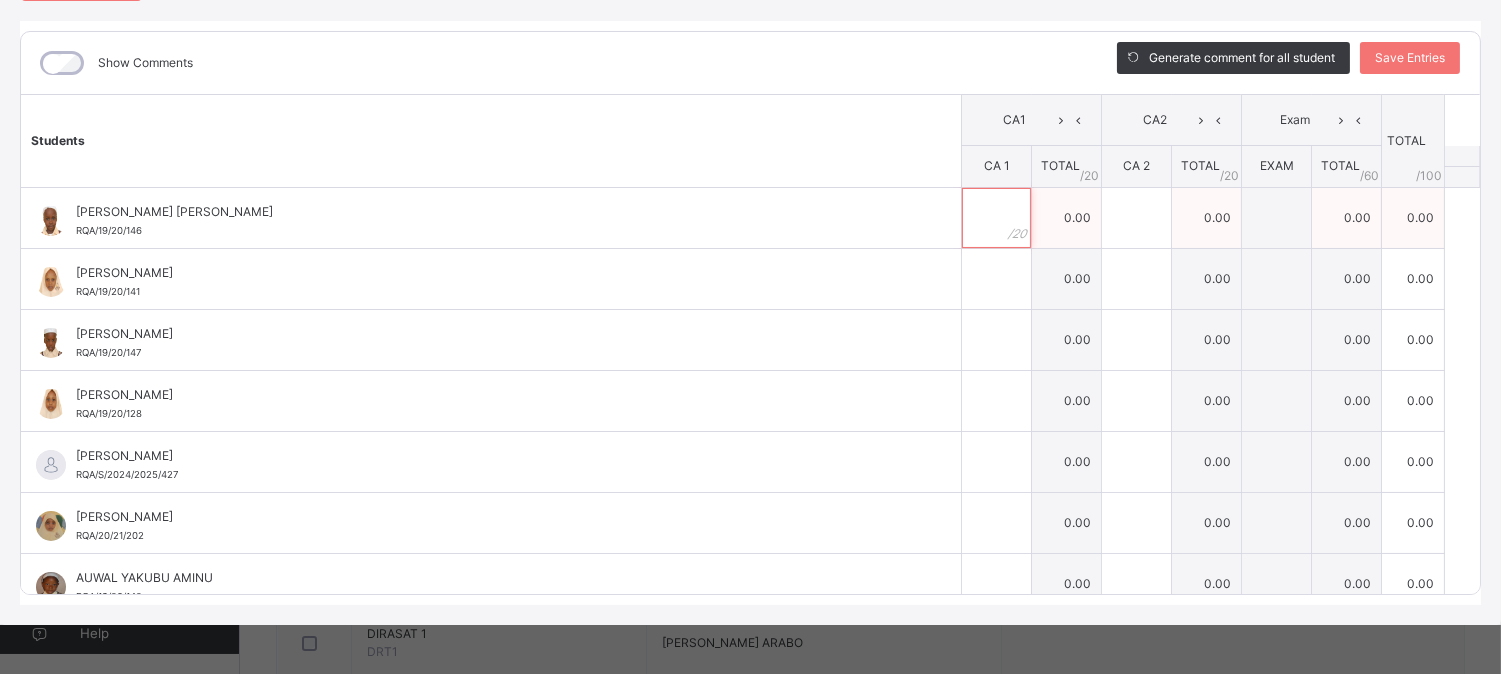 click at bounding box center (996, 218) 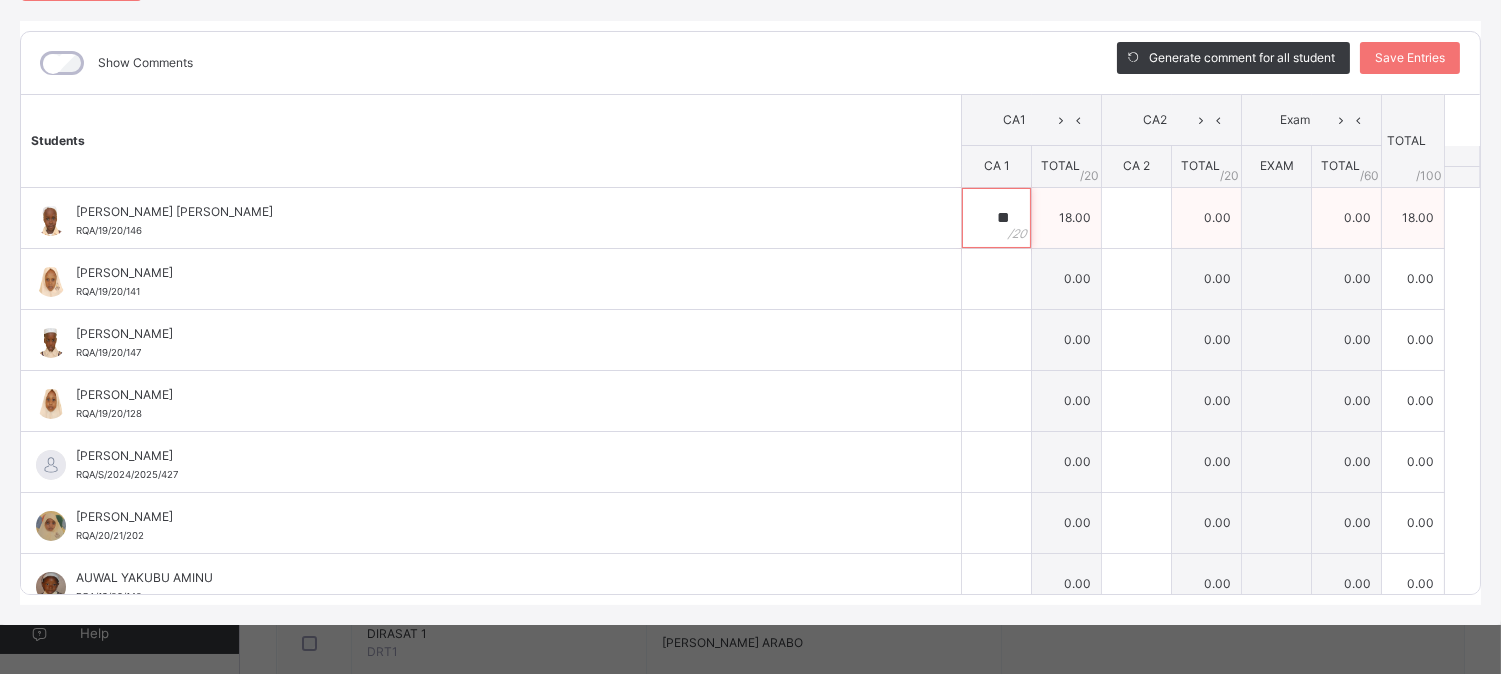 type on "**" 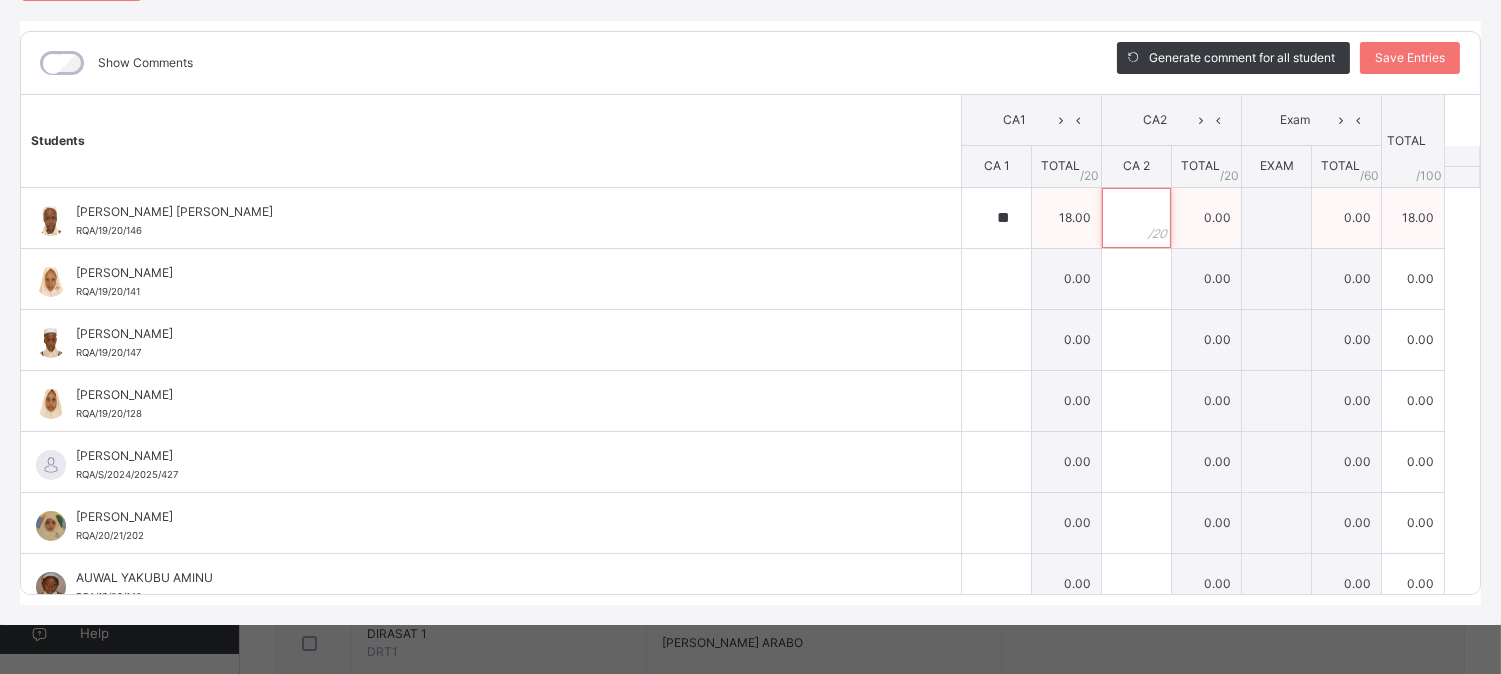 click at bounding box center (1136, 218) 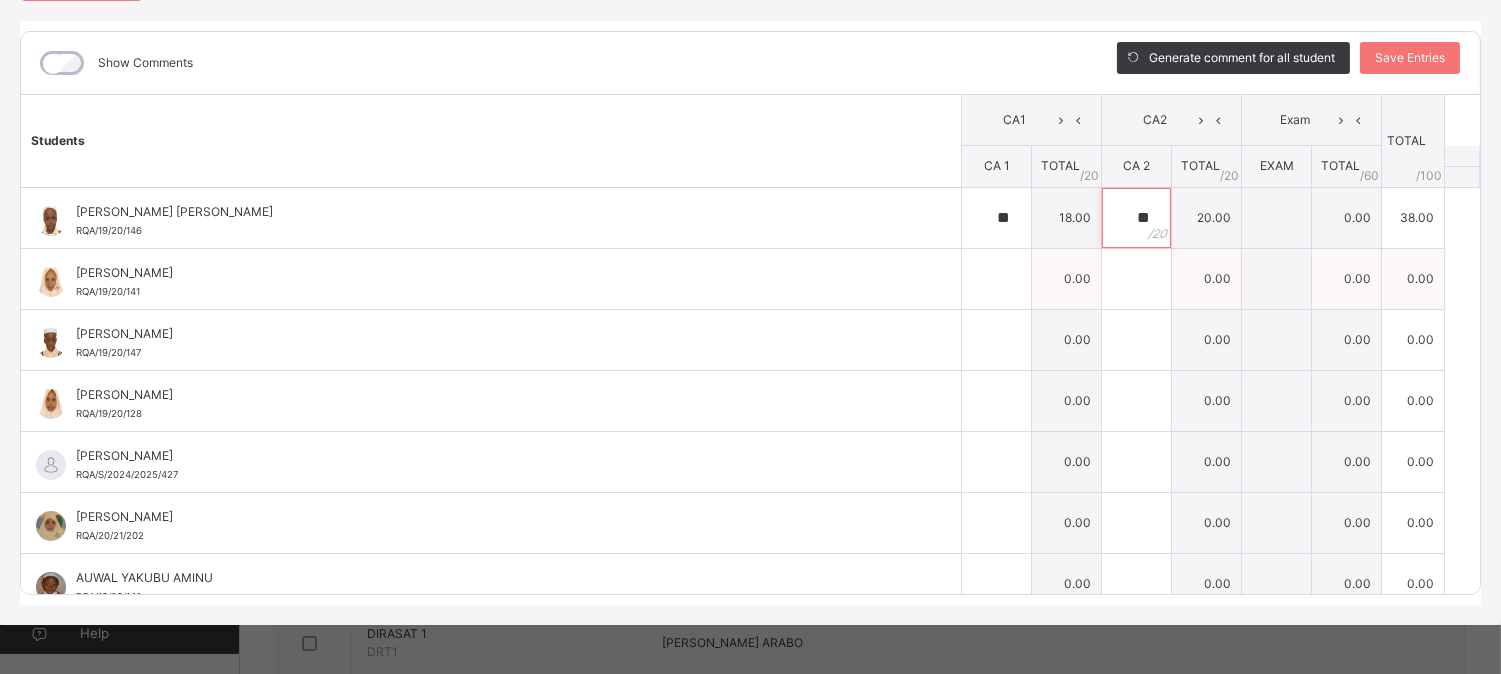 type on "**" 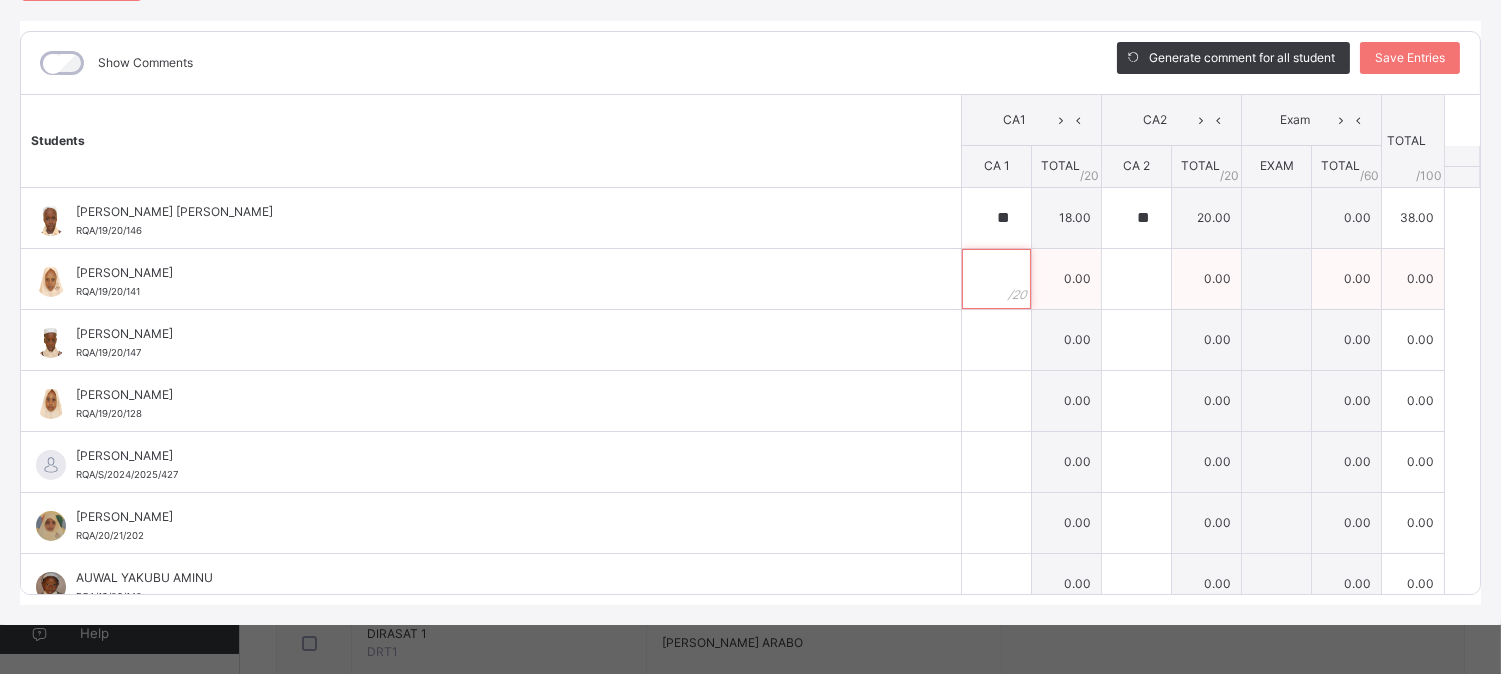 click at bounding box center (996, 279) 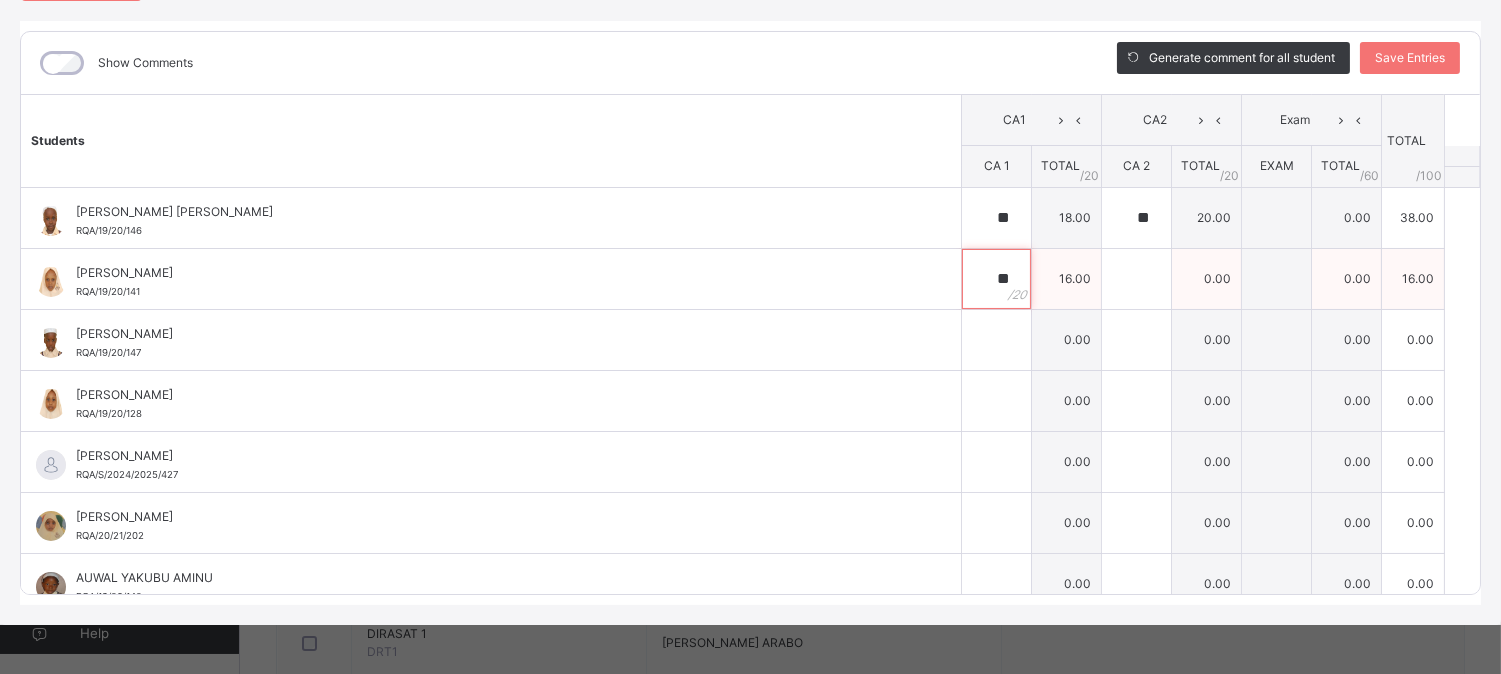 type on "**" 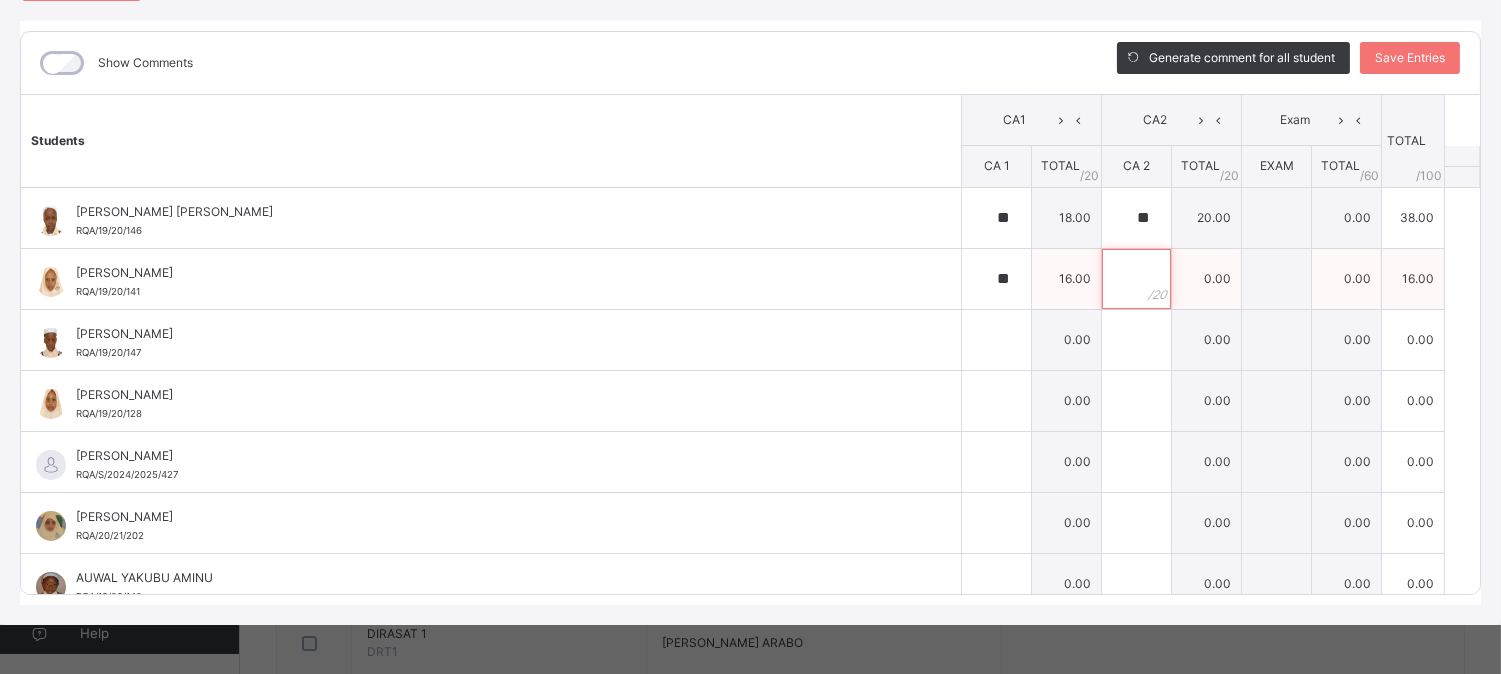 click at bounding box center (1136, 279) 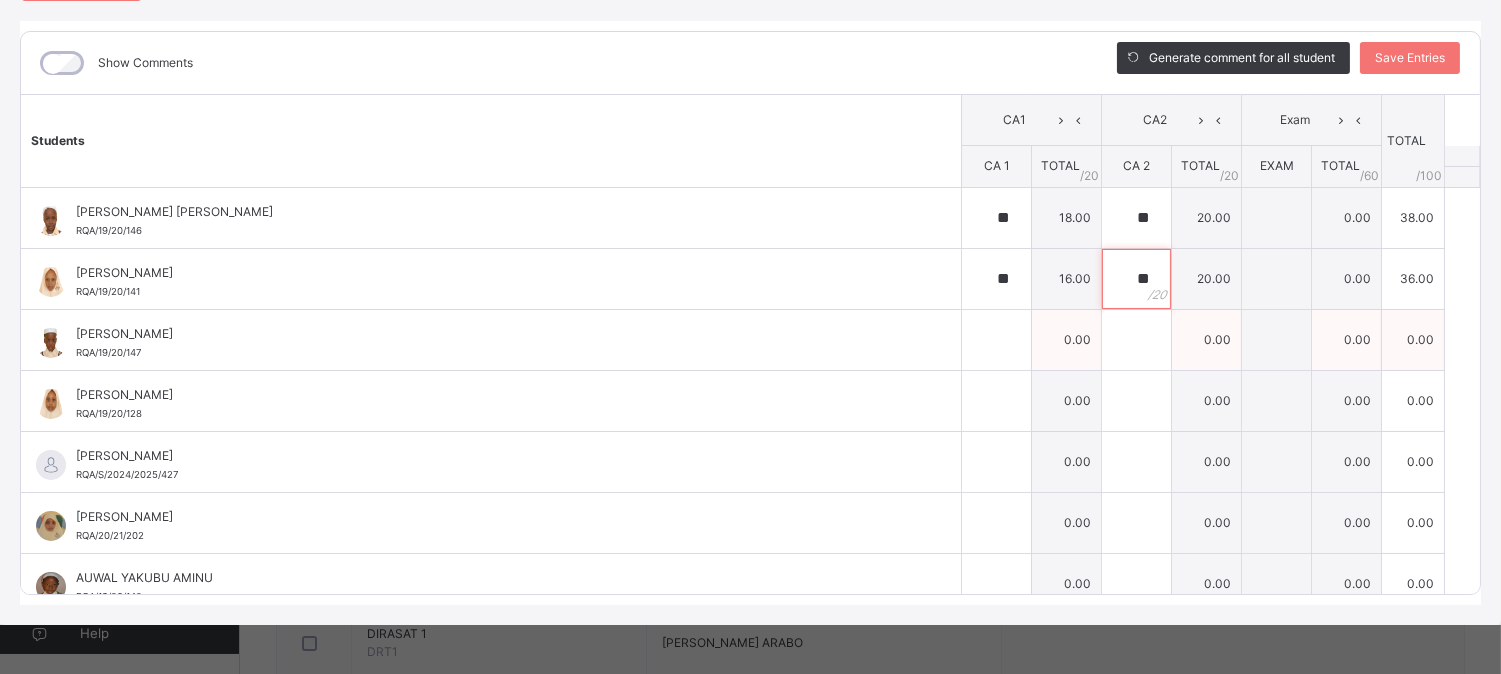 type on "**" 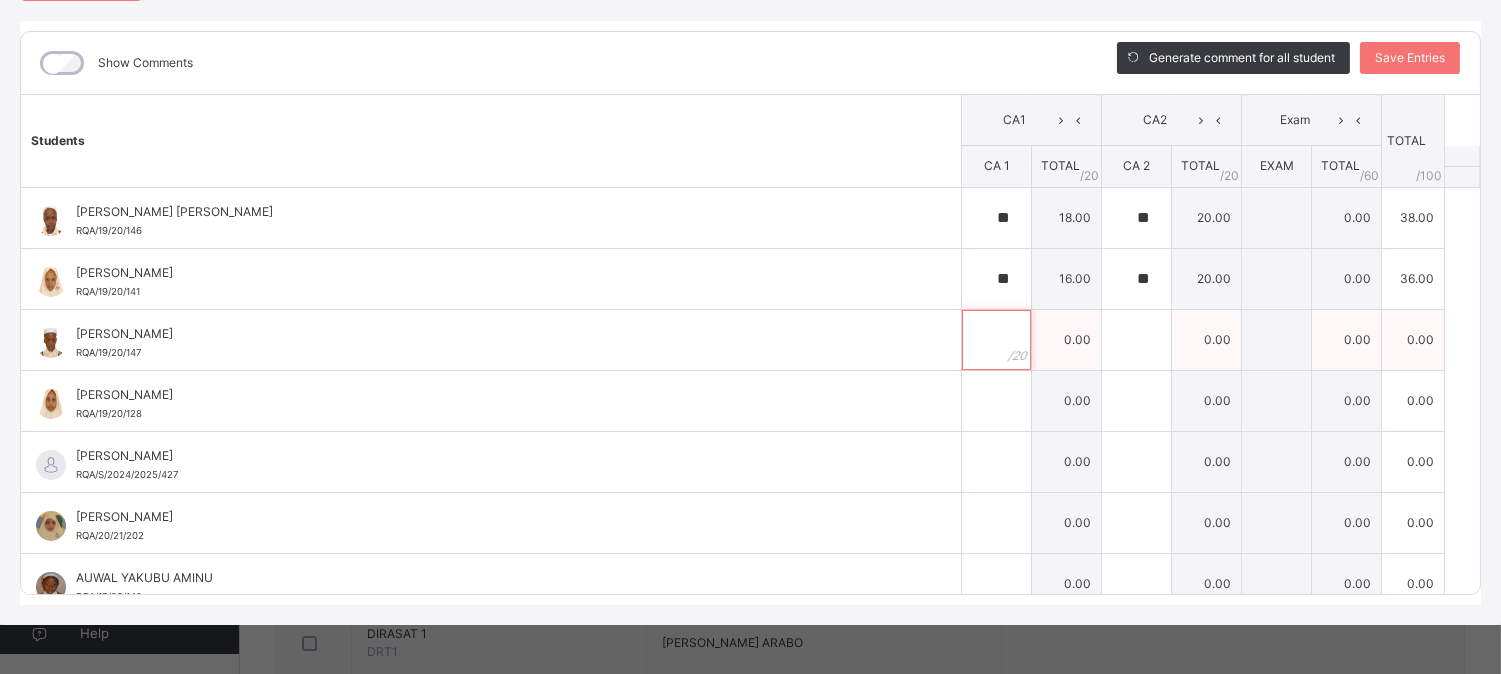click at bounding box center (996, 340) 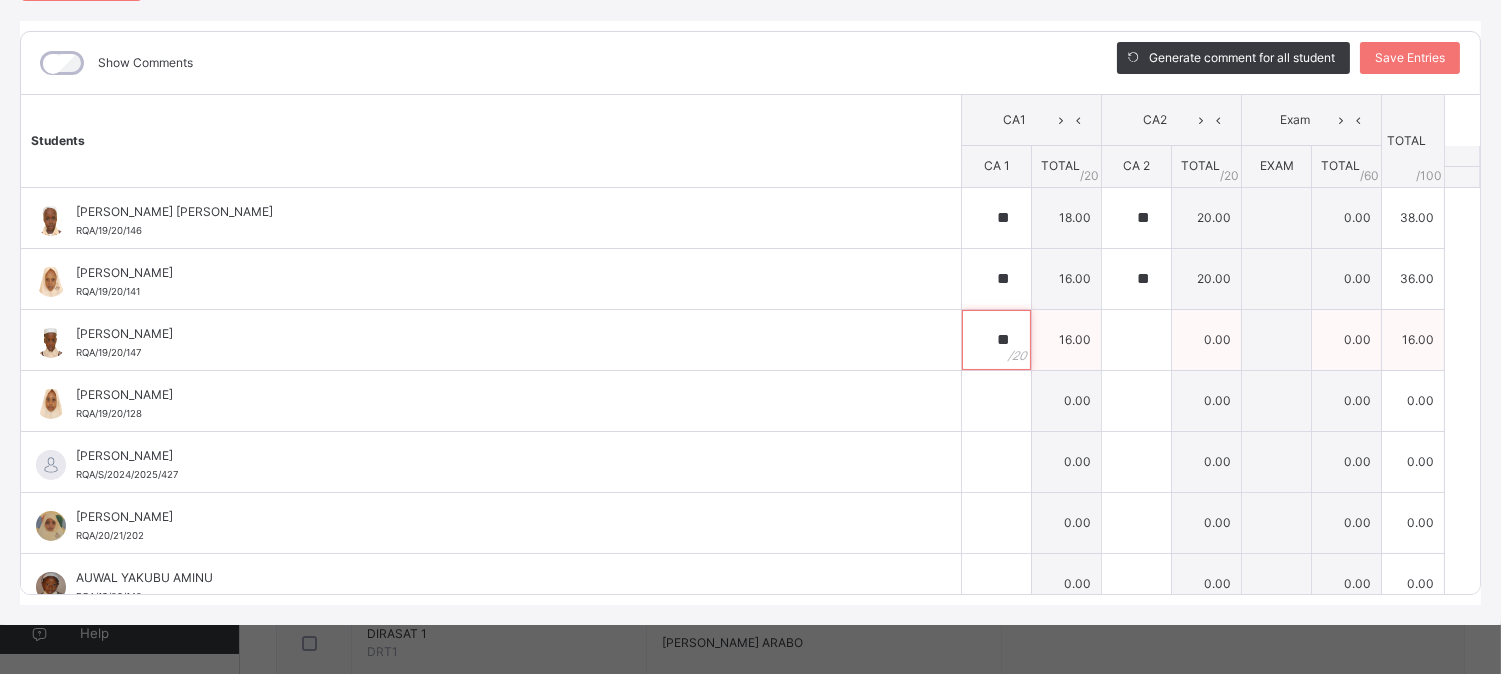 type on "**" 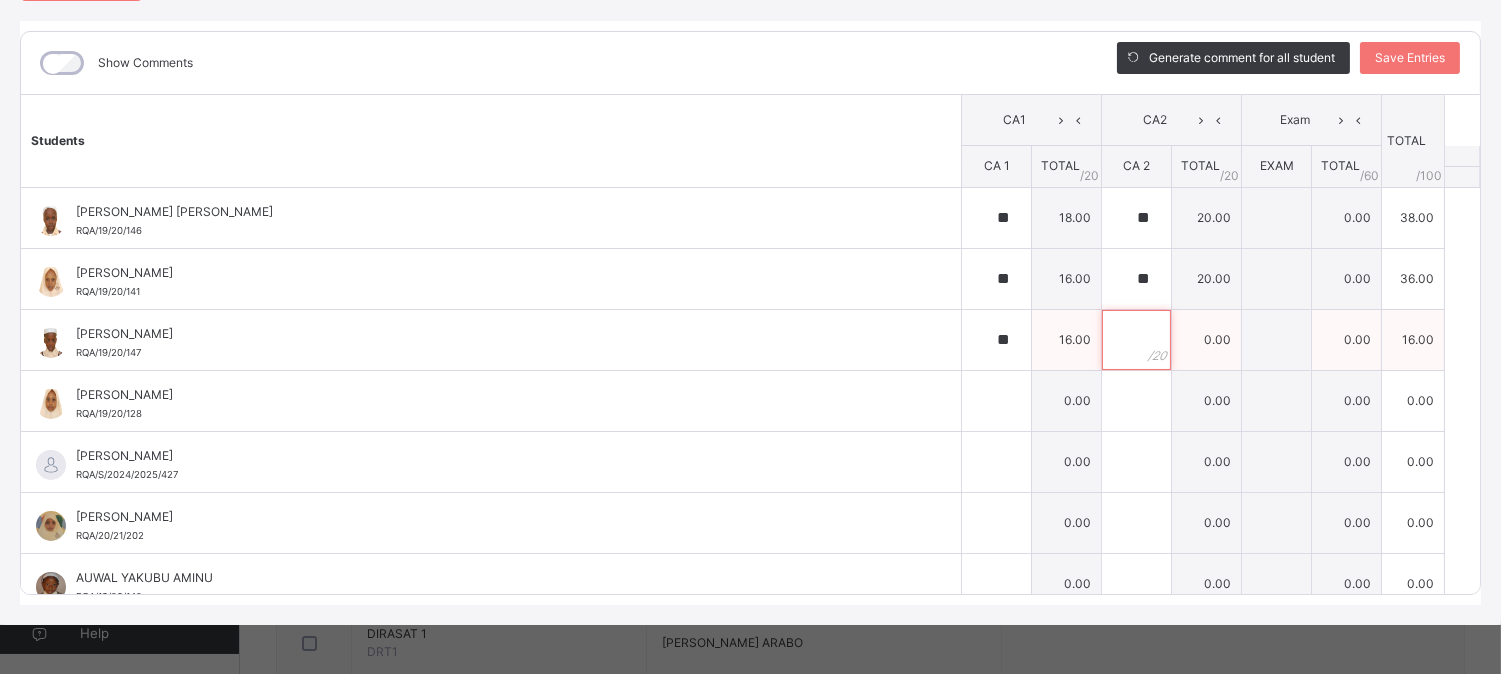 click at bounding box center [1136, 340] 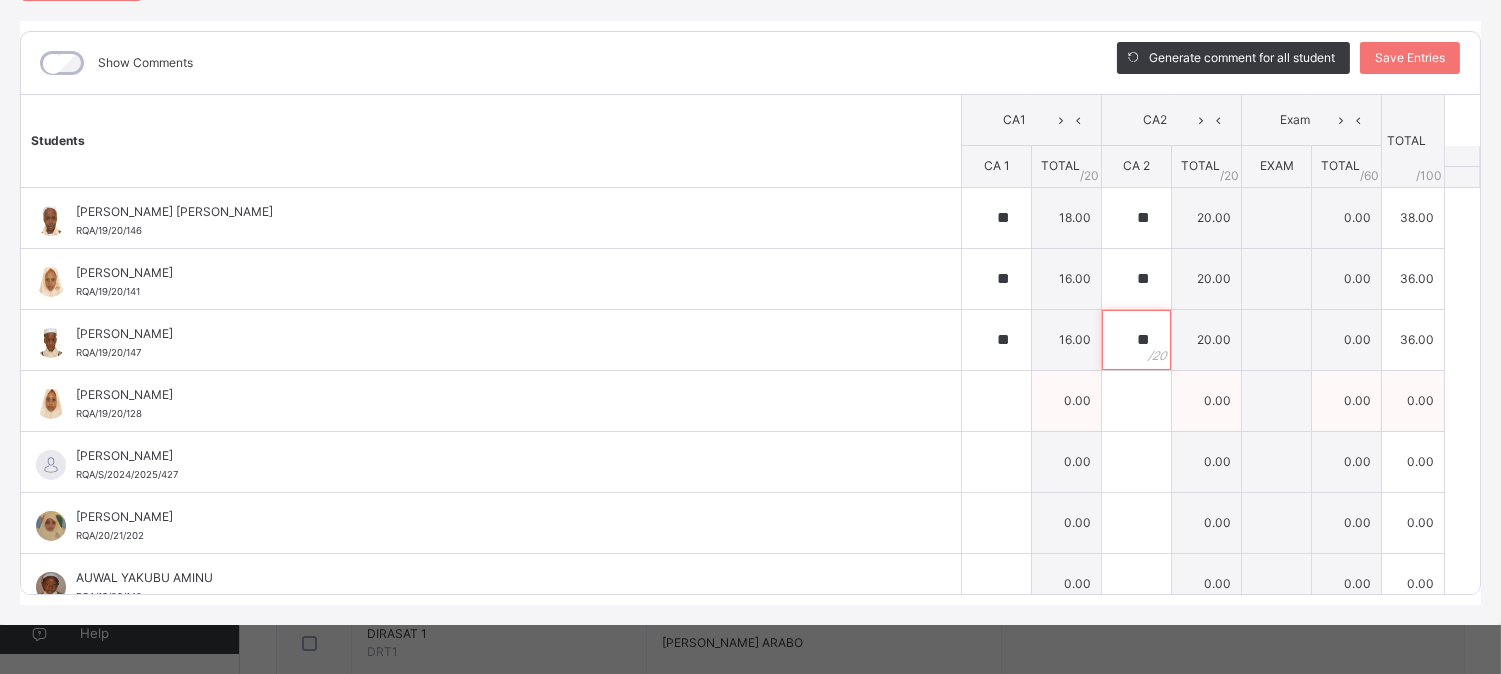 type on "**" 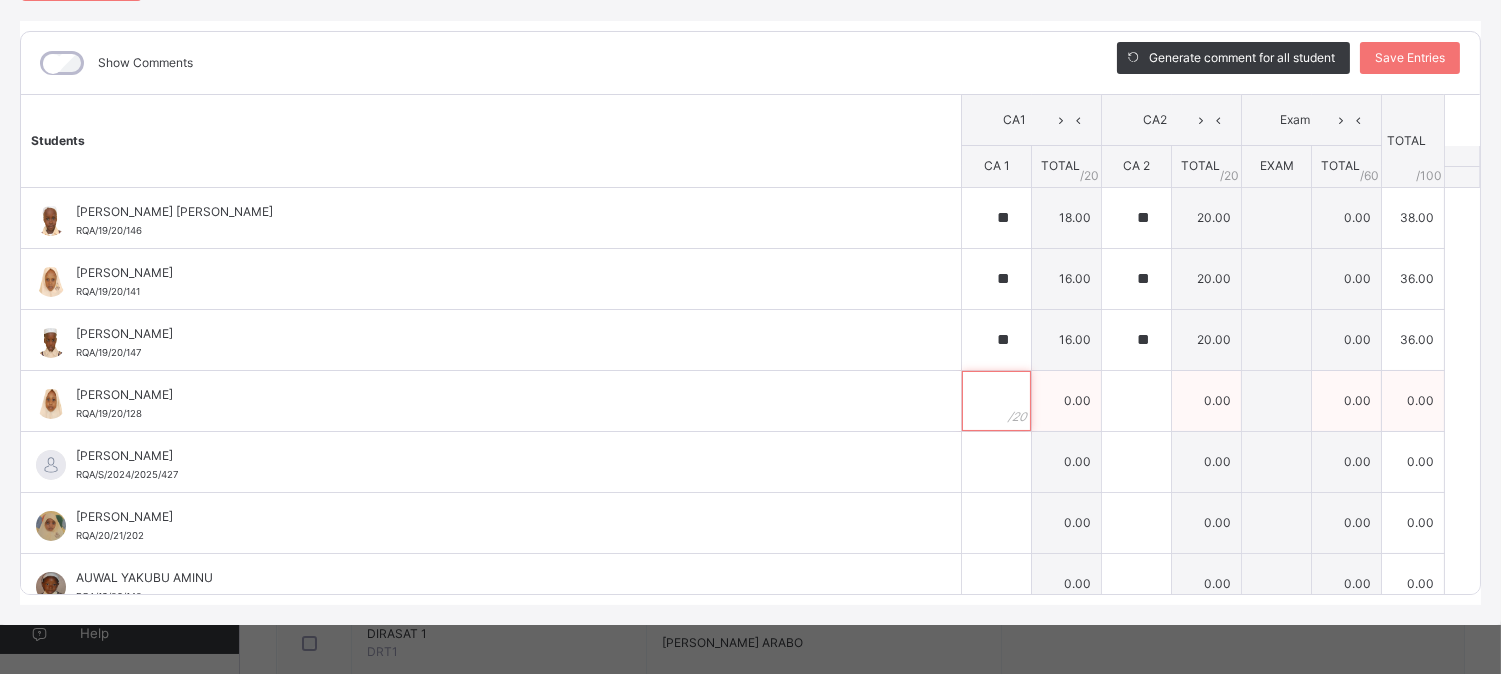 click at bounding box center [996, 401] 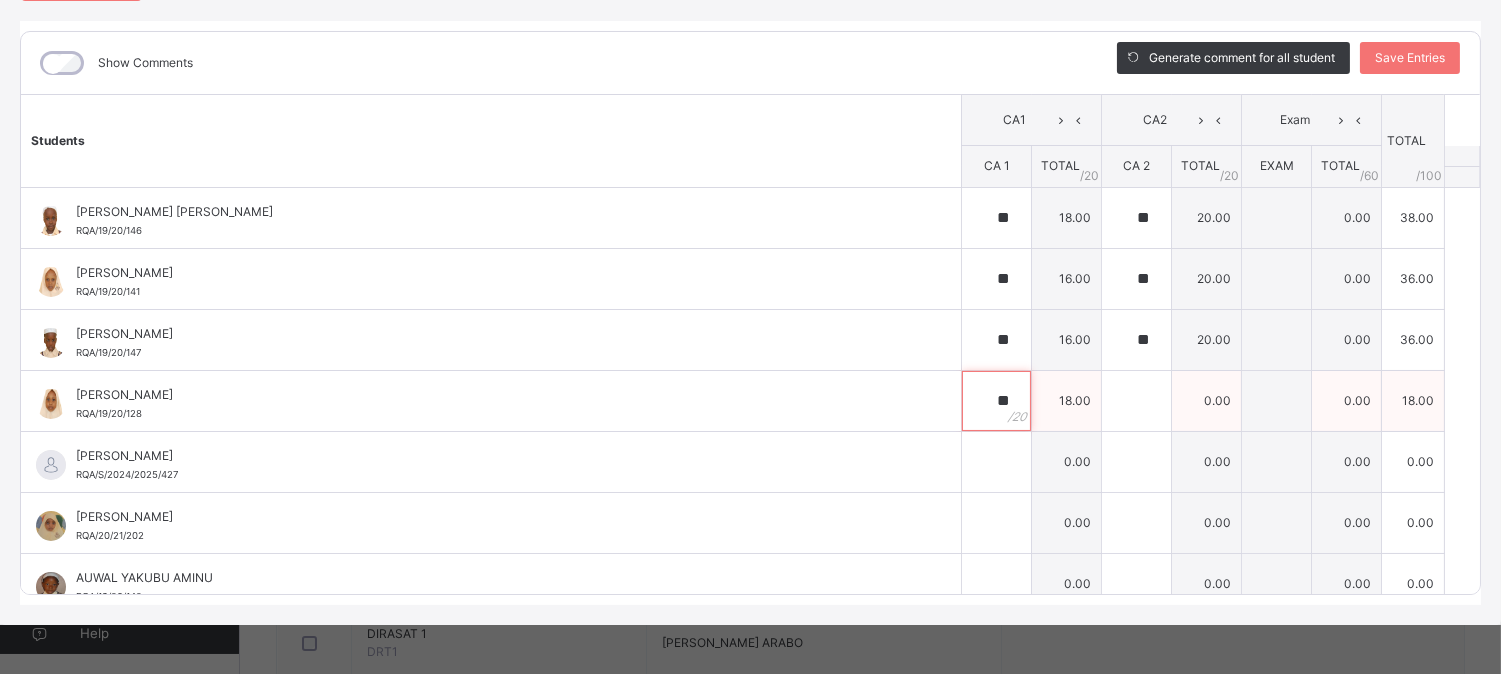 type on "**" 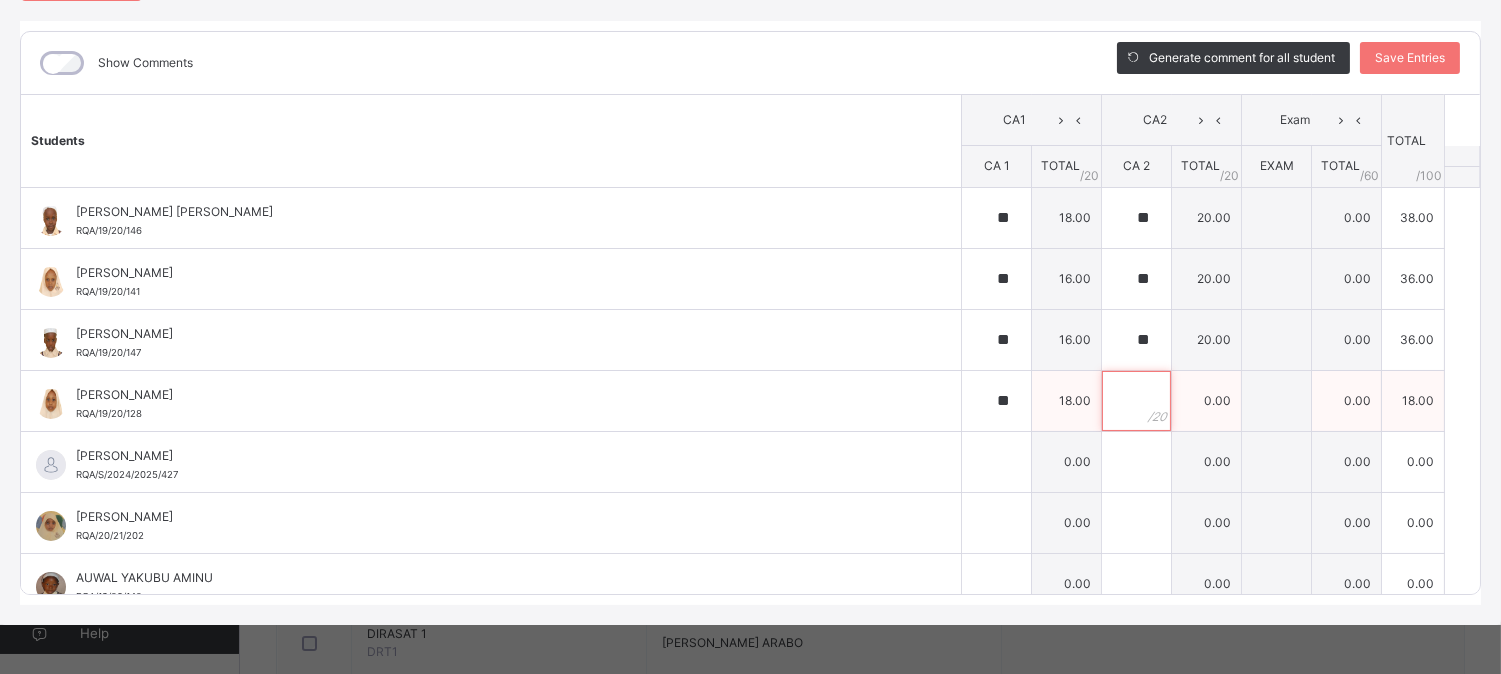 click at bounding box center (1136, 401) 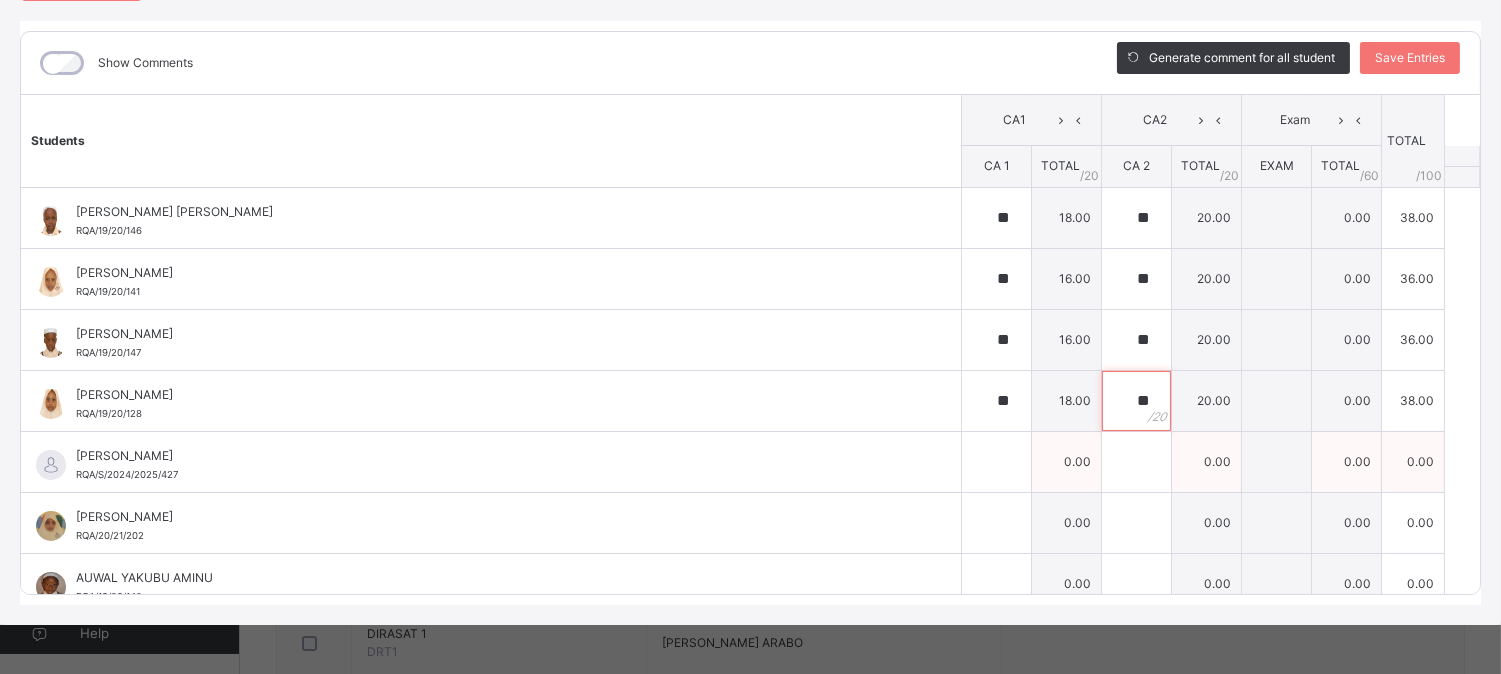 type on "**" 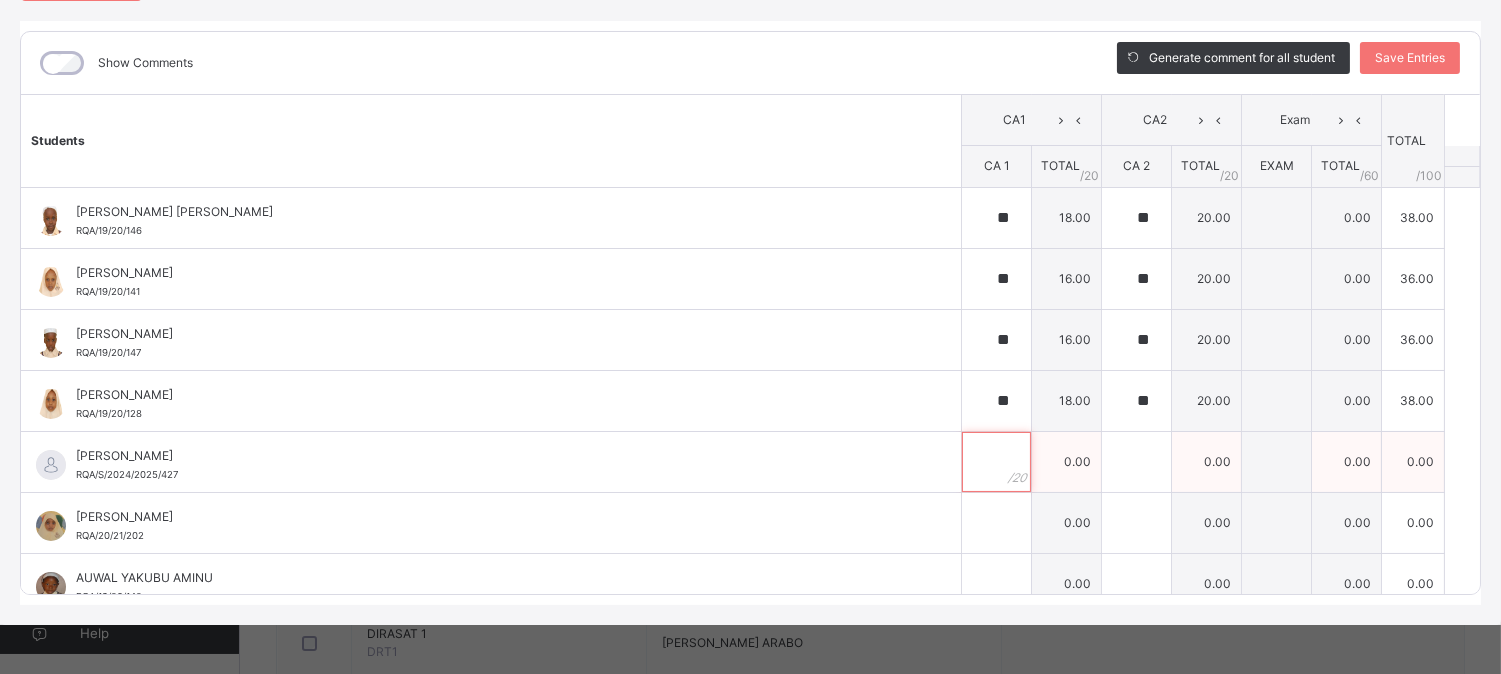 click at bounding box center [996, 462] 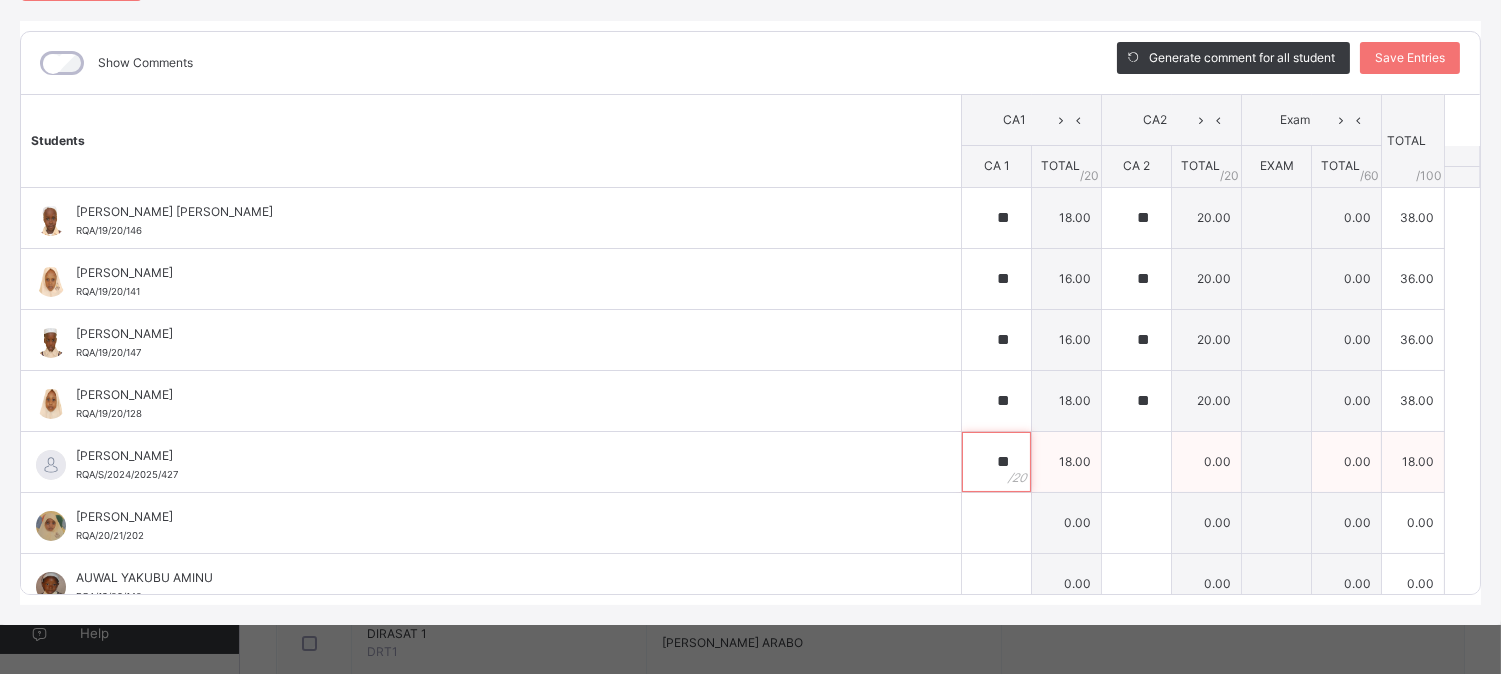 type on "**" 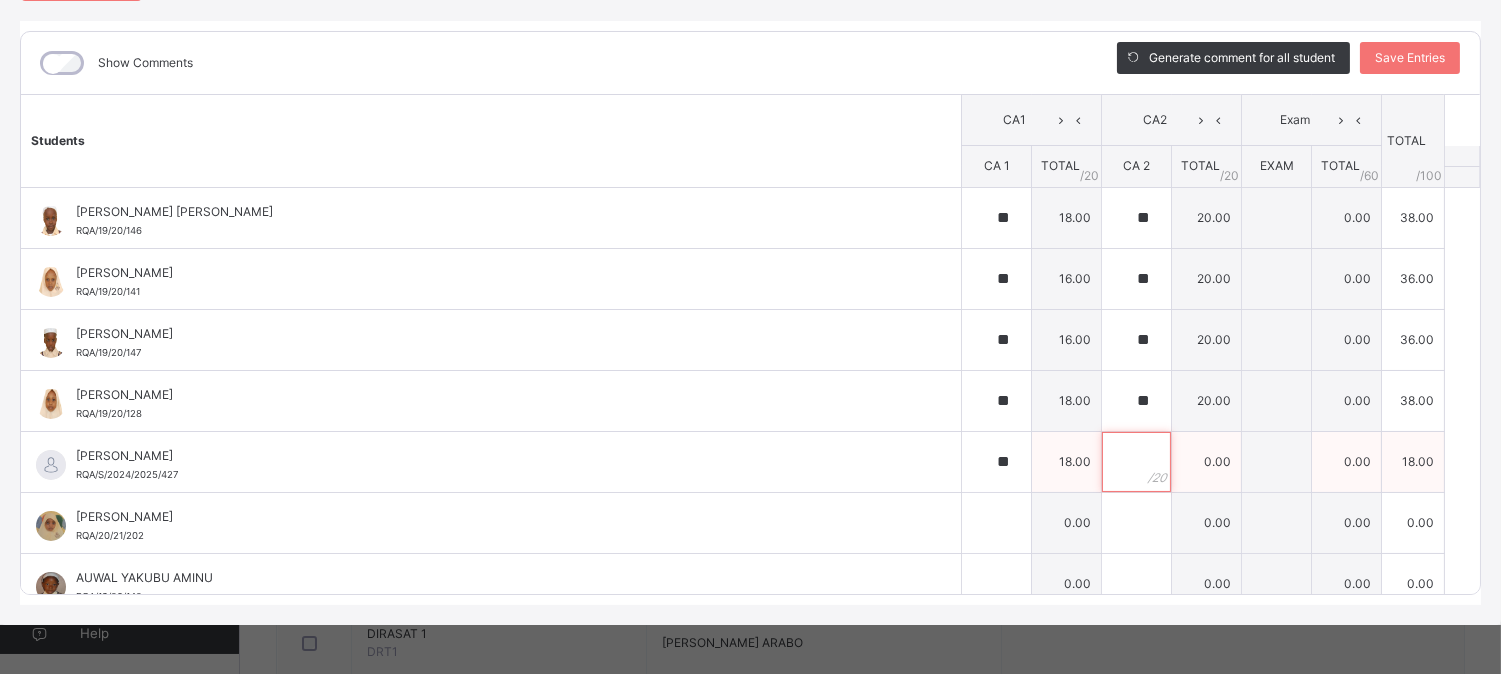 click at bounding box center (1136, 462) 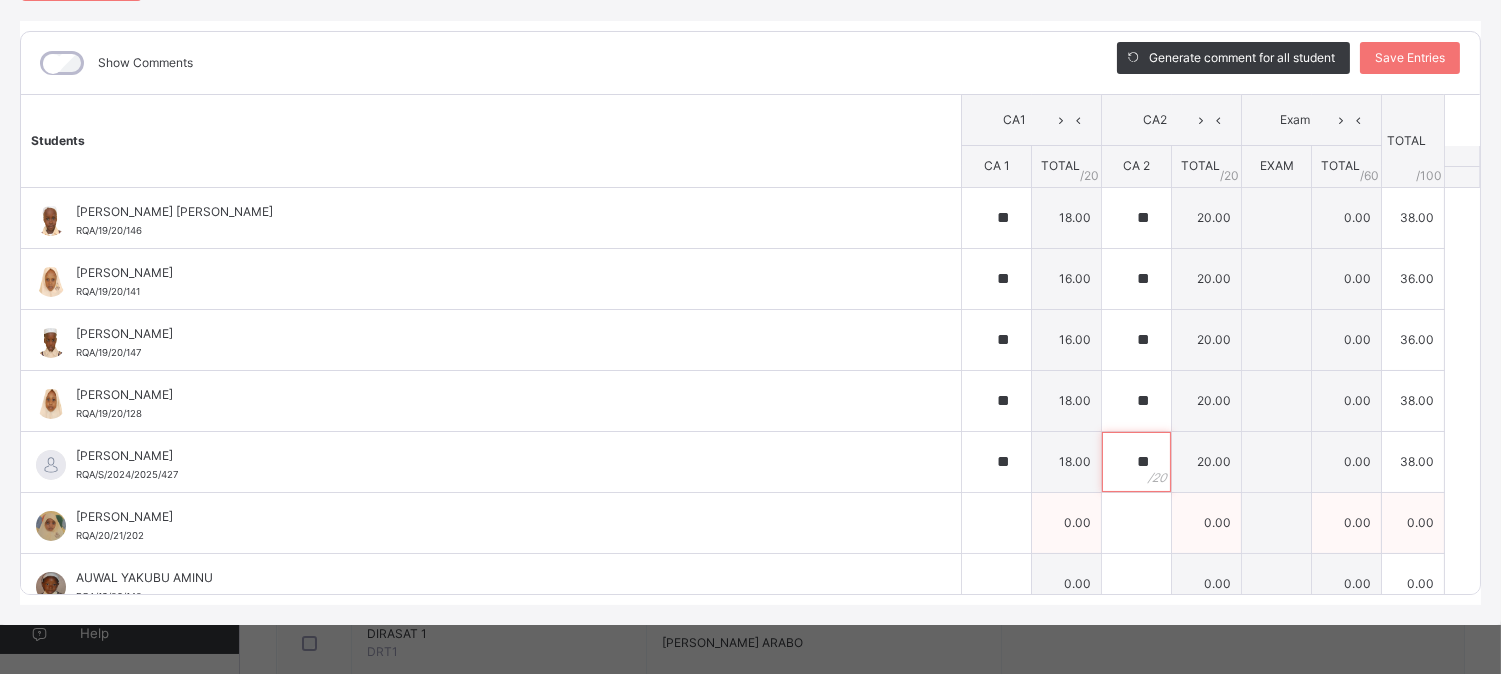 type on "**" 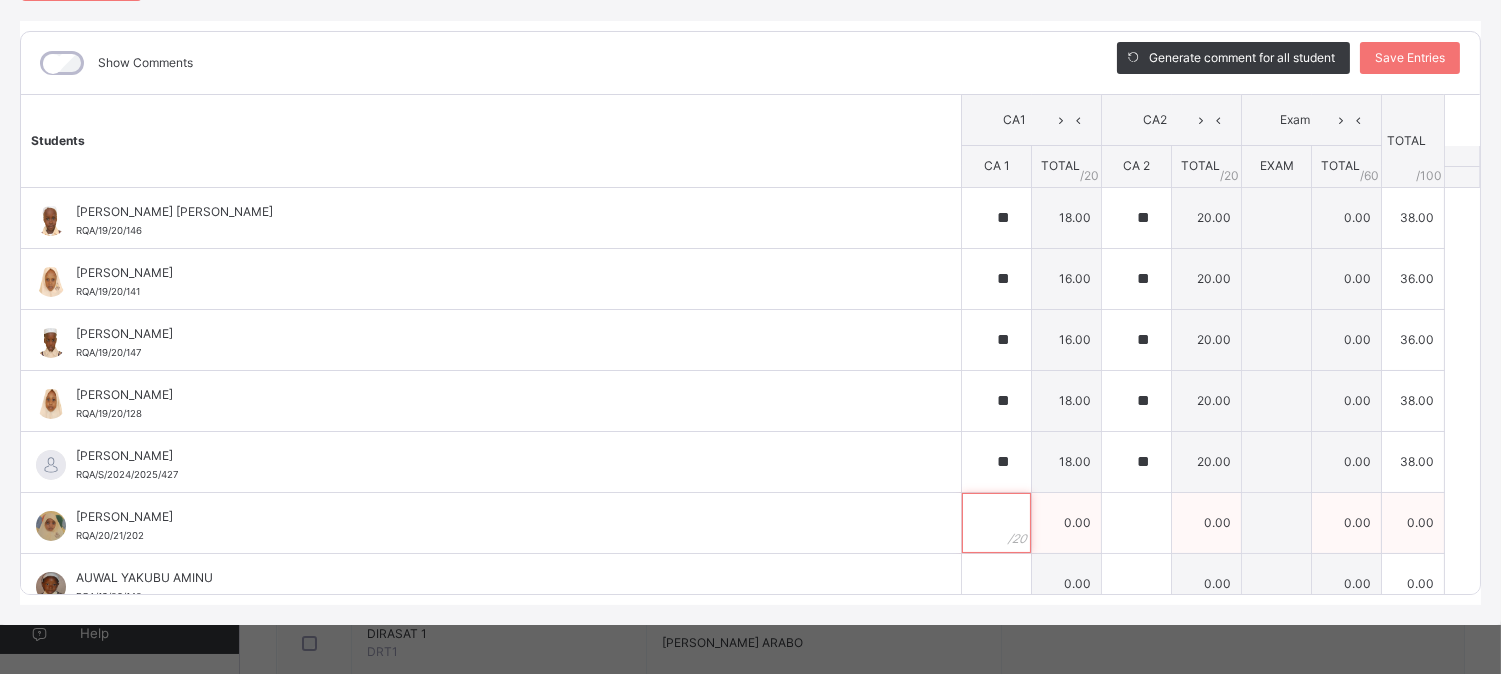 click at bounding box center (996, 523) 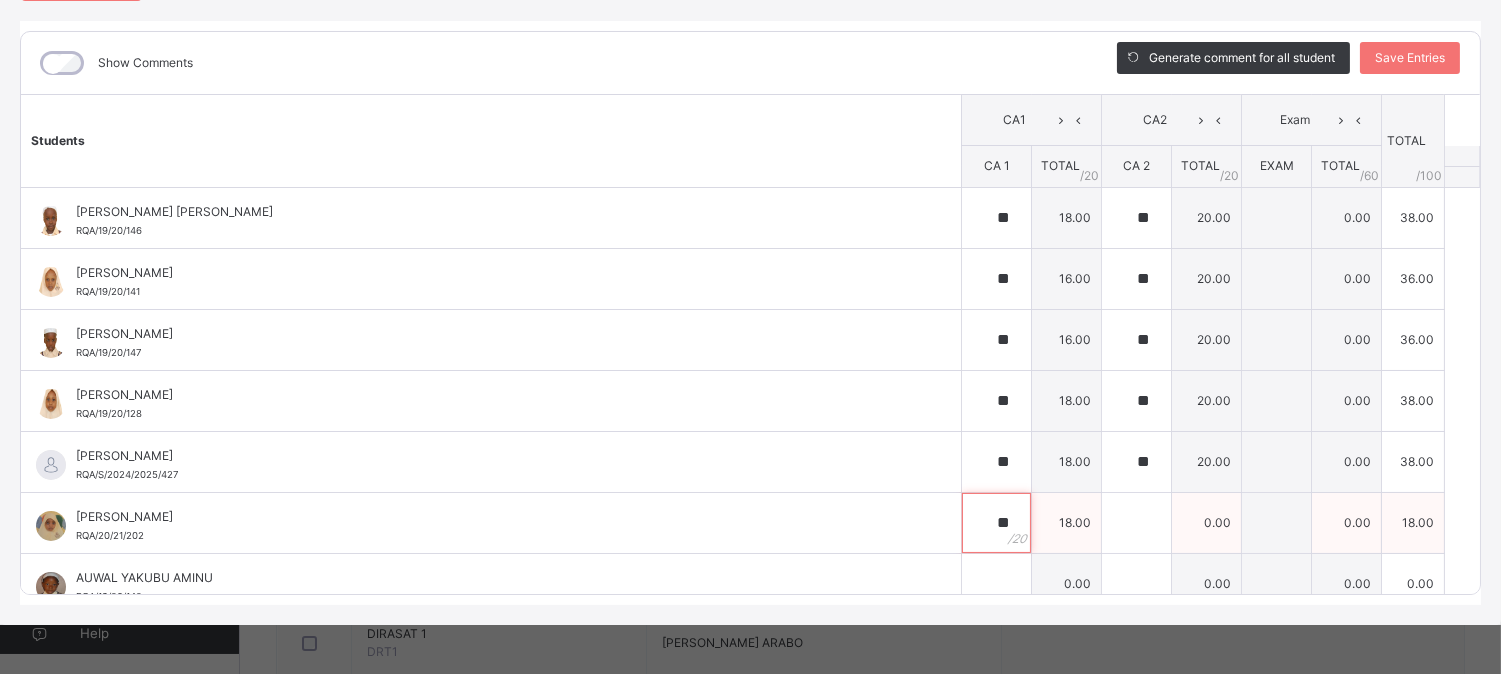 type on "**" 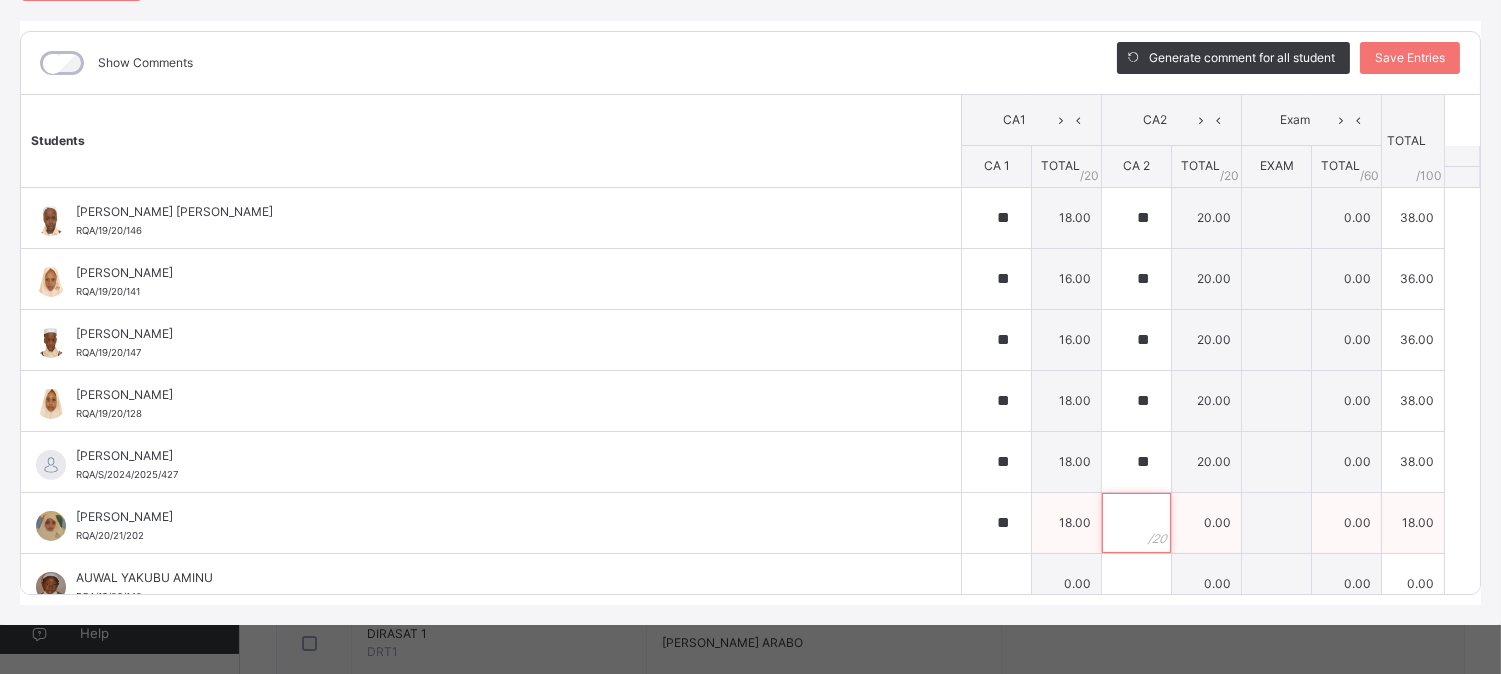 click at bounding box center [1136, 523] 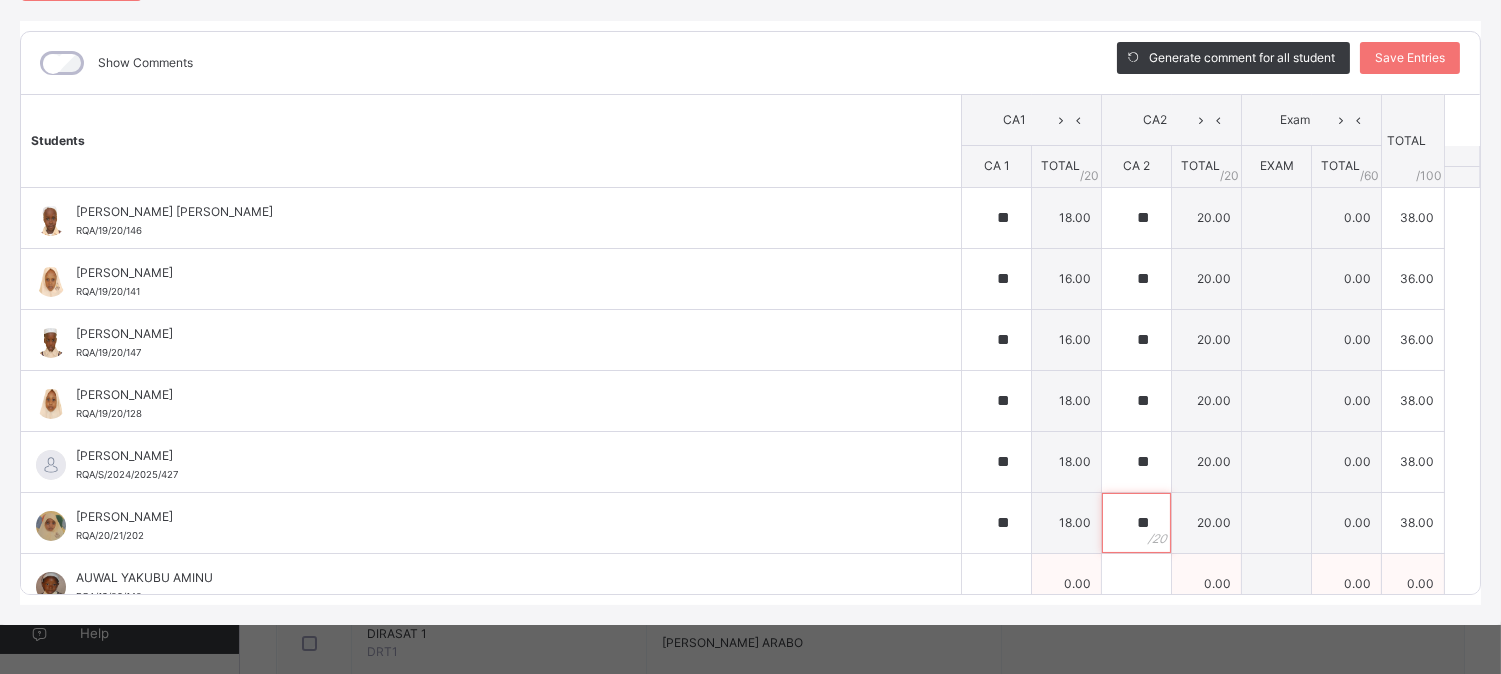 type on "**" 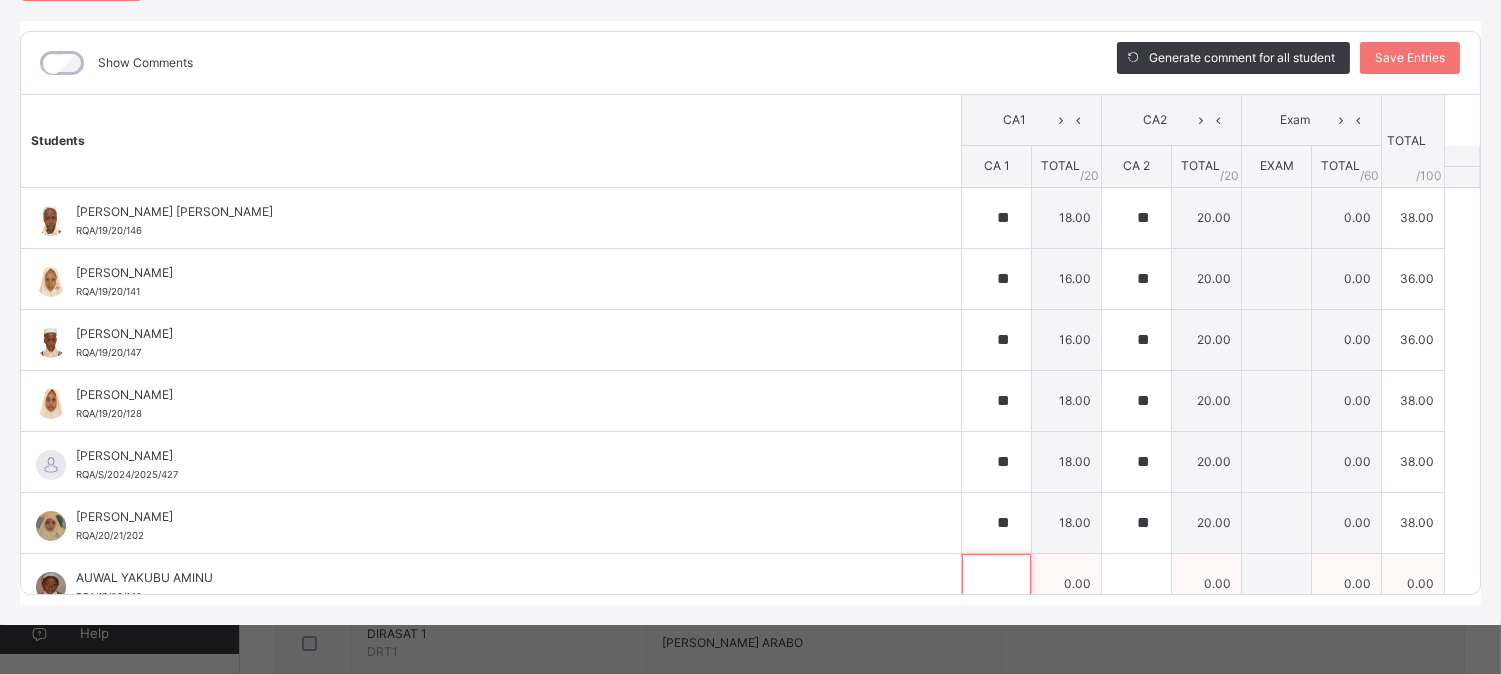 click at bounding box center (996, 584) 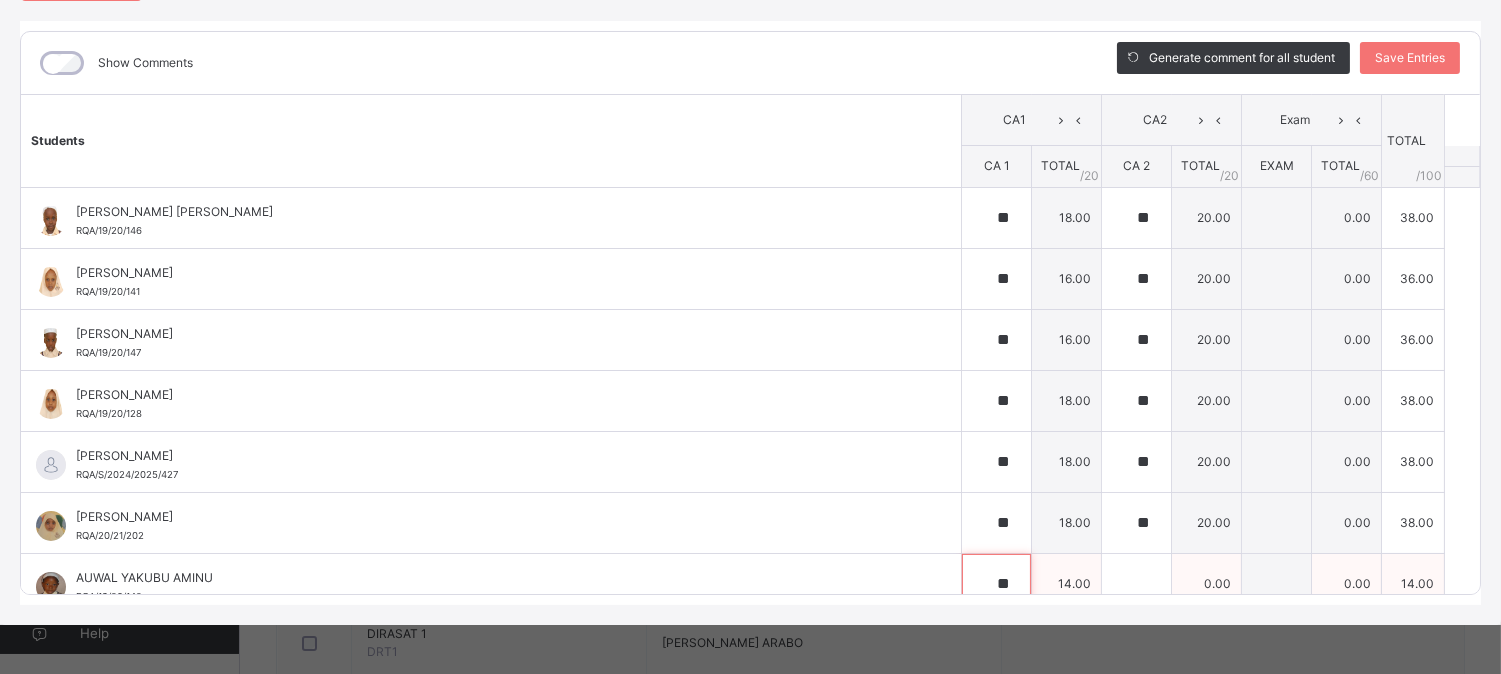 type on "**" 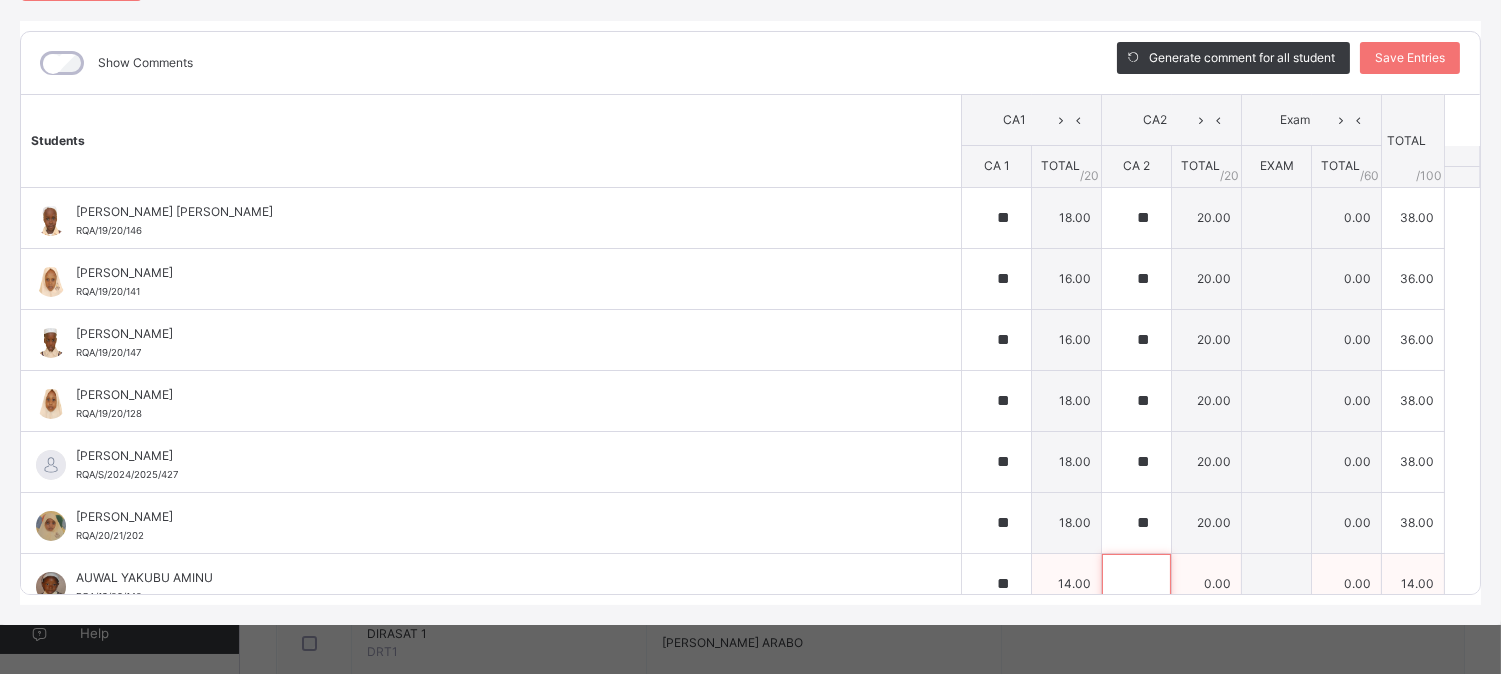 click at bounding box center [1136, 584] 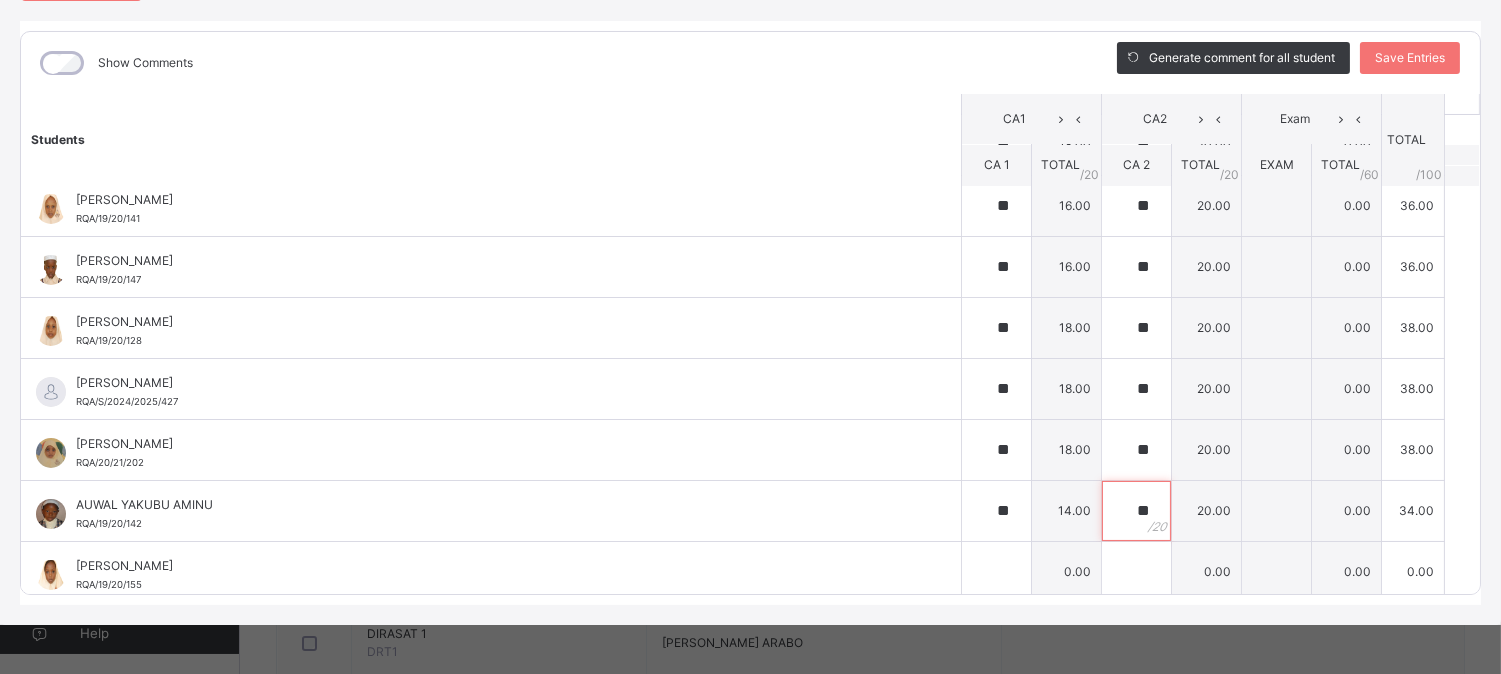 scroll, scrollTop: 366, scrollLeft: 0, axis: vertical 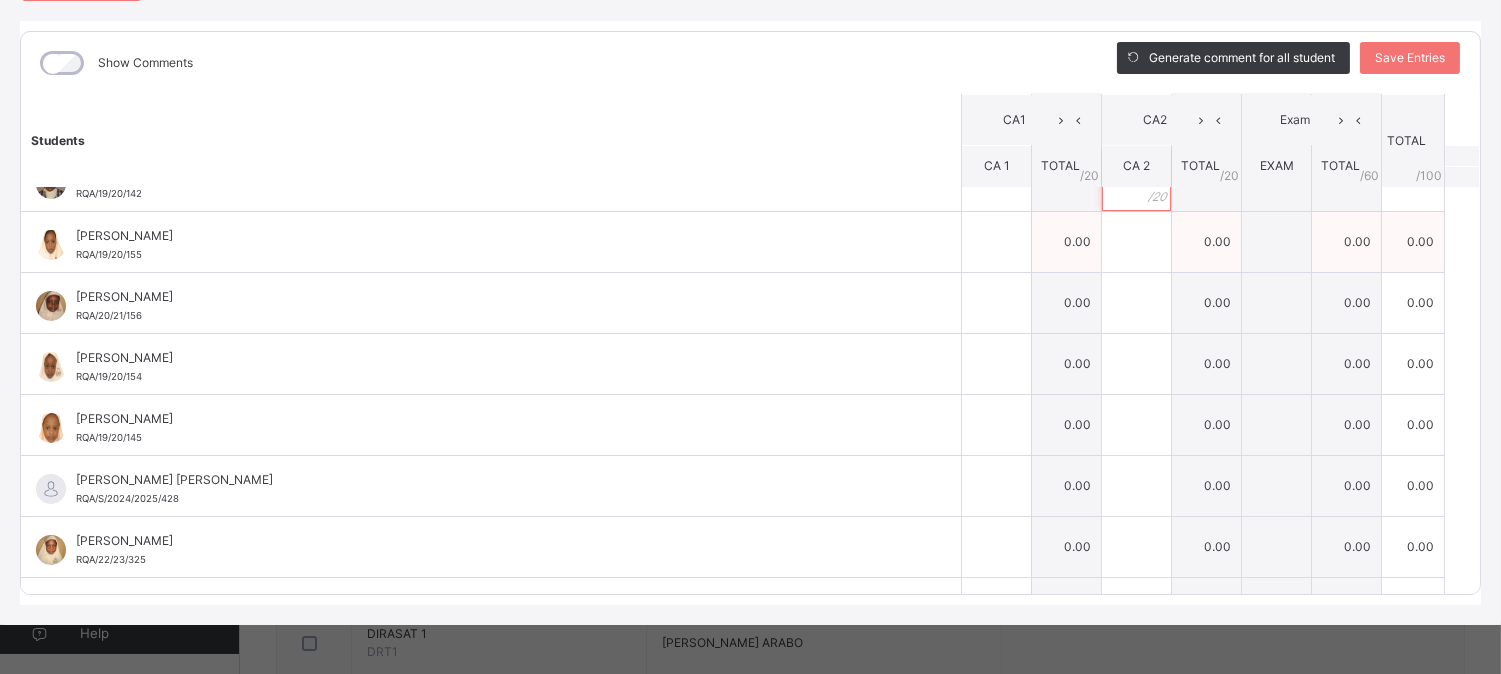 type on "**" 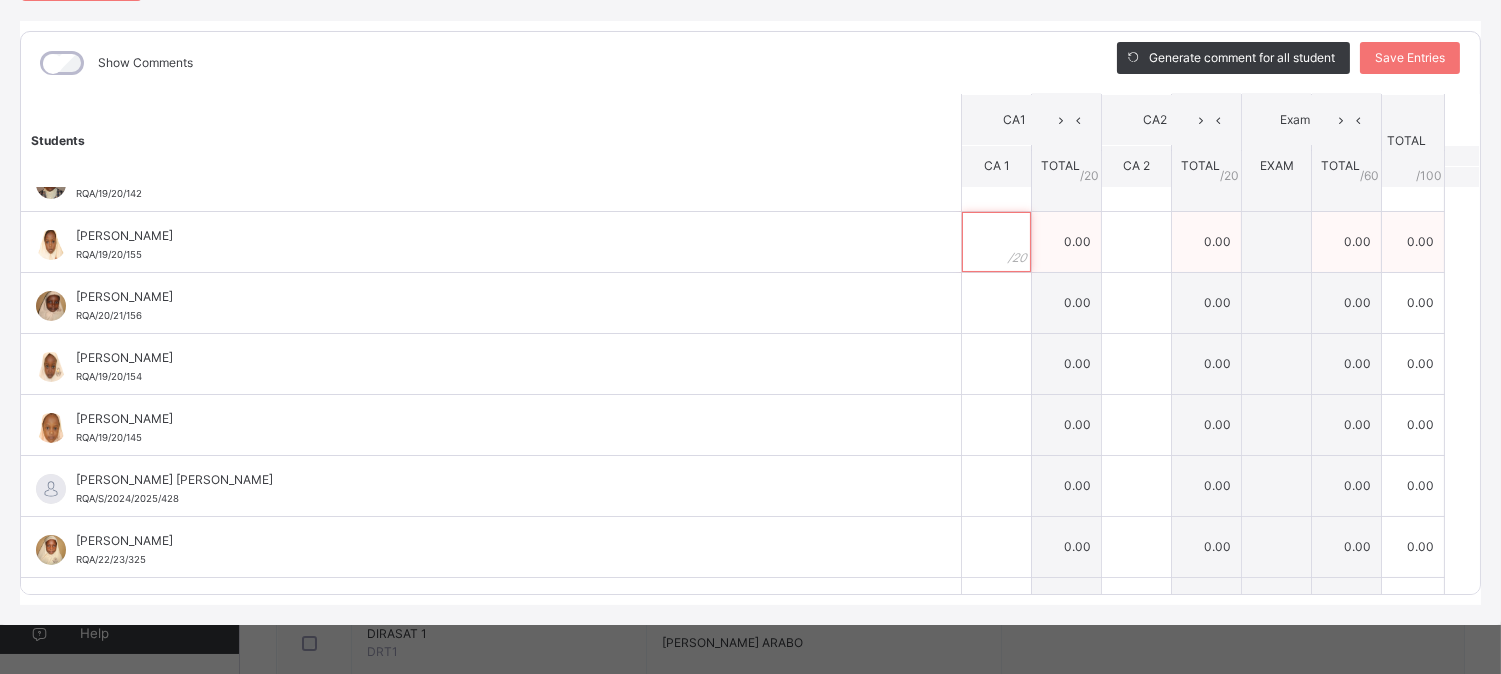click at bounding box center (996, 242) 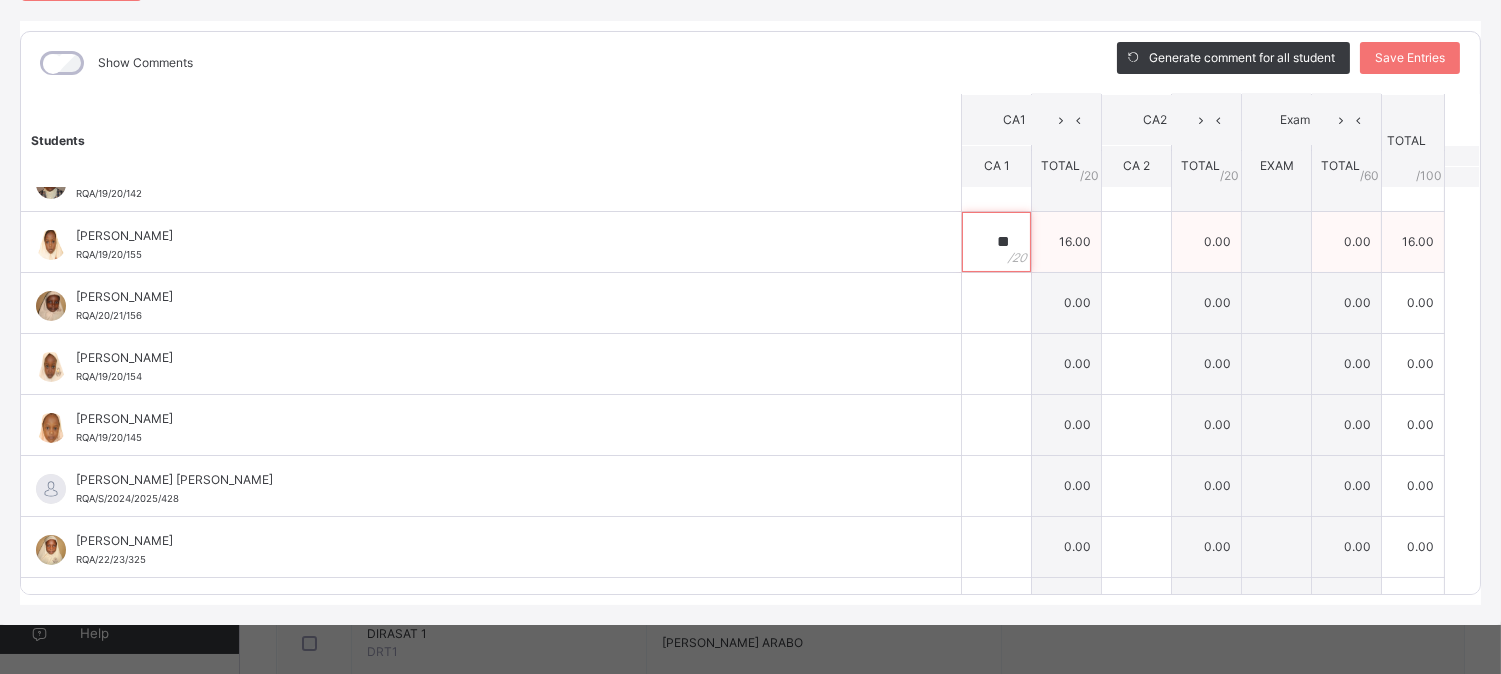 type on "**" 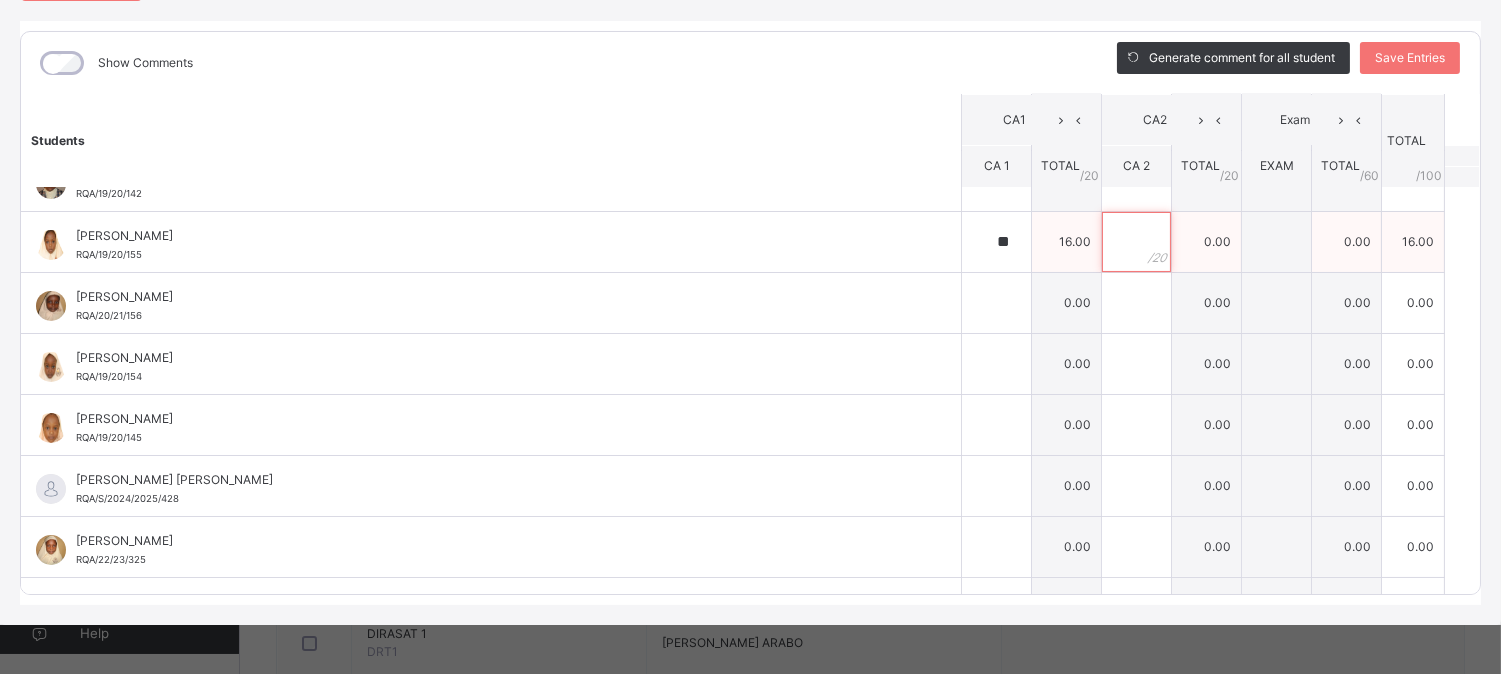click at bounding box center (1136, 242) 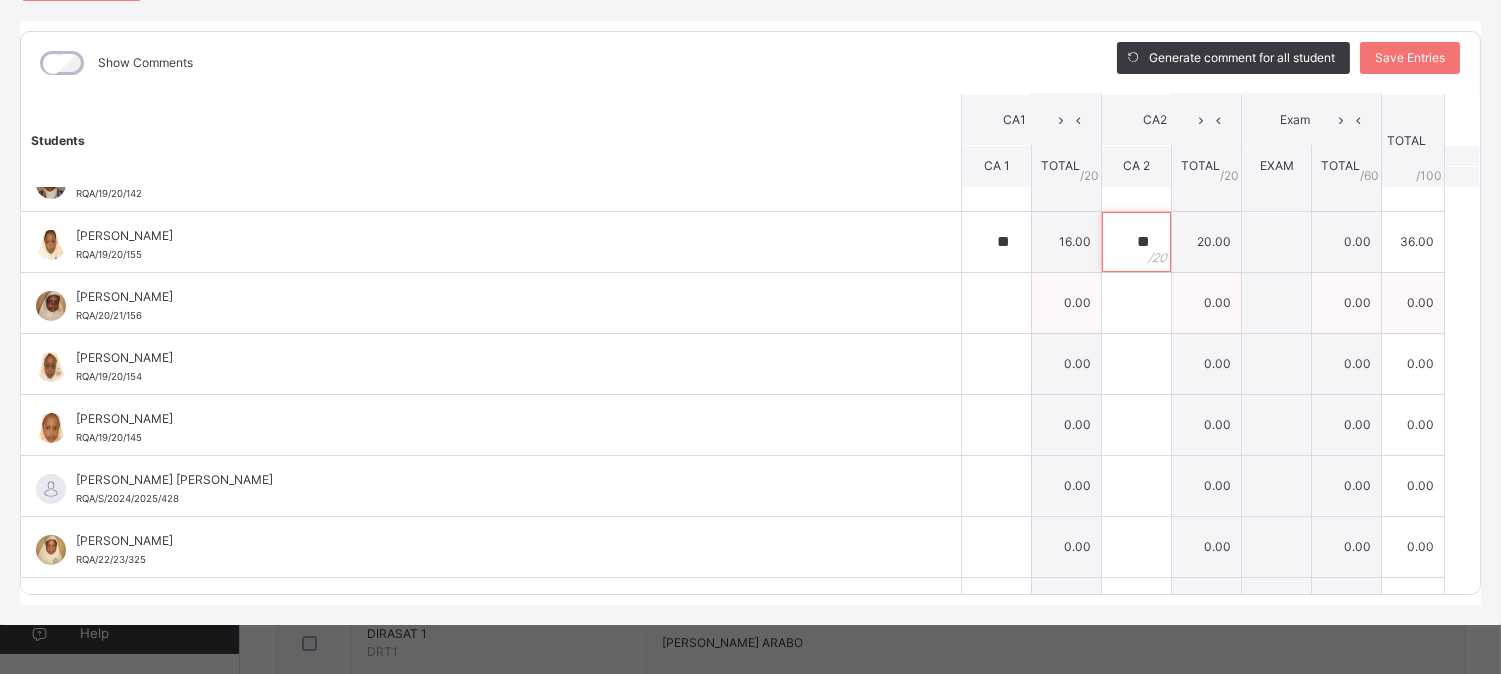 type on "**" 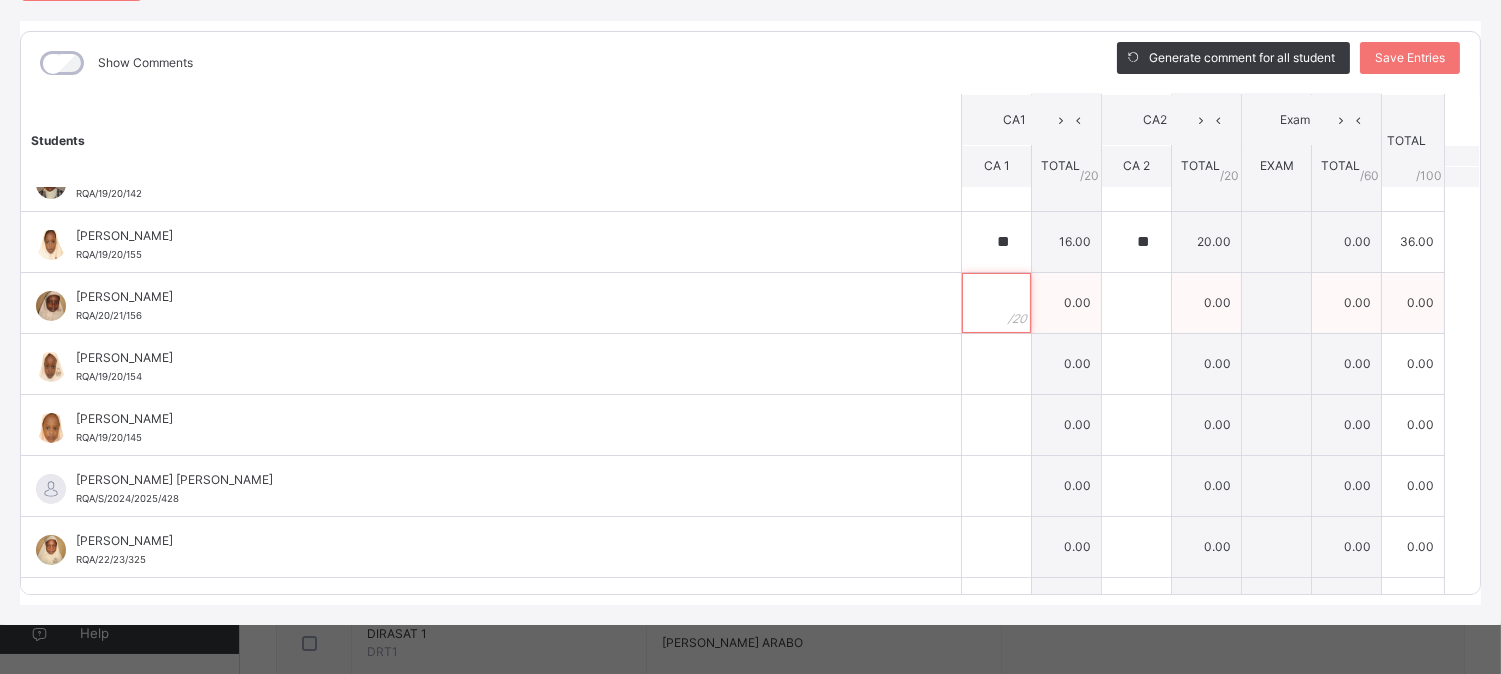 click at bounding box center (996, 303) 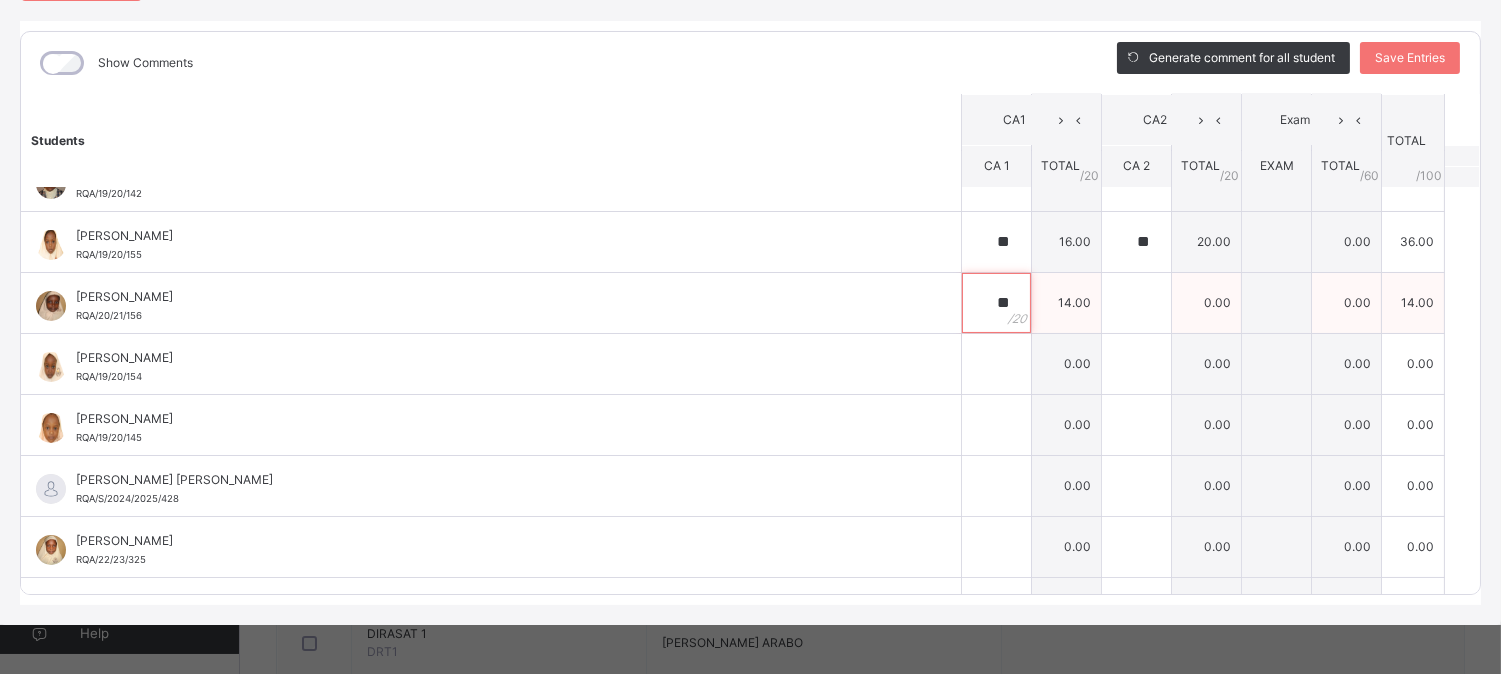 type on "**" 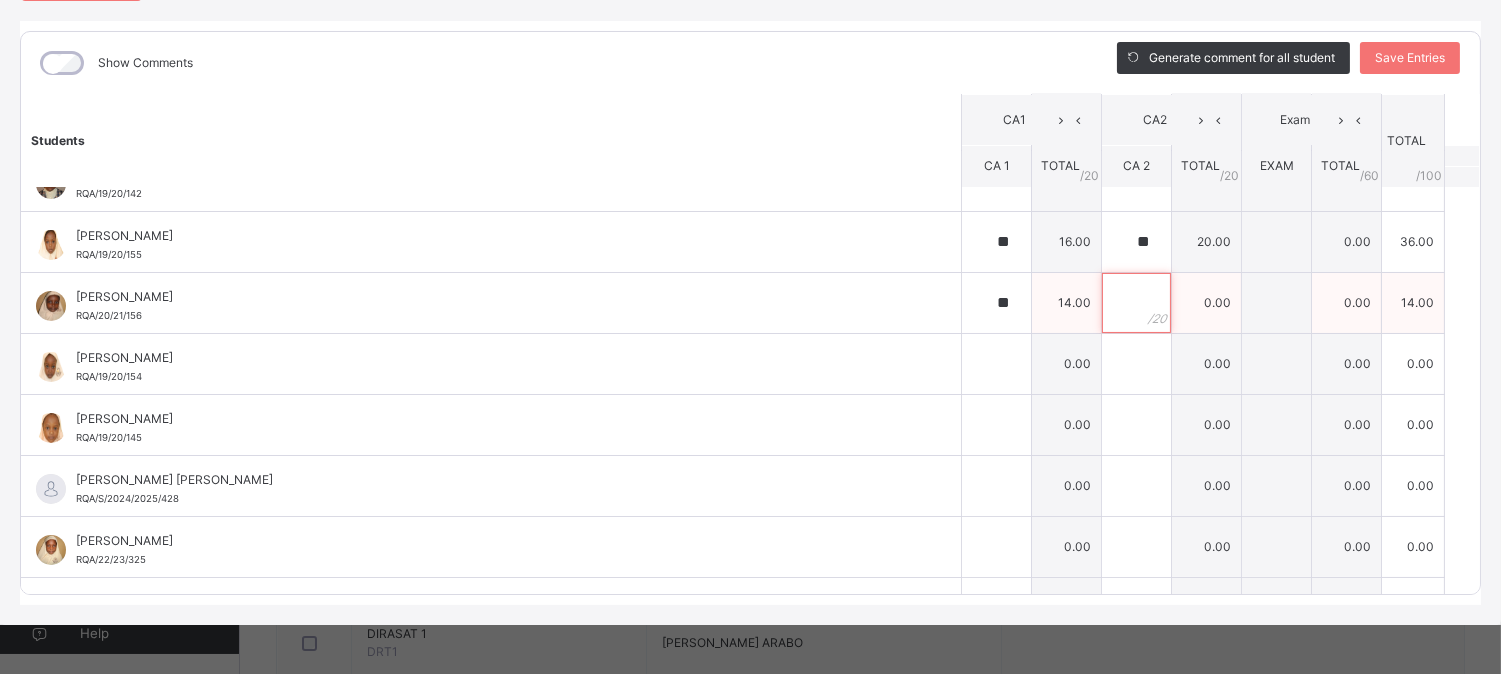 click at bounding box center [1136, 303] 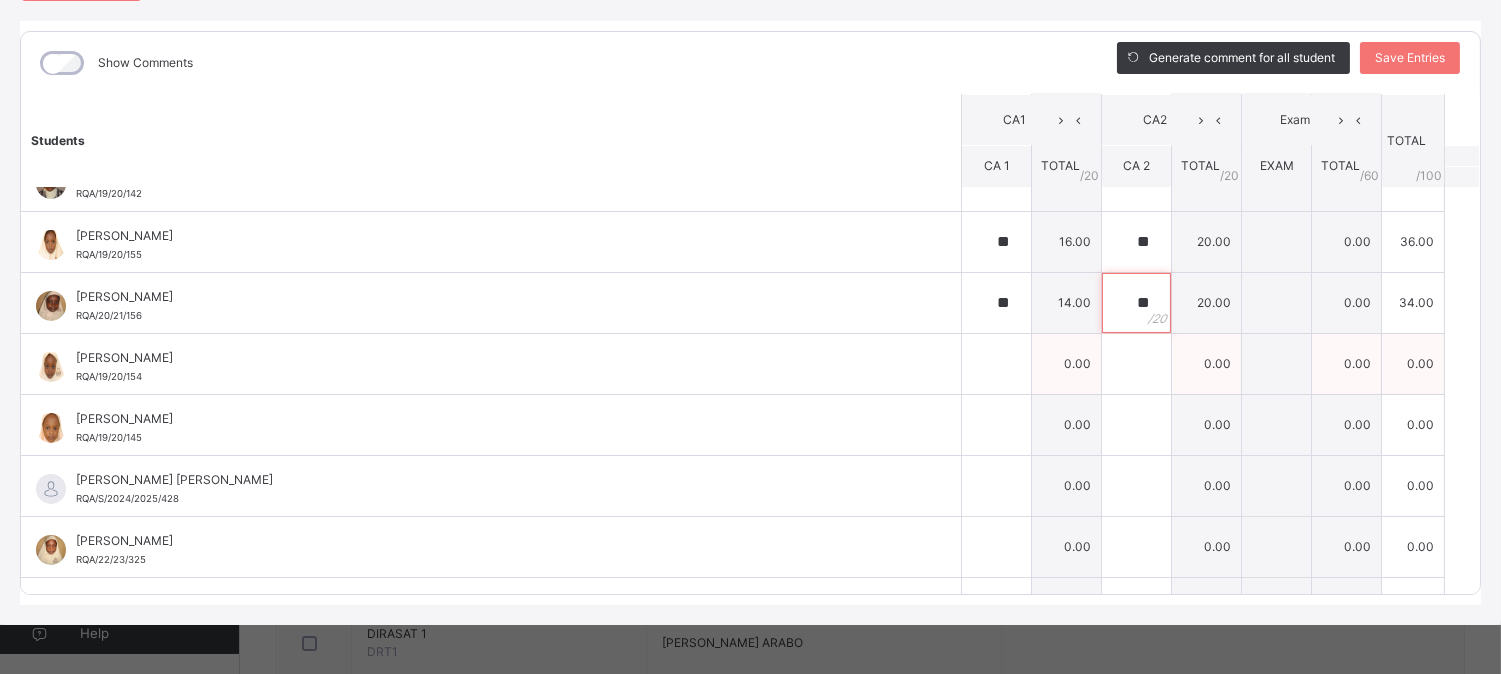 type on "**" 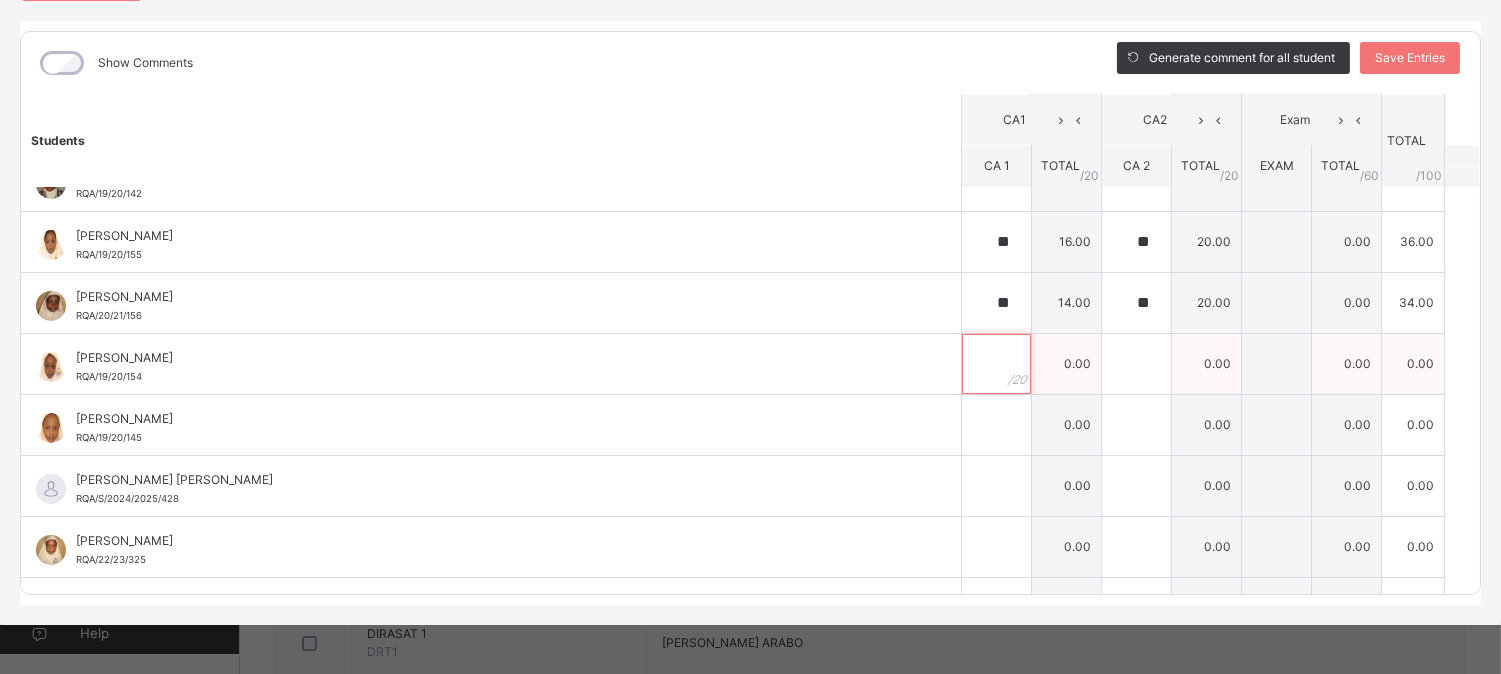 click at bounding box center [996, 364] 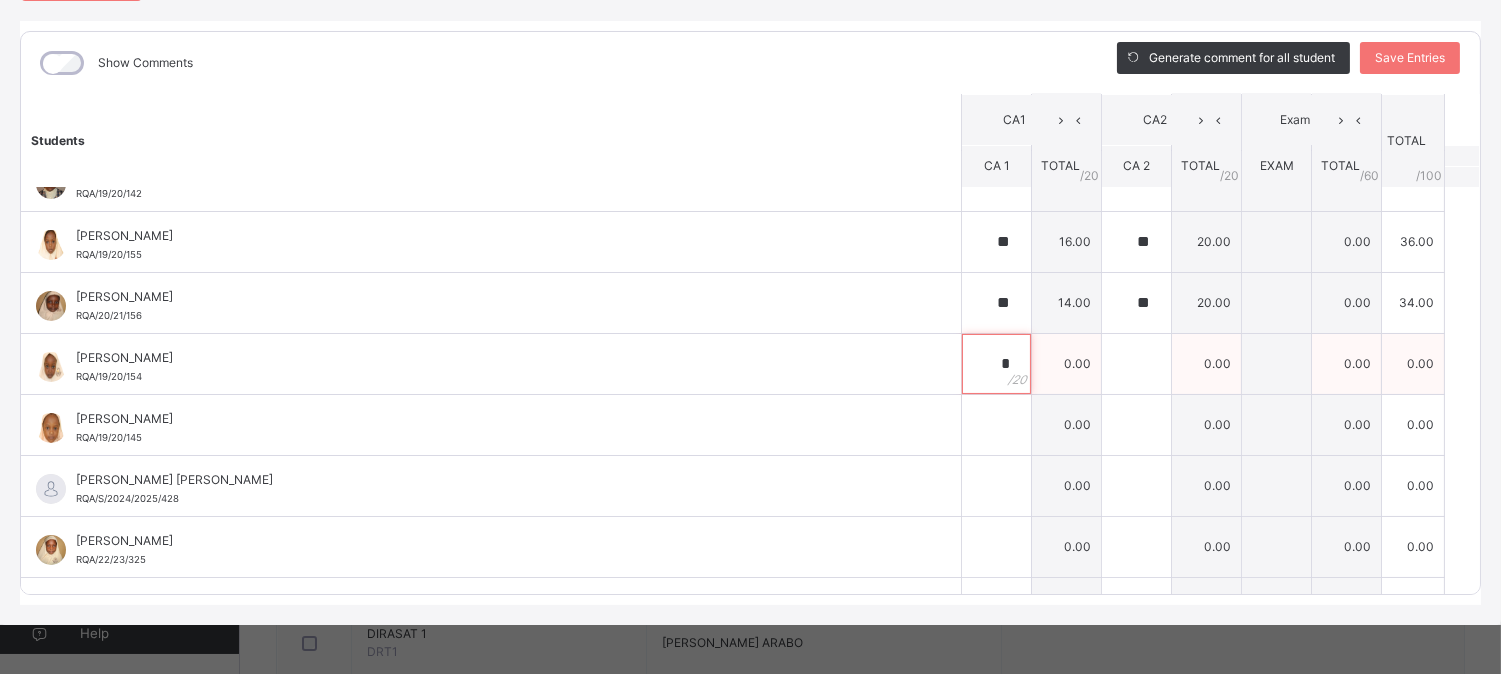 type on "**" 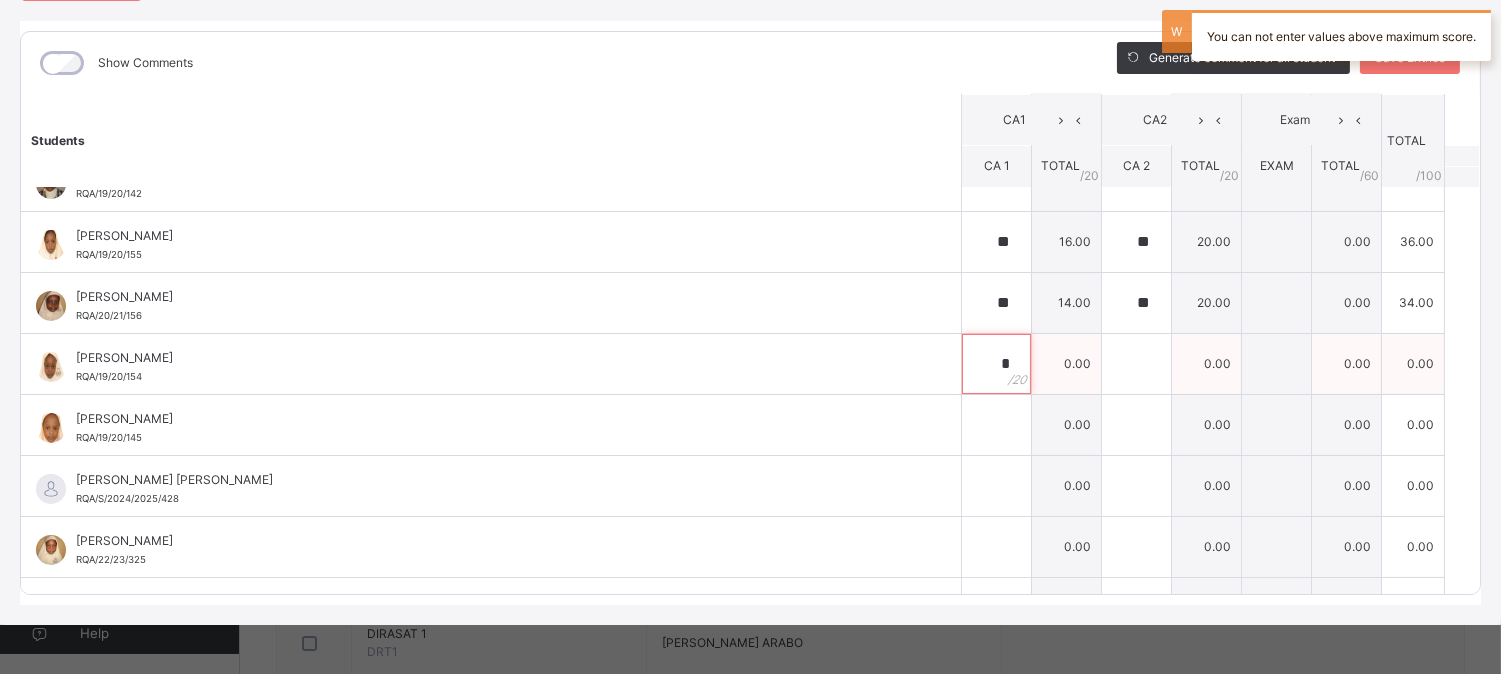 type on "**" 